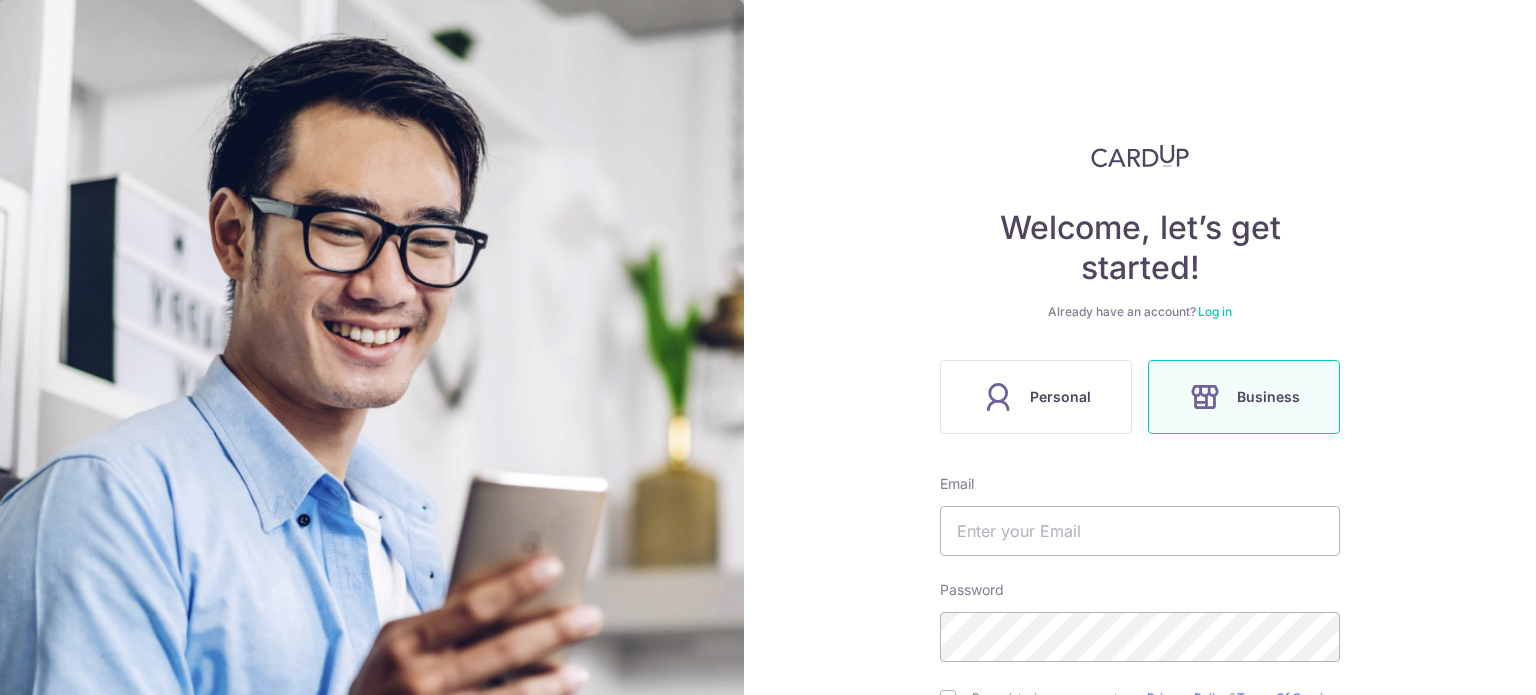 scroll, scrollTop: 0, scrollLeft: 0, axis: both 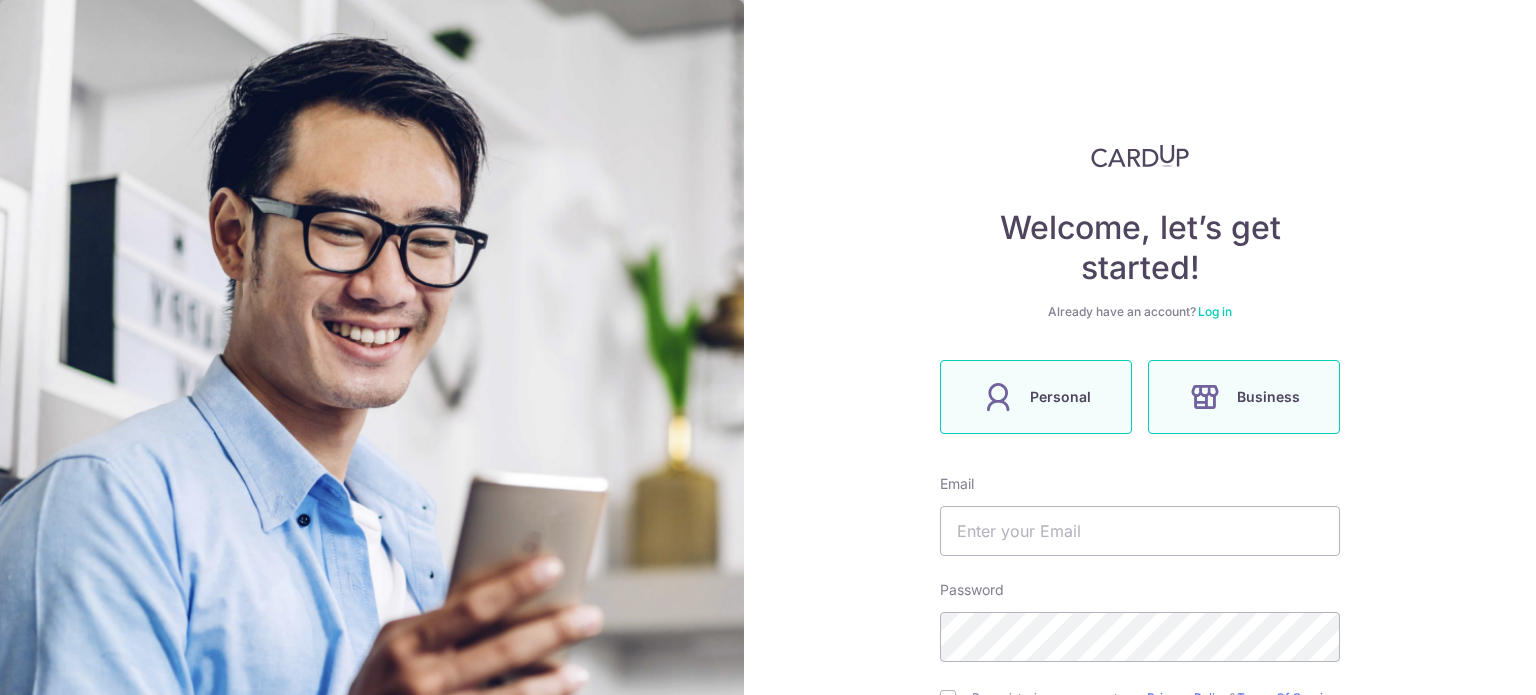 click on "Personal" at bounding box center (1036, 397) 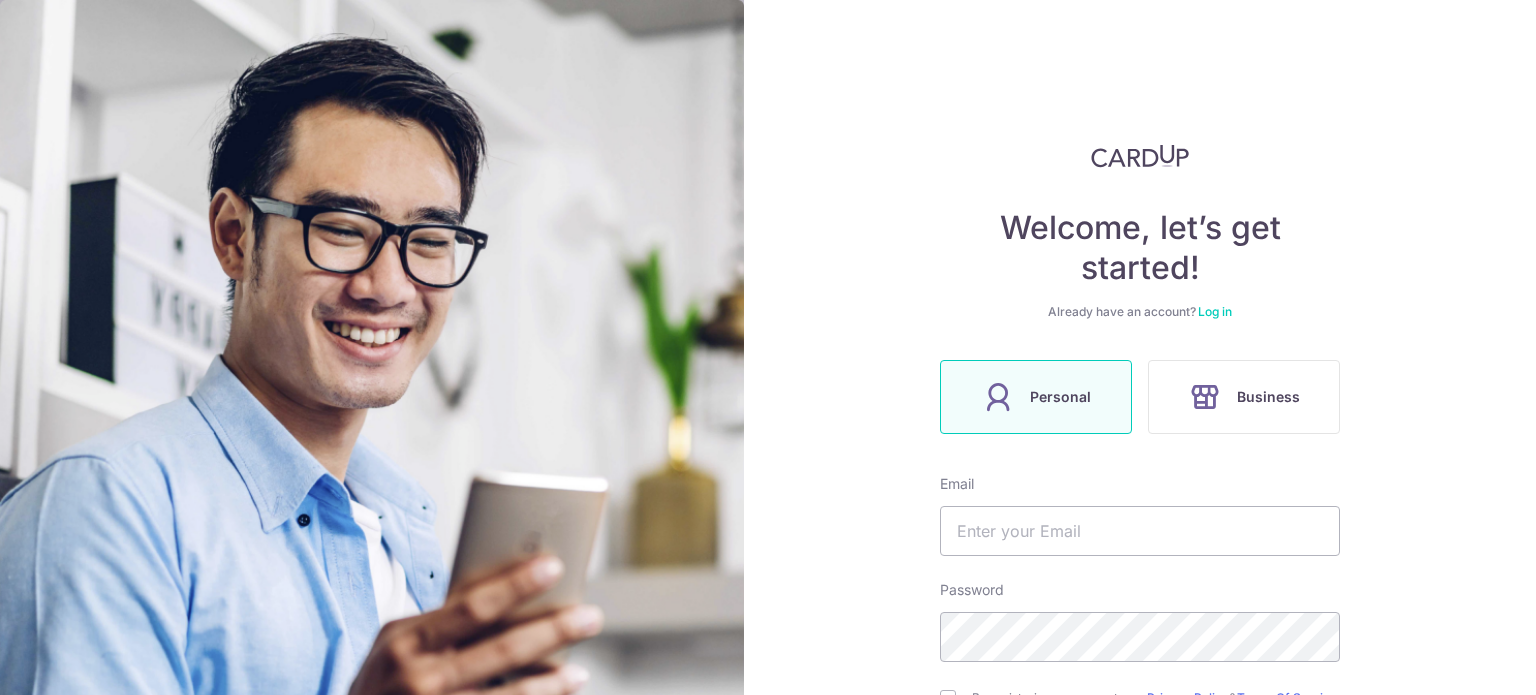 scroll, scrollTop: 242, scrollLeft: 0, axis: vertical 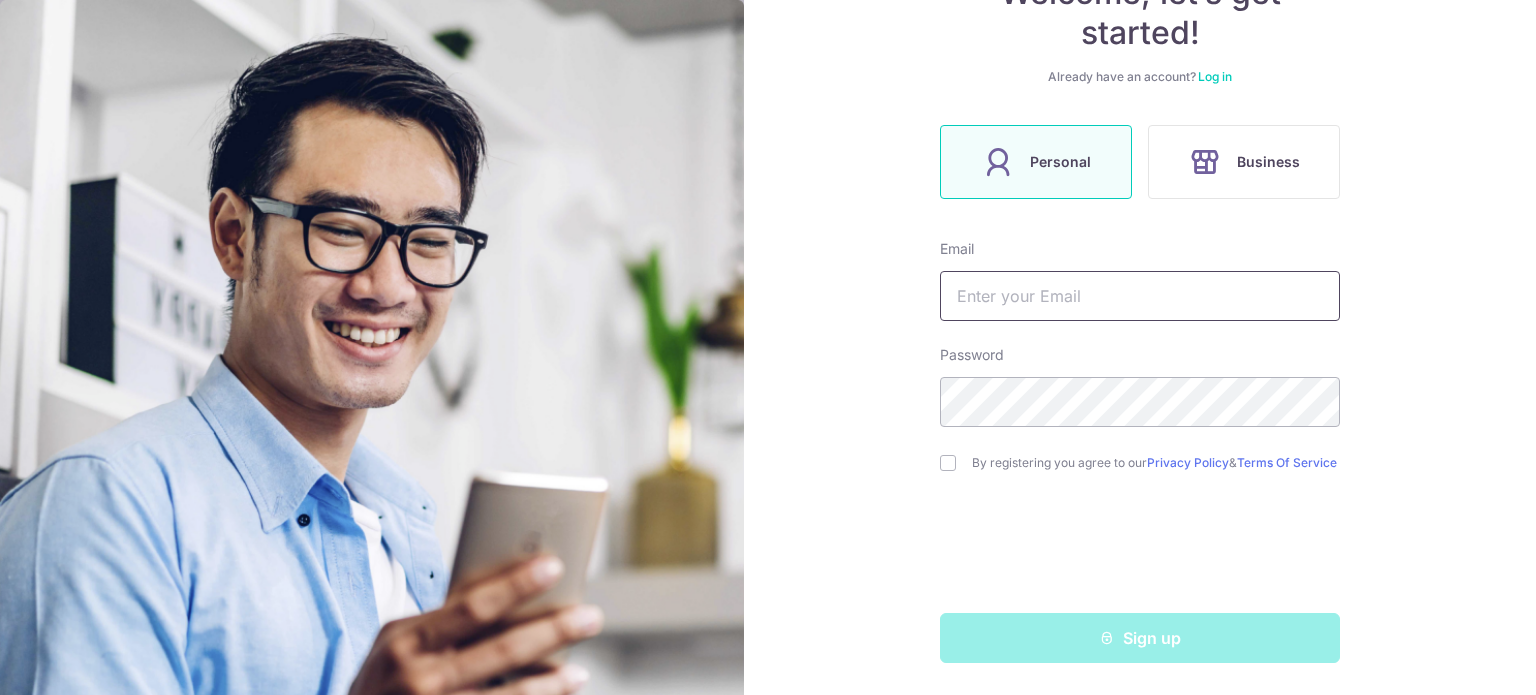 click at bounding box center (1140, 296) 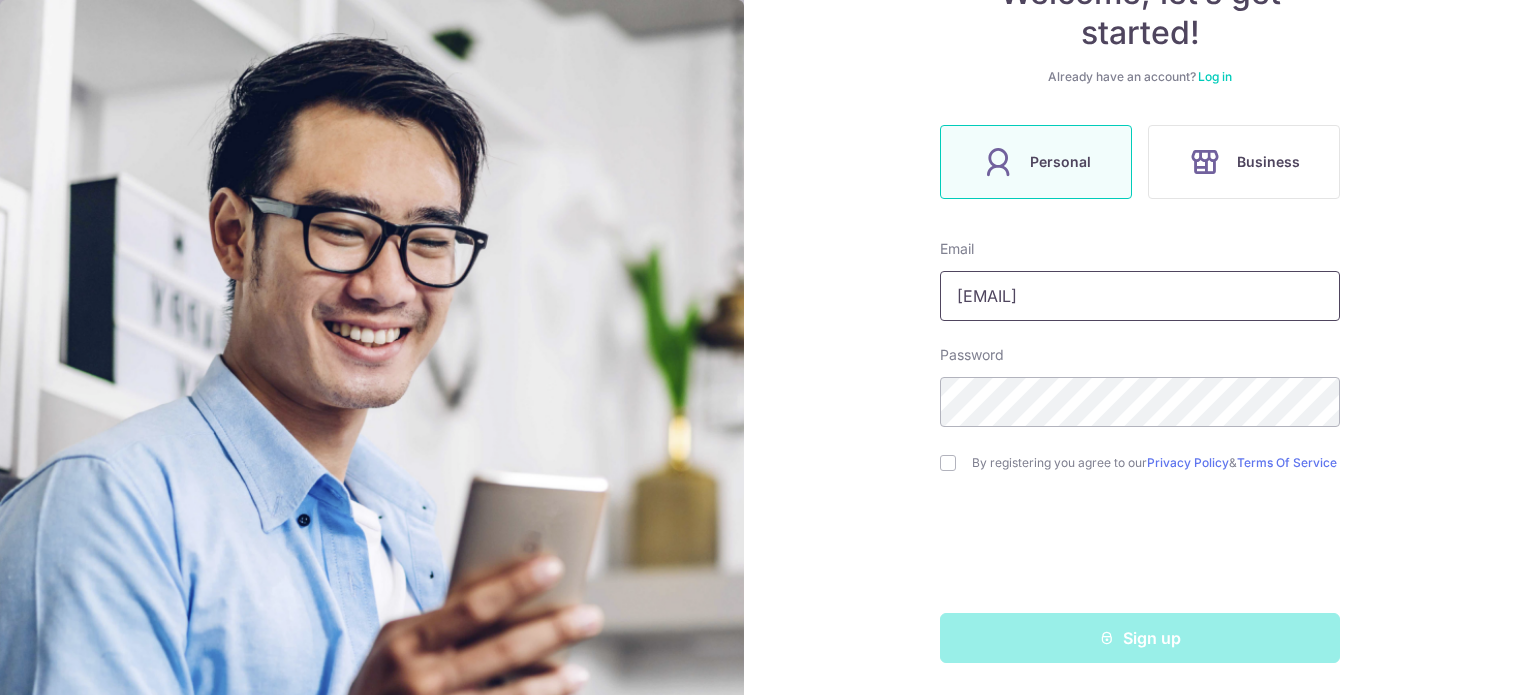 type on "[EMAIL]" 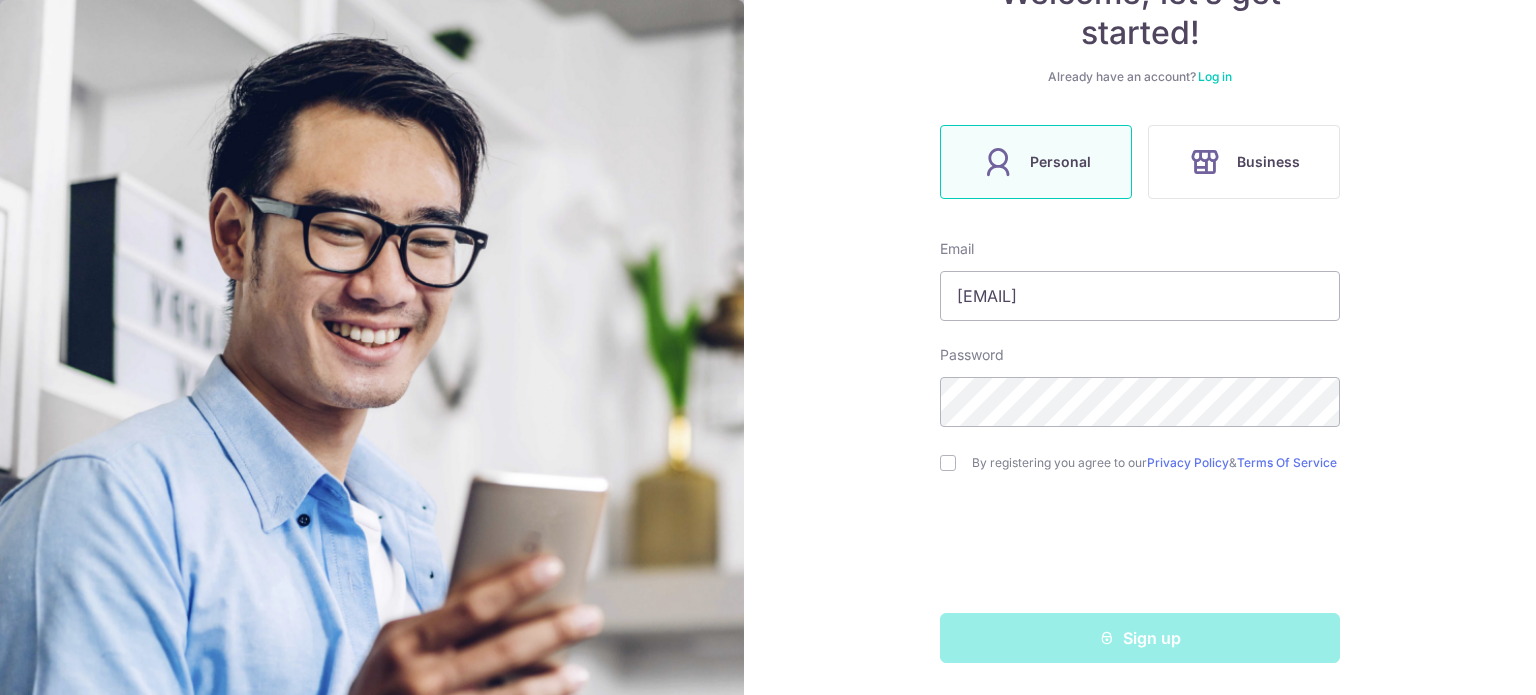 click on "By registering you agree to our
Privacy Policy
&  Terms Of Service" at bounding box center [1156, 463] 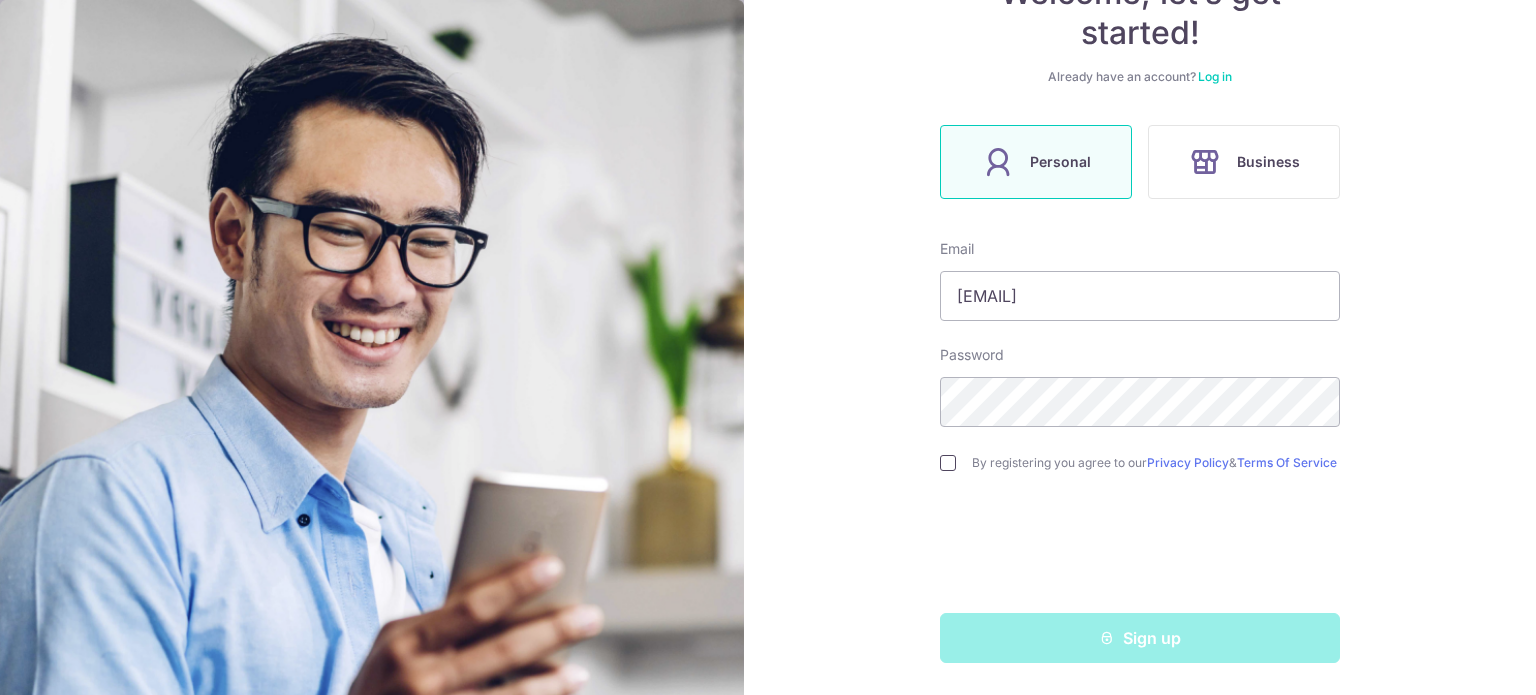 click at bounding box center [948, 463] 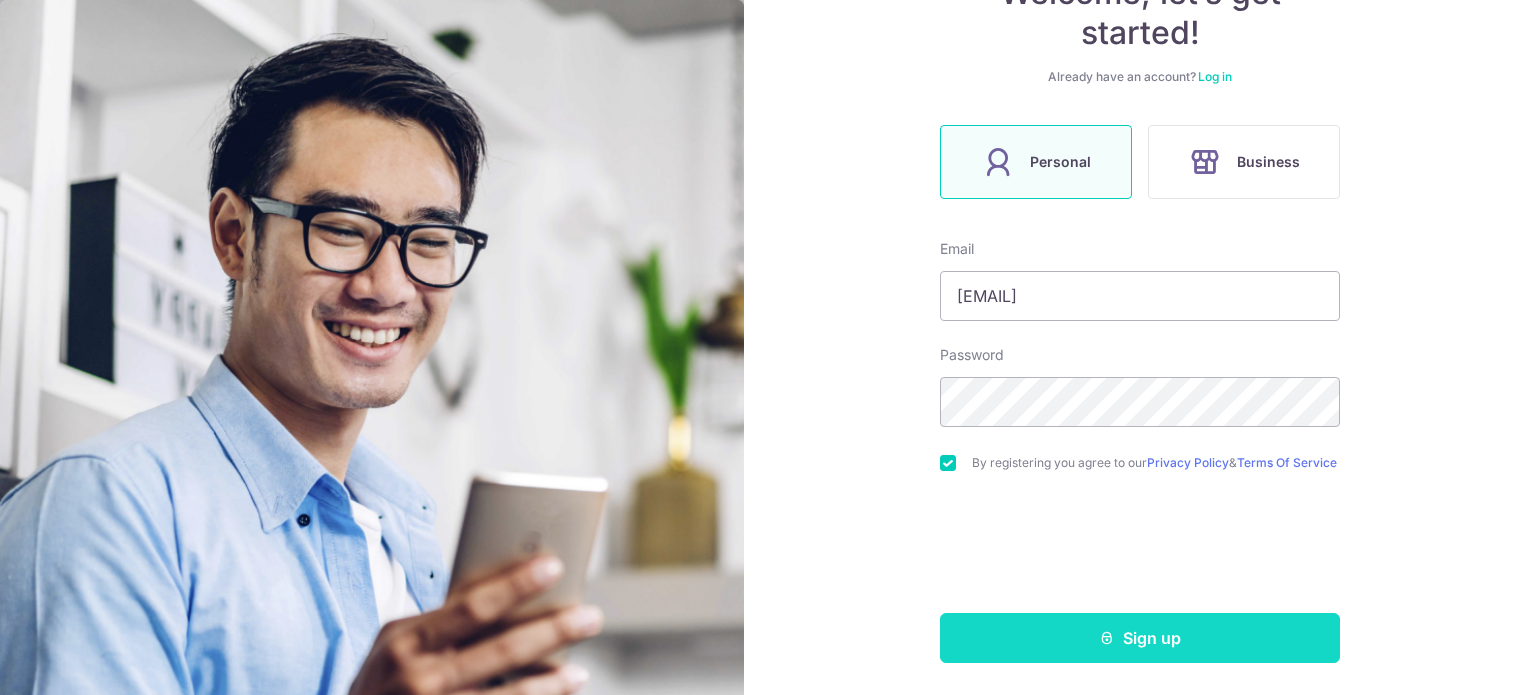 click on "Sign up" at bounding box center [1140, 638] 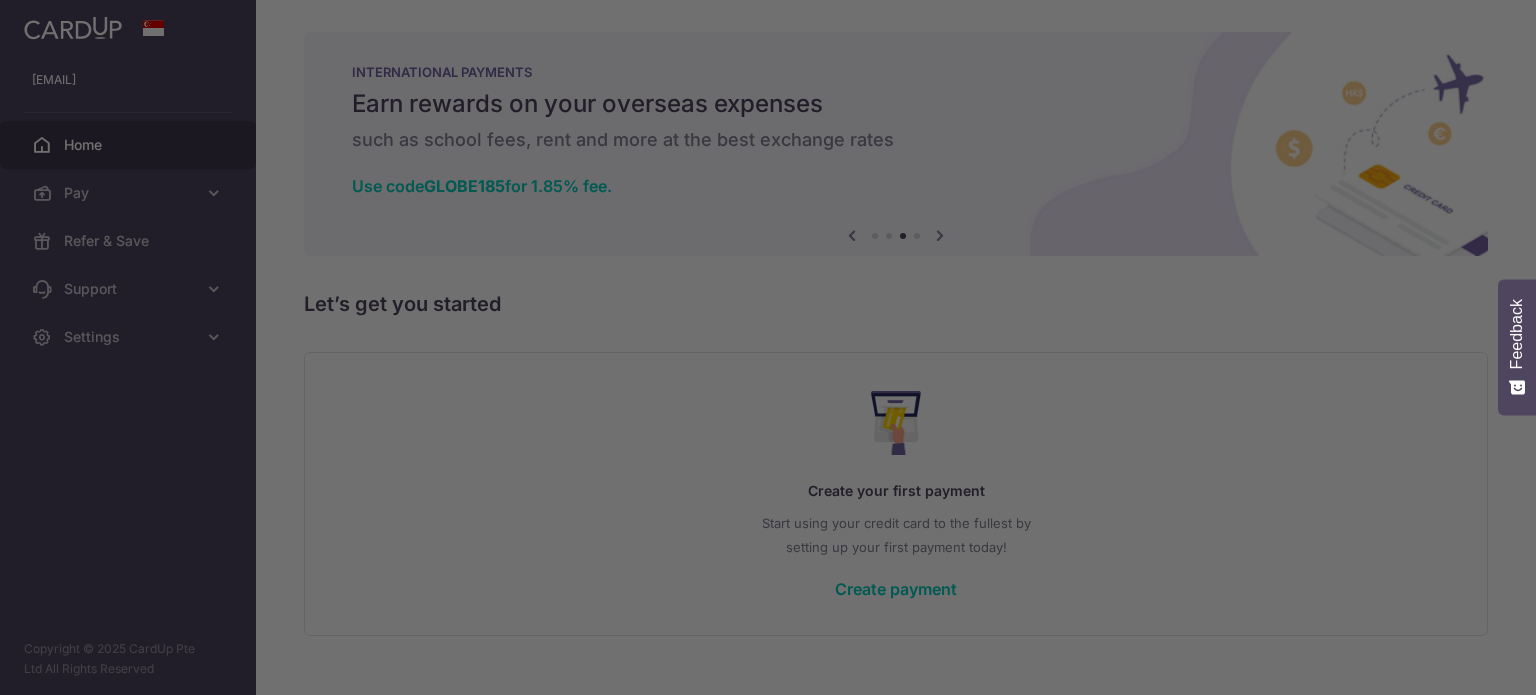 scroll, scrollTop: 0, scrollLeft: 0, axis: both 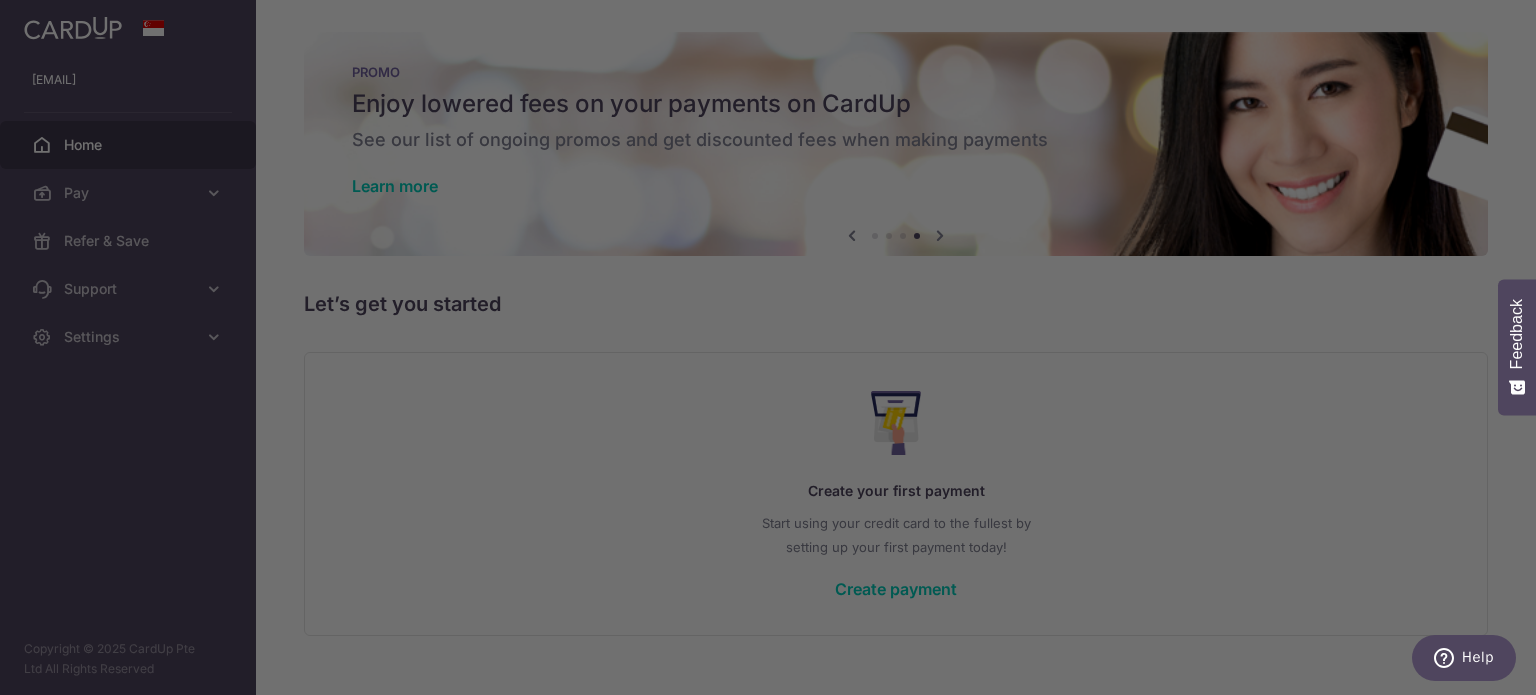 drag, startPoint x: 1199, startPoint y: 376, endPoint x: 1184, endPoint y: 380, distance: 15.524175 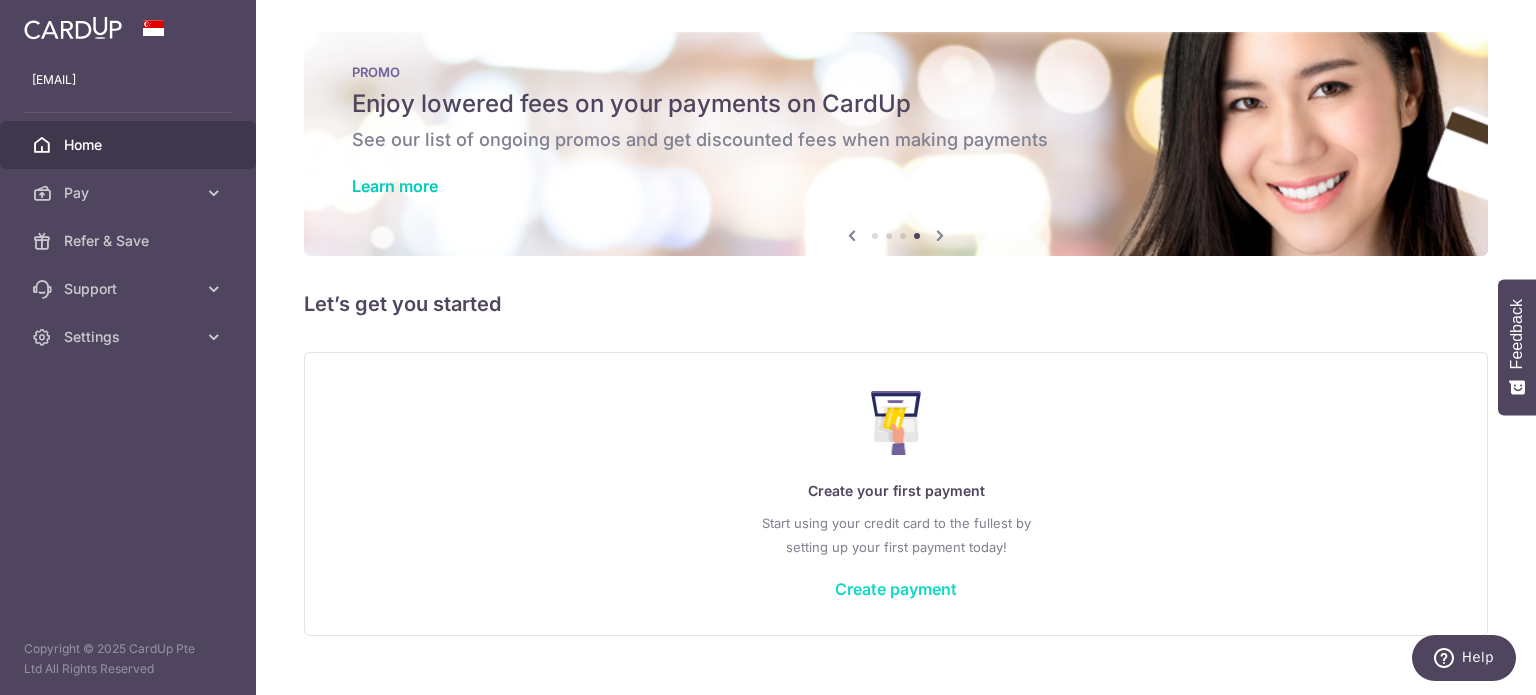 click on "Create payment" at bounding box center [896, 589] 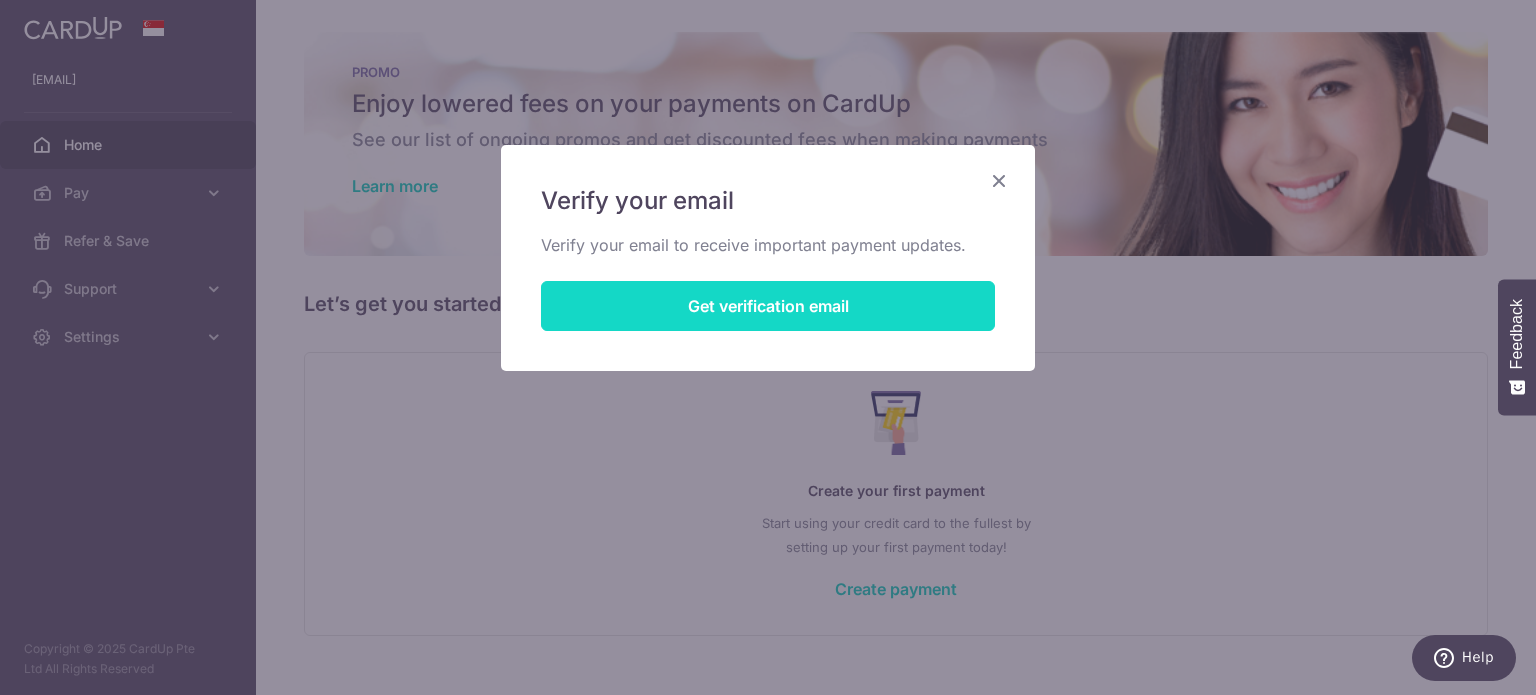 click on "Get verification email" at bounding box center (768, 306) 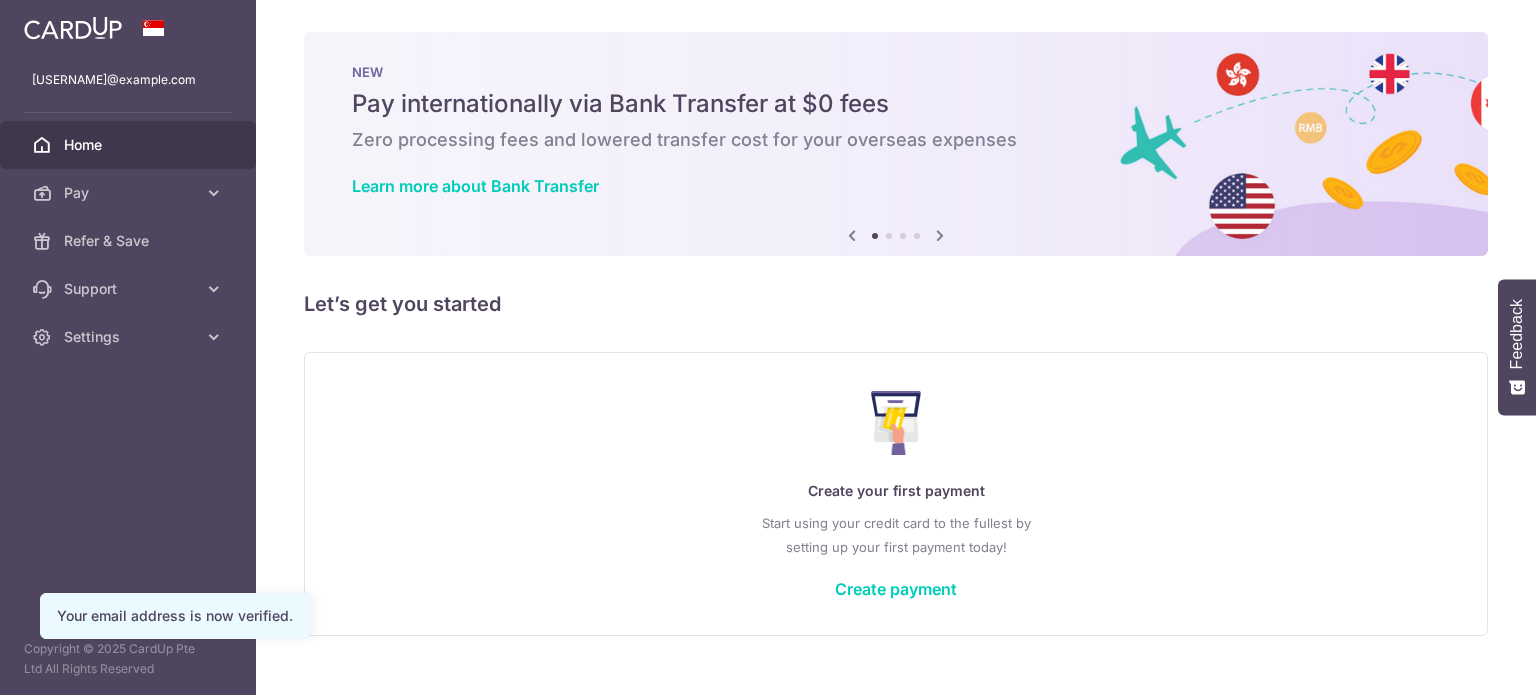 scroll, scrollTop: 0, scrollLeft: 0, axis: both 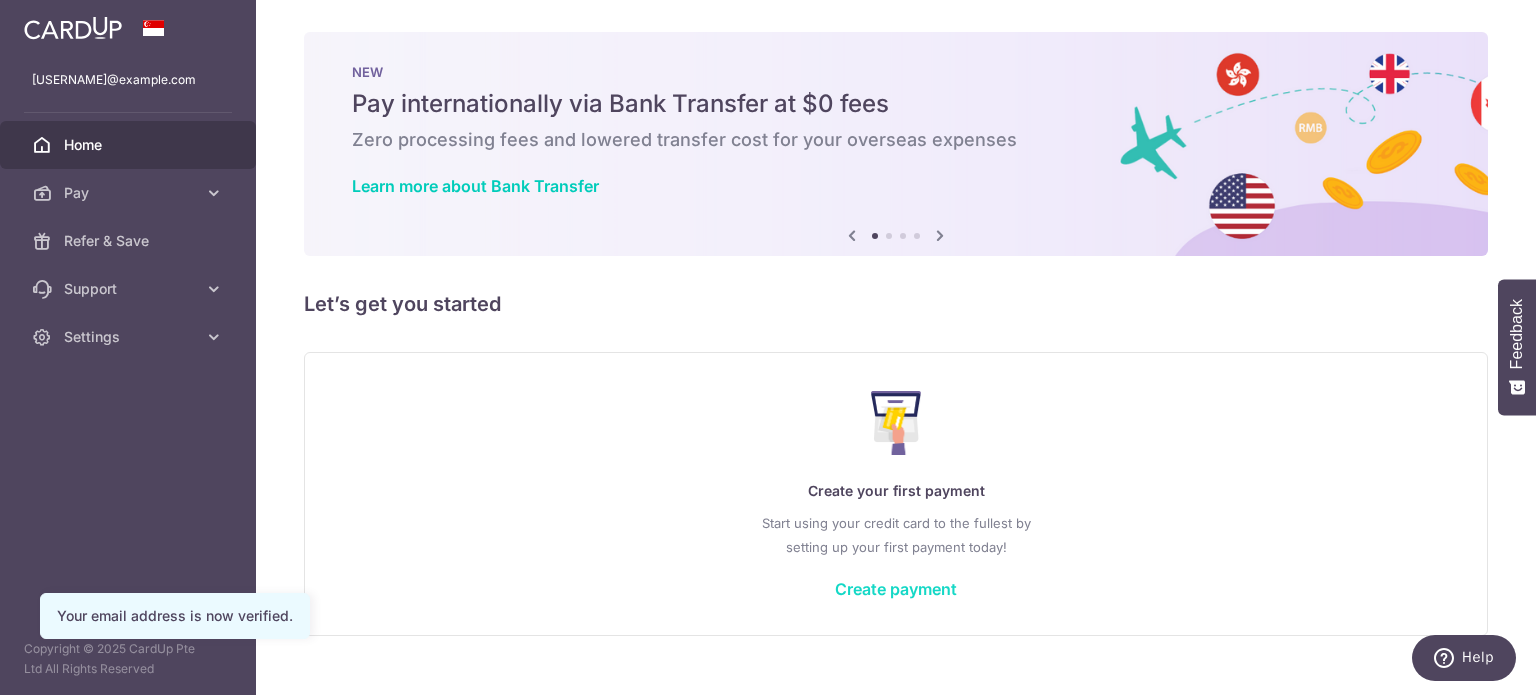 click on "Create payment" at bounding box center [896, 589] 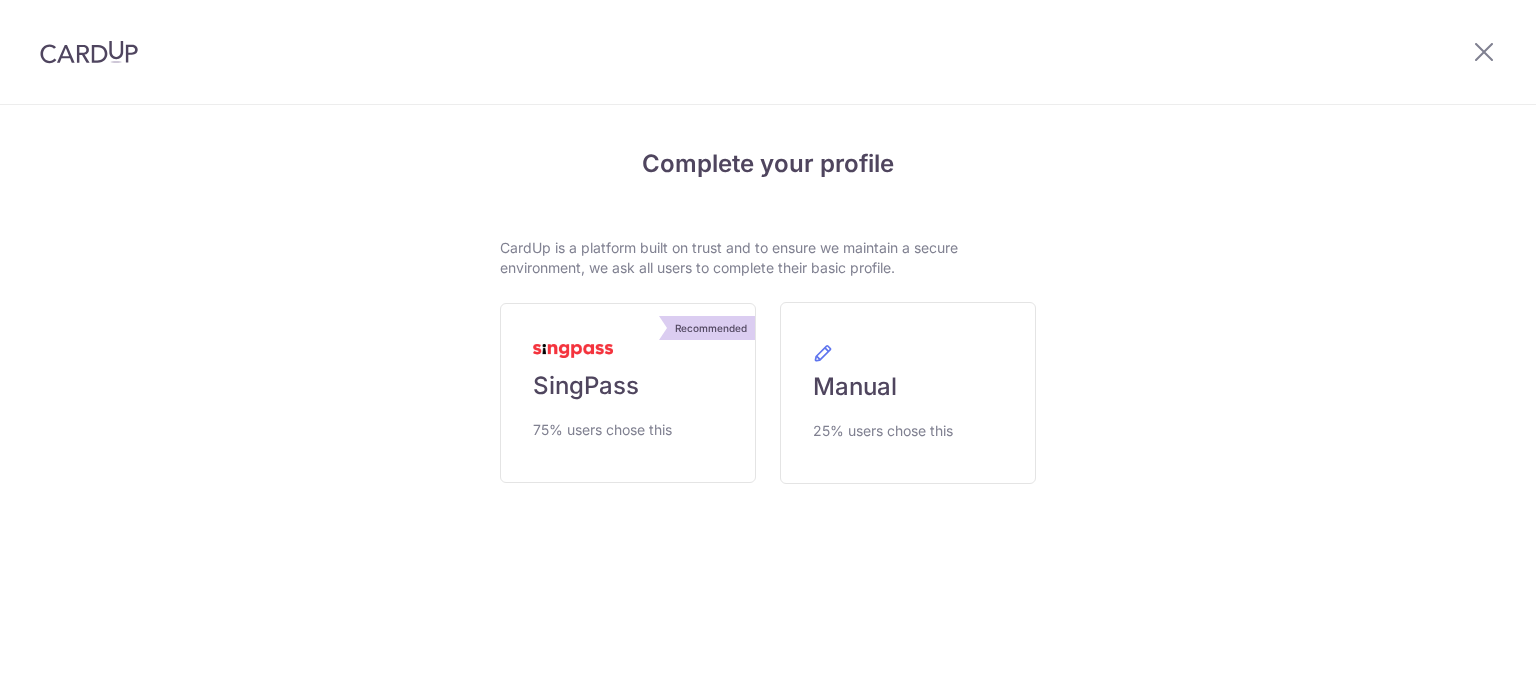 scroll, scrollTop: 0, scrollLeft: 0, axis: both 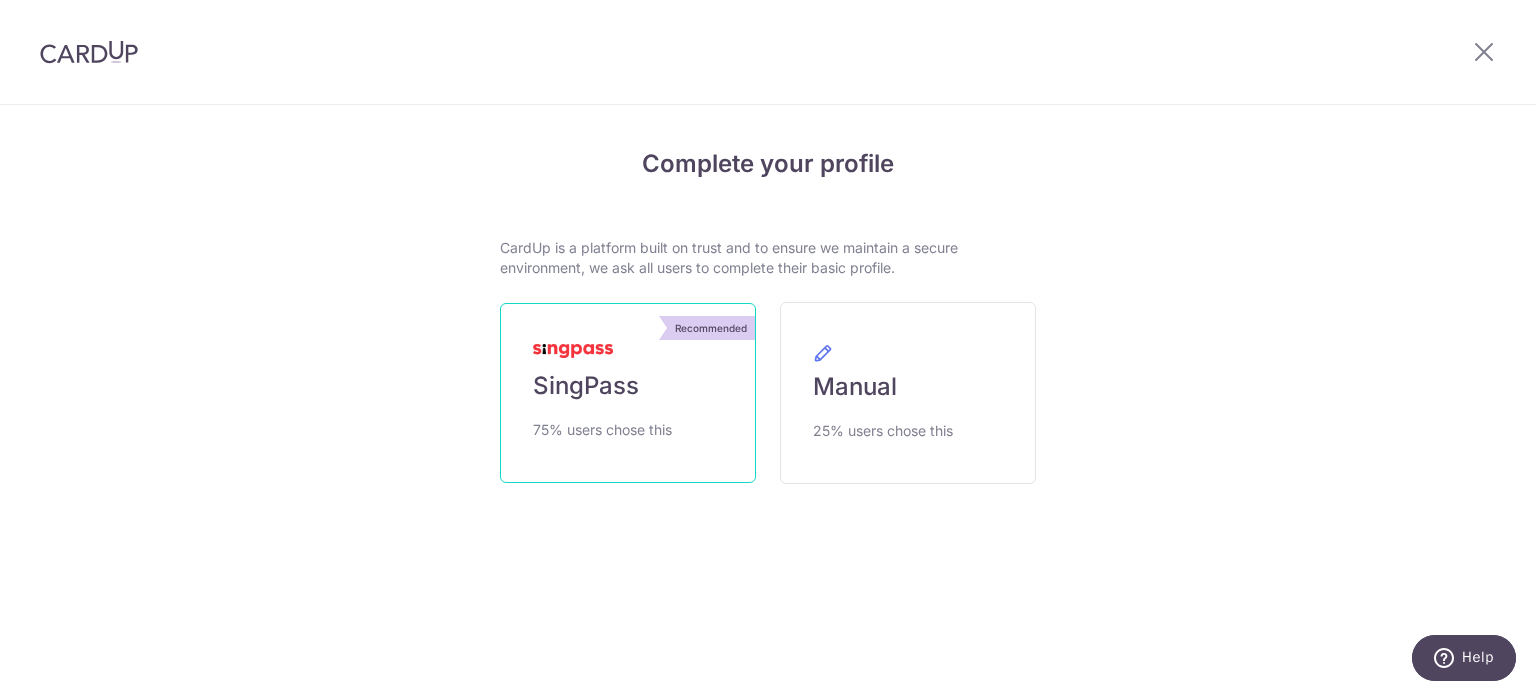 click on "Recommended
SingPass
75% users chose this" at bounding box center [628, 393] 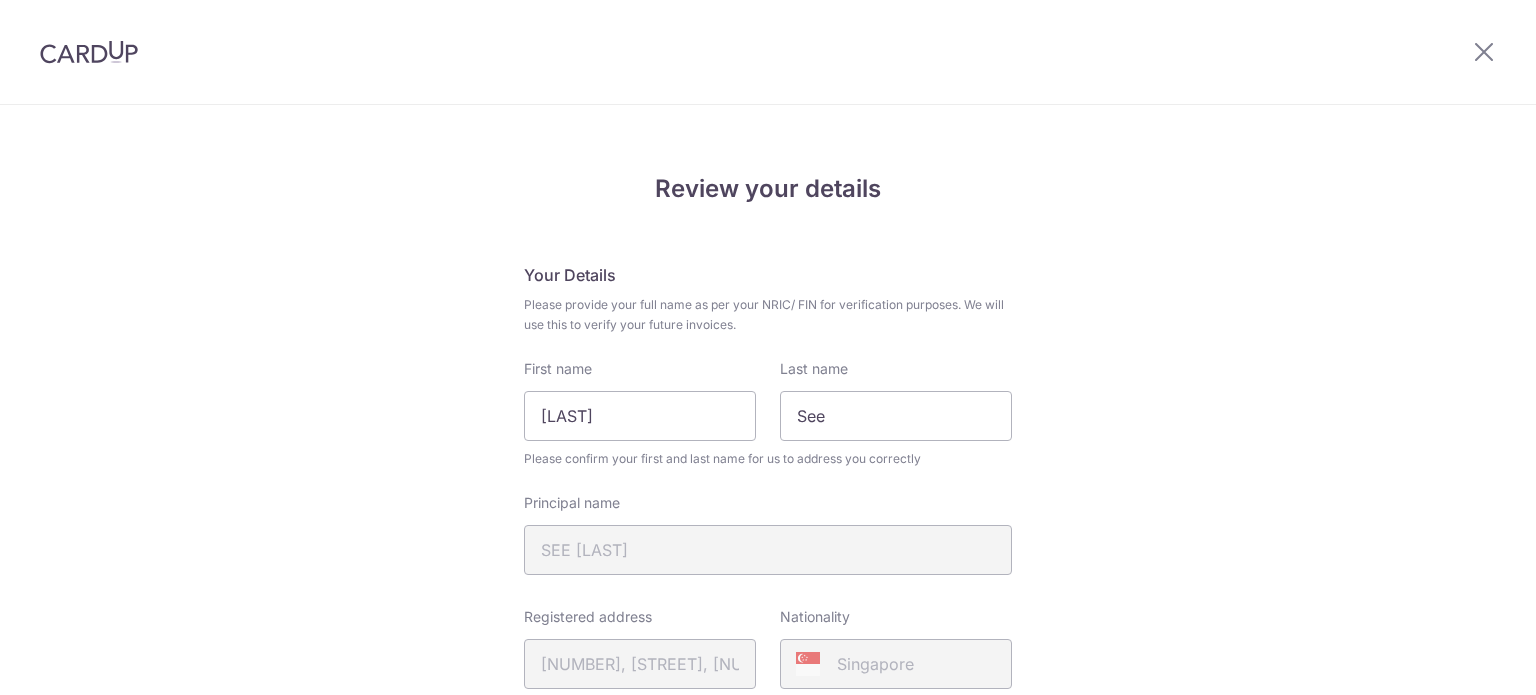 scroll, scrollTop: 0, scrollLeft: 0, axis: both 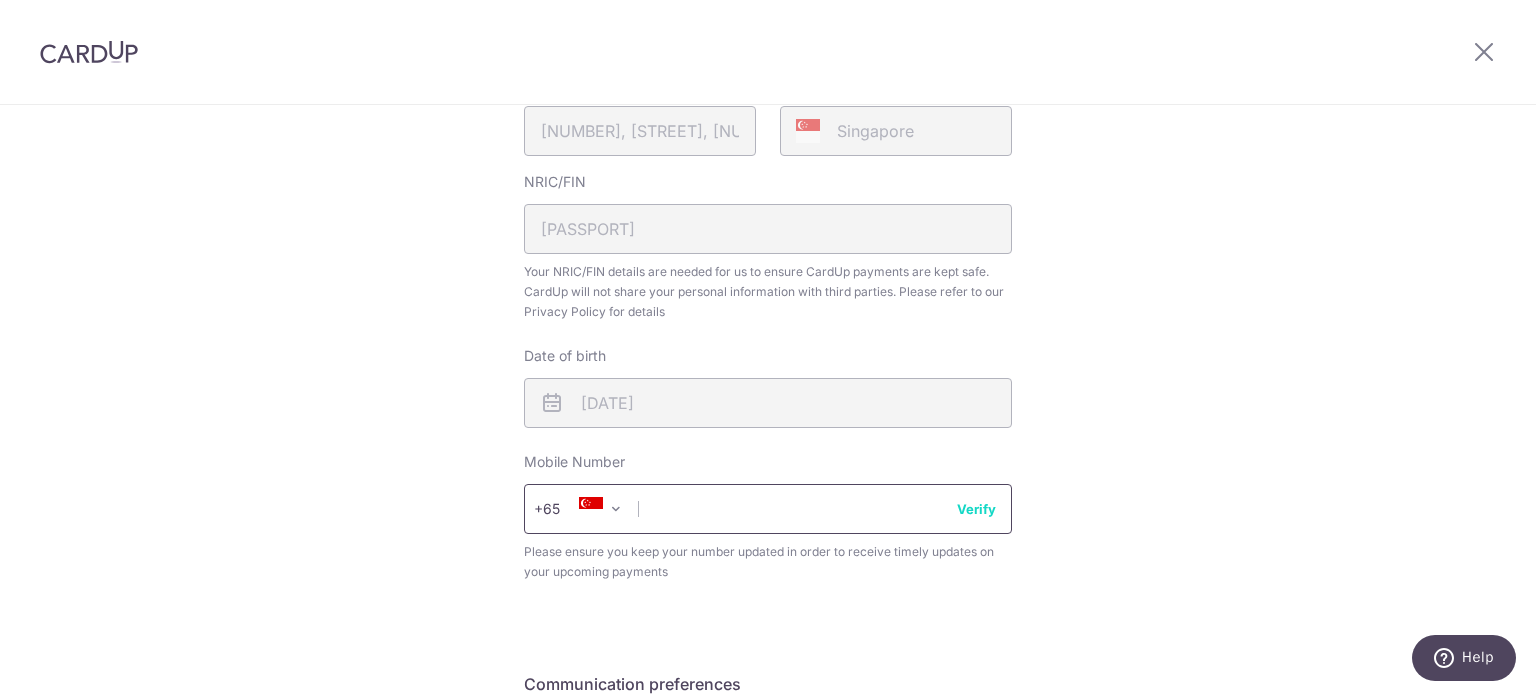 click at bounding box center (768, 509) 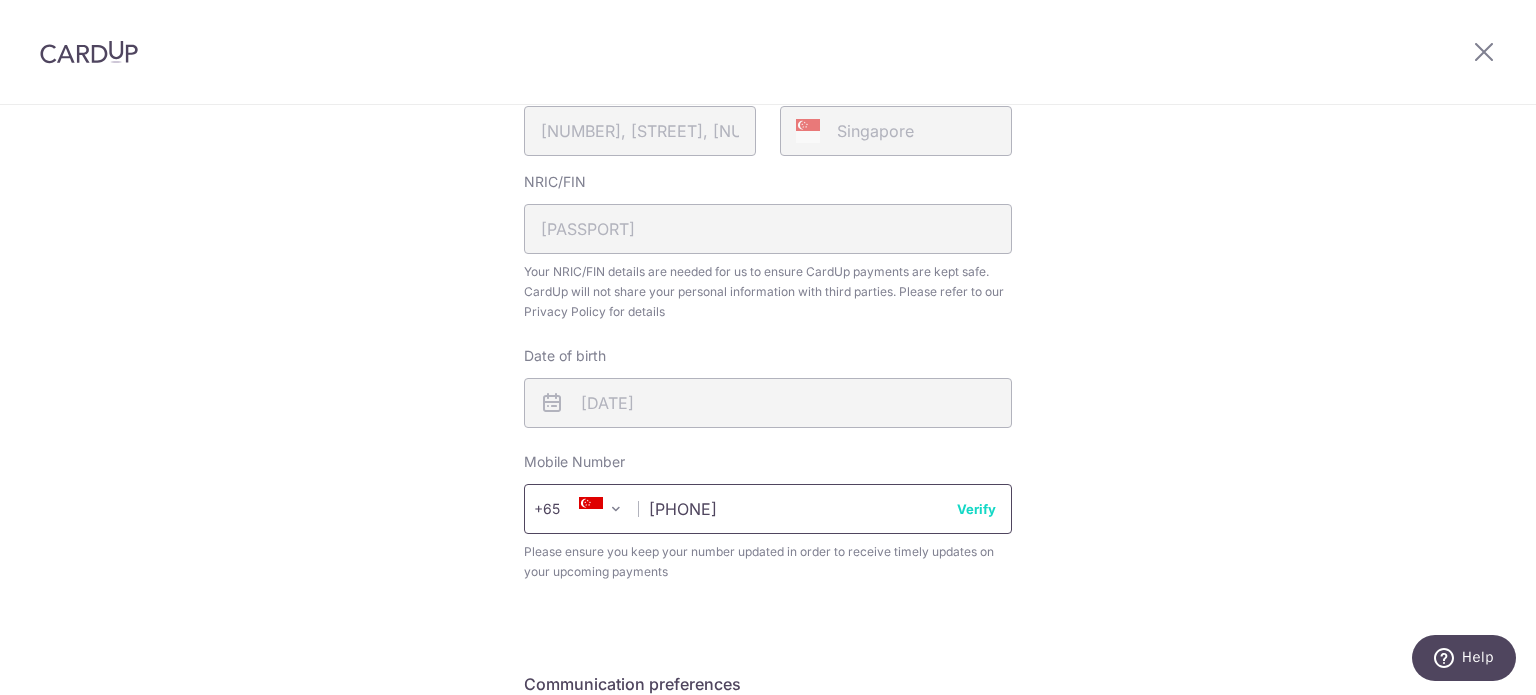 type on "94258873" 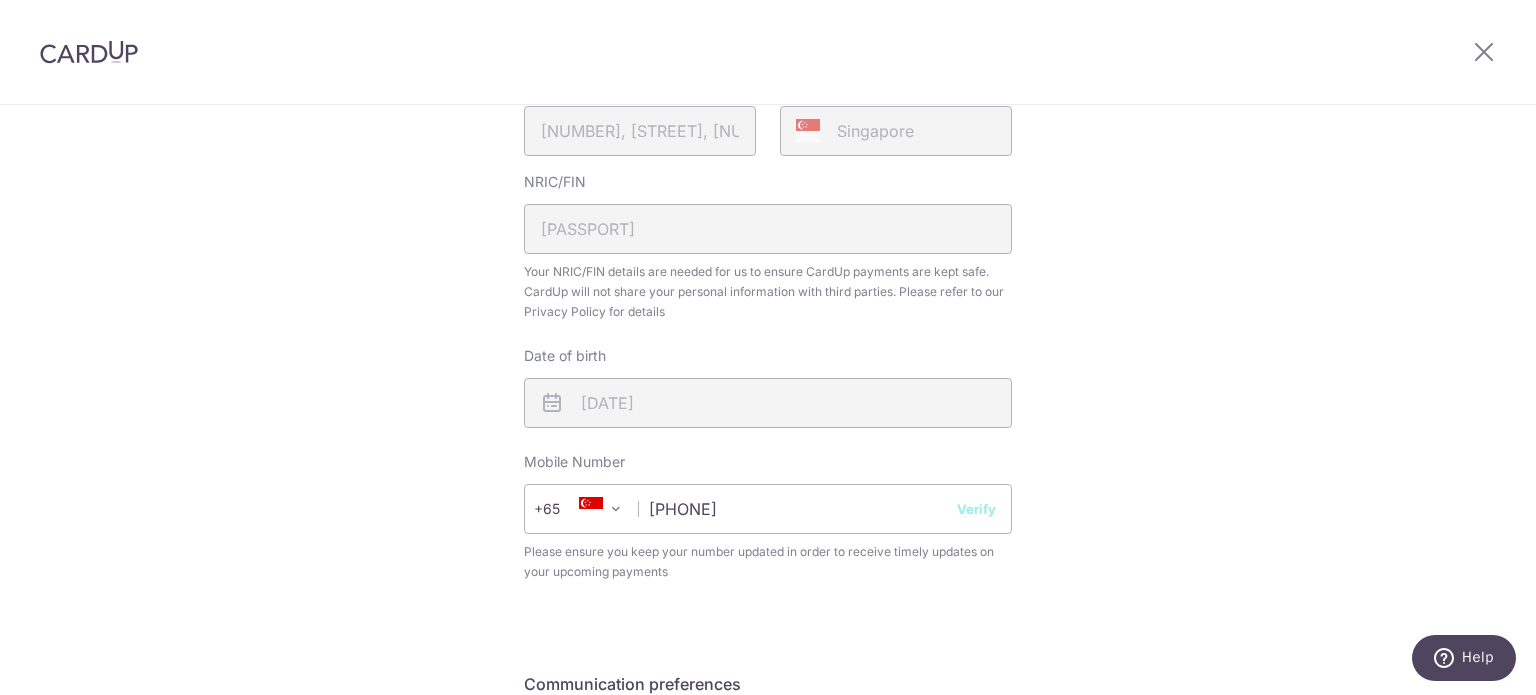 click on "Verify" at bounding box center [976, 509] 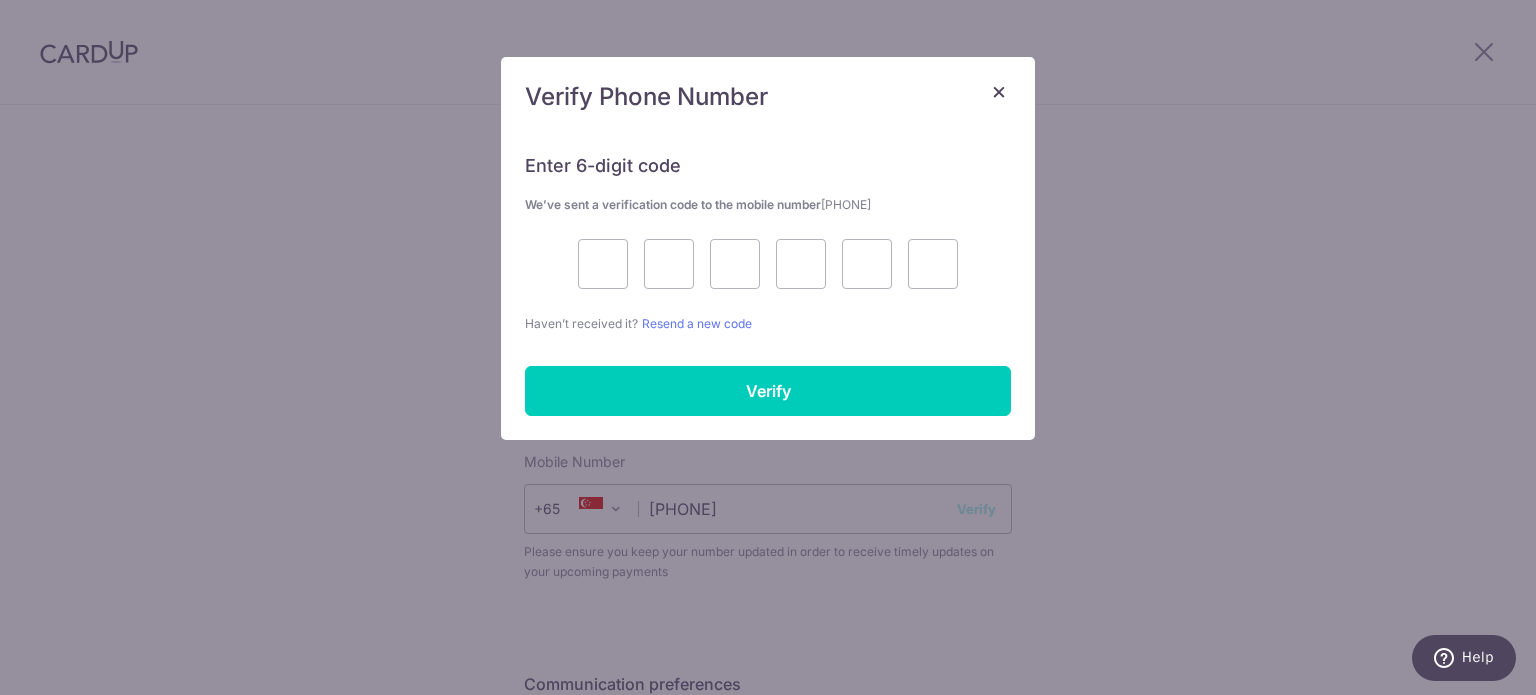 drag, startPoint x: 1048, startPoint y: 543, endPoint x: 1058, endPoint y: 510, distance: 34.48188 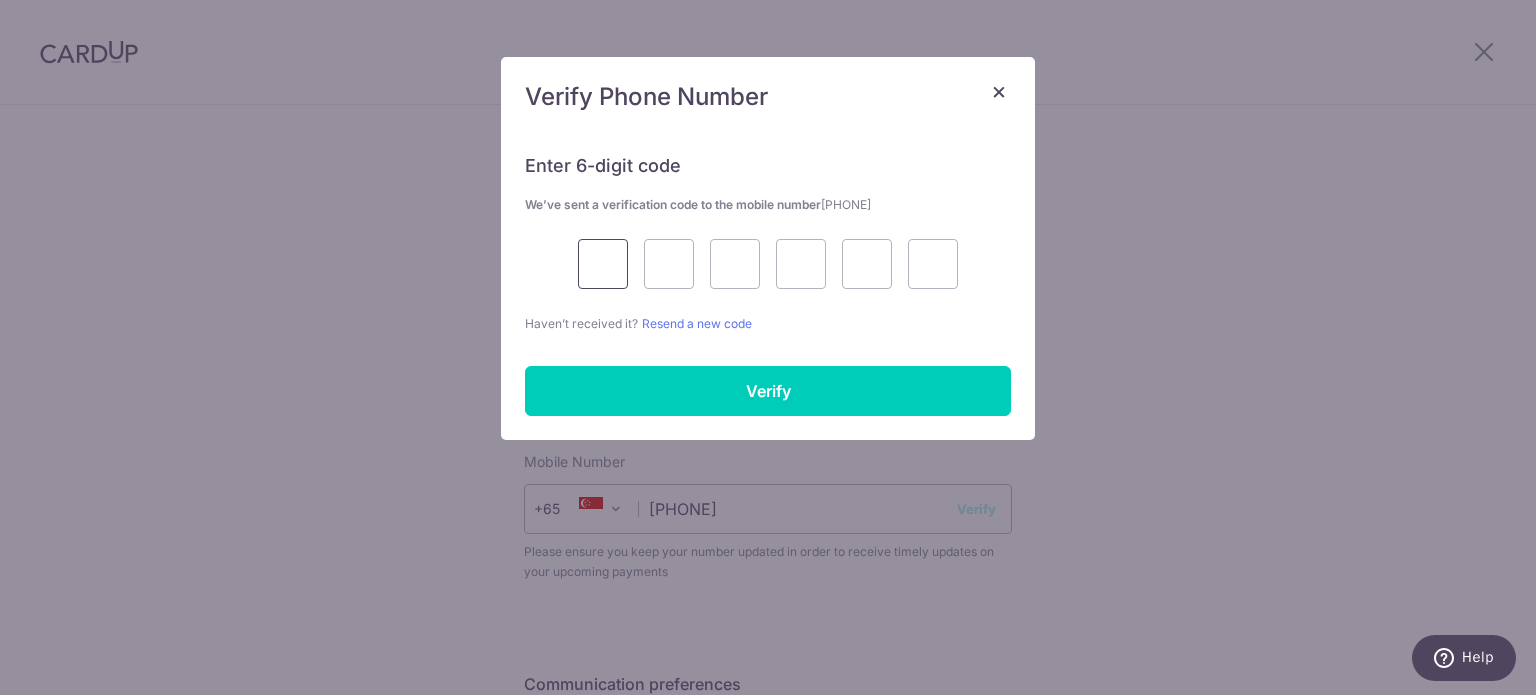 drag, startPoint x: 1058, startPoint y: 510, endPoint x: 603, endPoint y: 251, distance: 523.55133 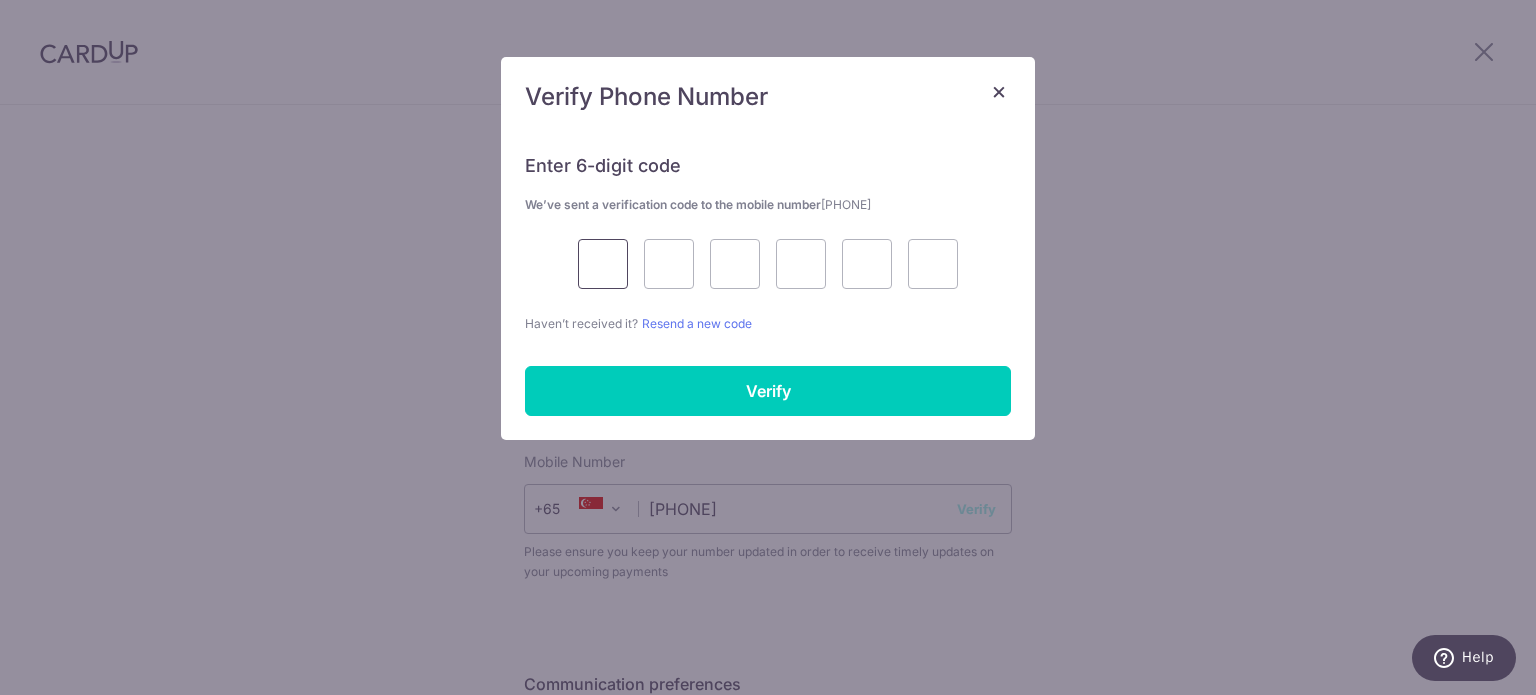 click at bounding box center (603, 264) 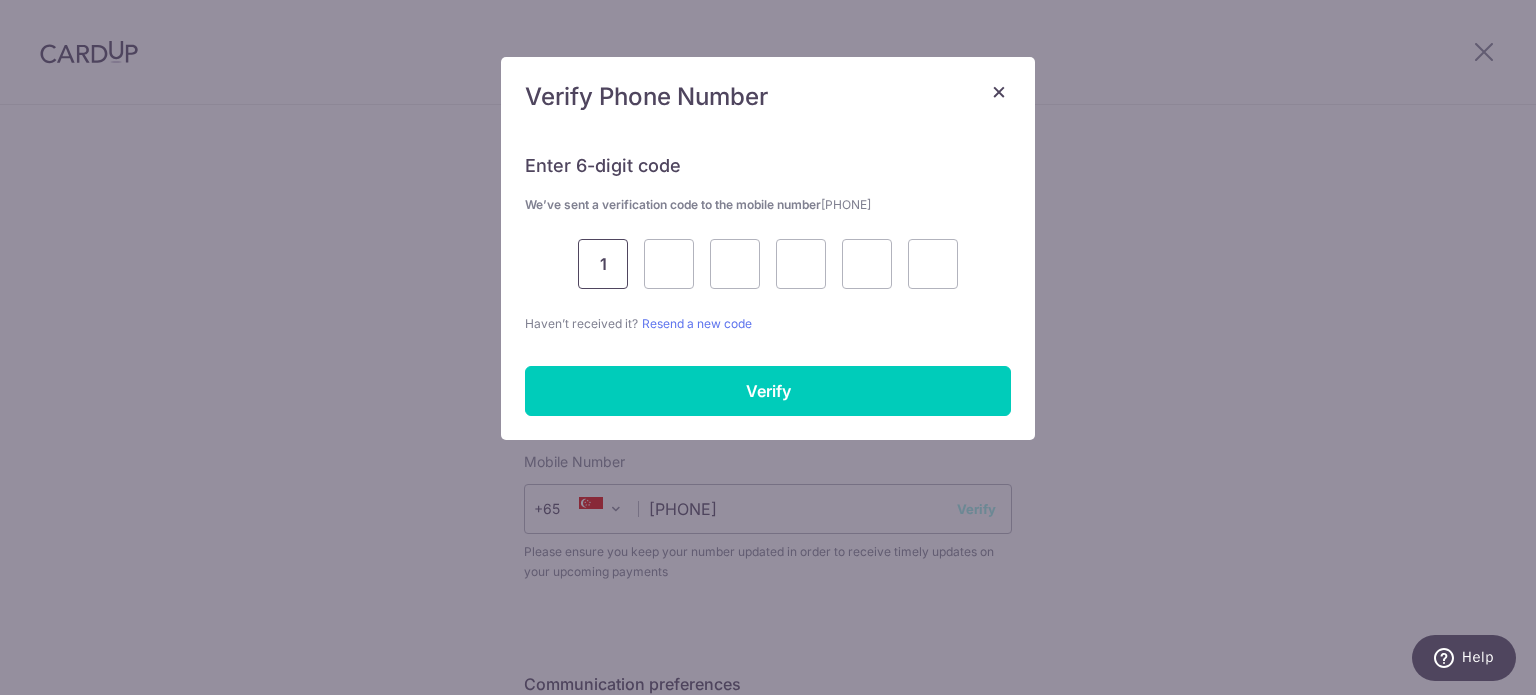type on "1" 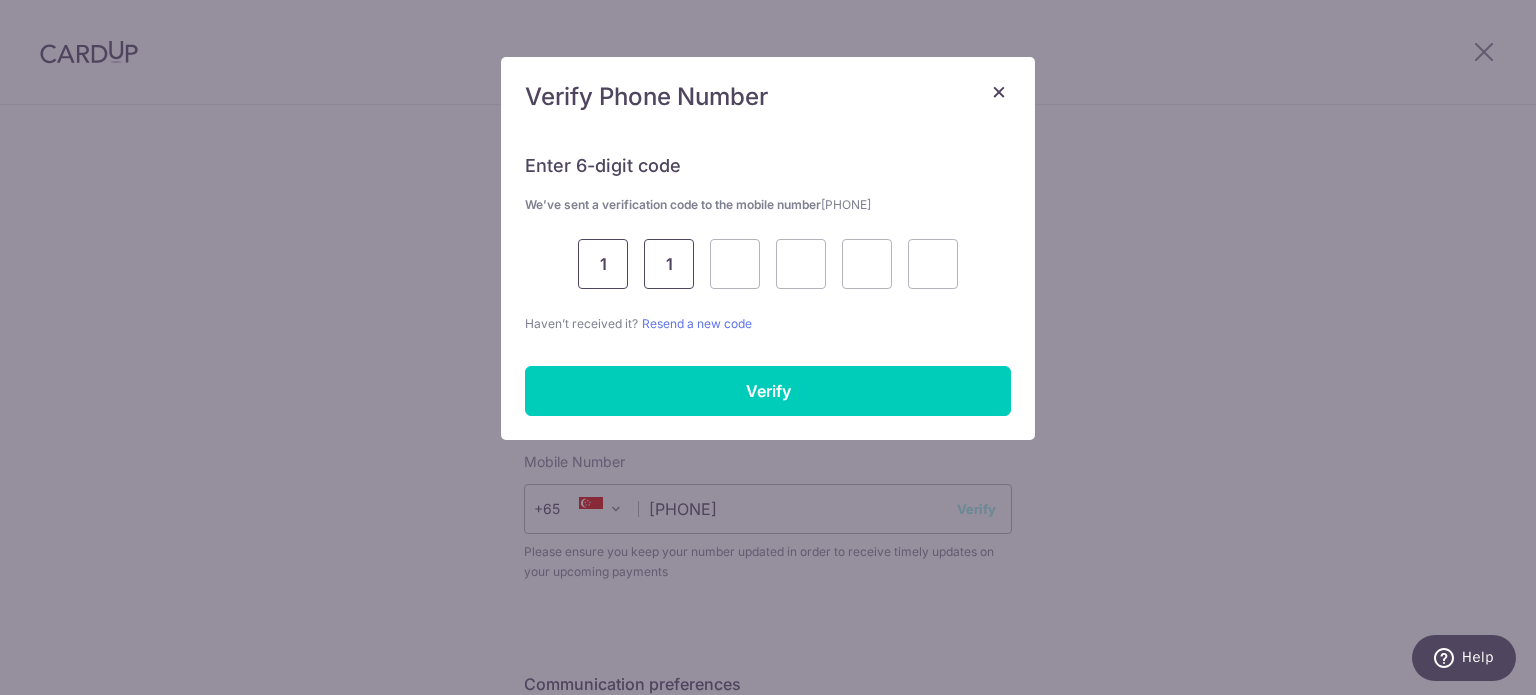type on "1" 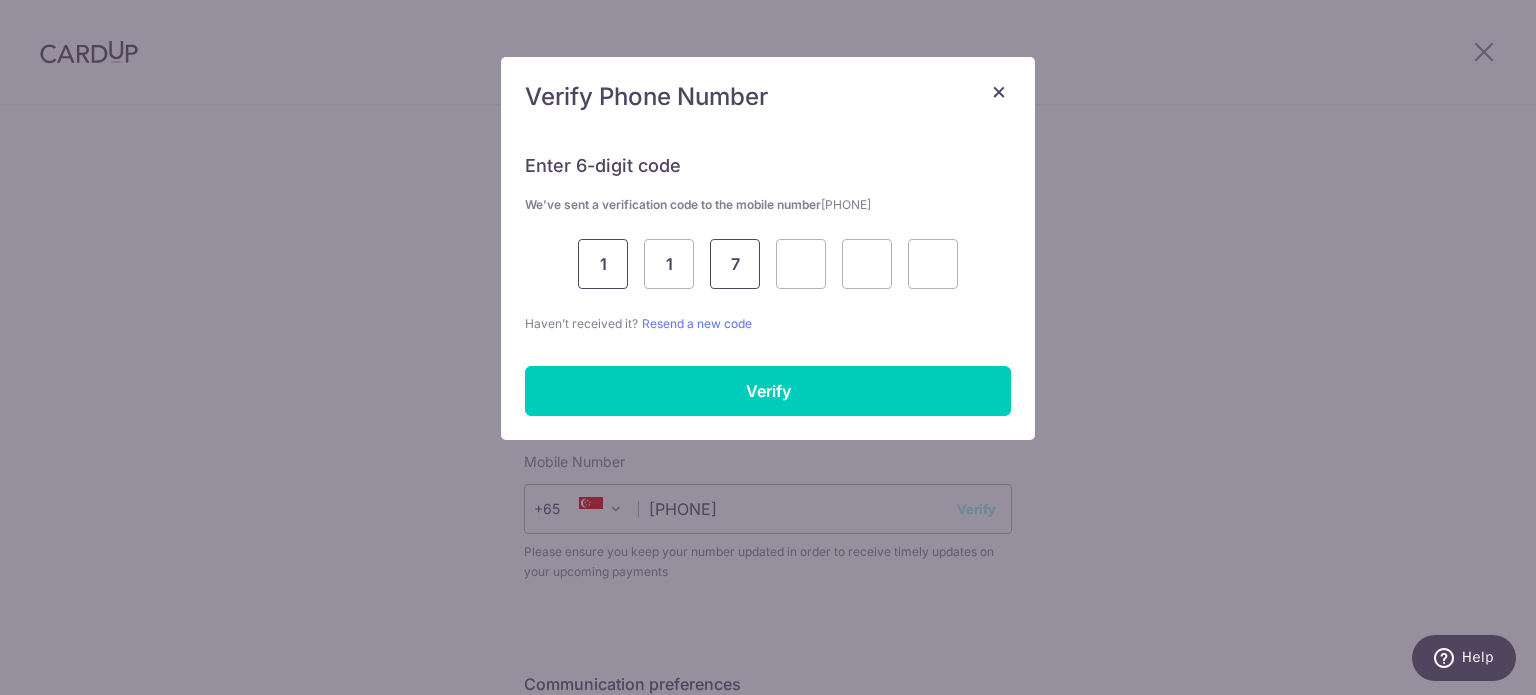type on "7" 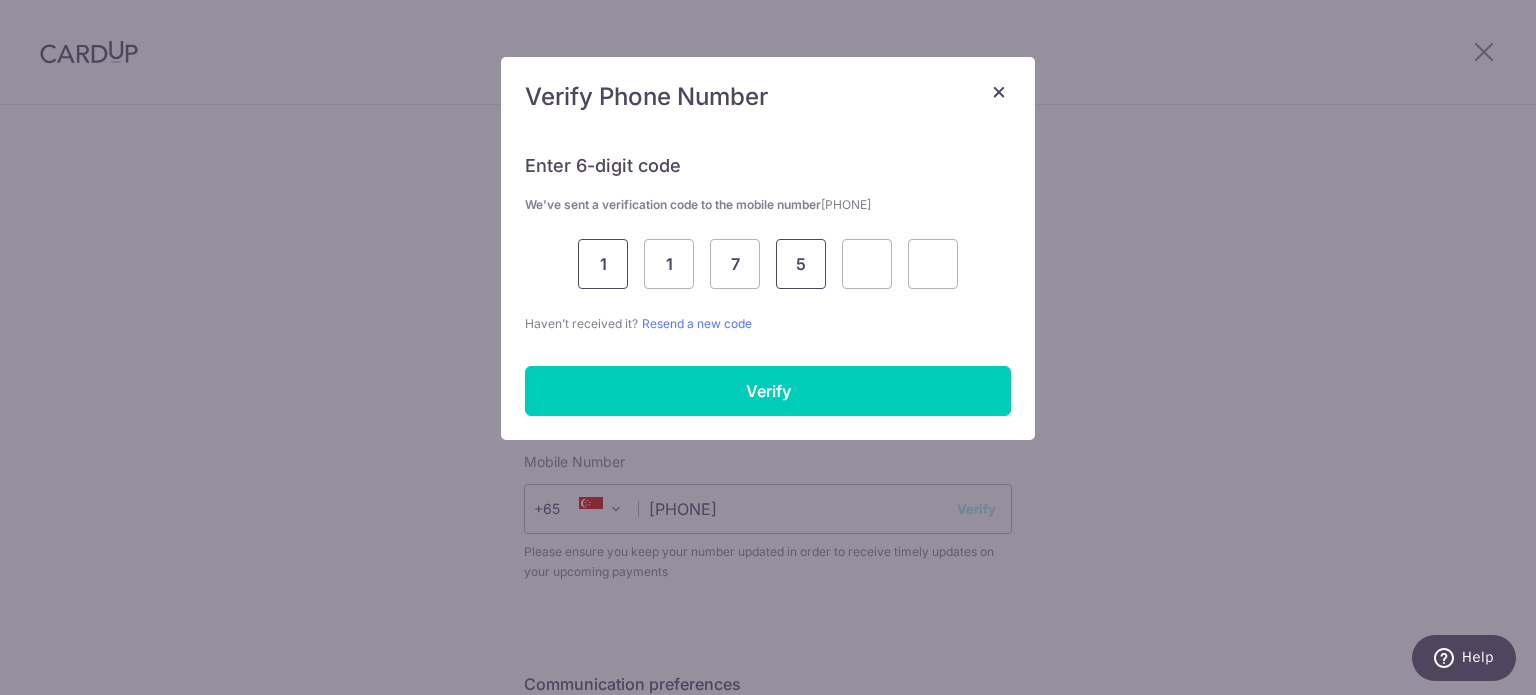 type on "5" 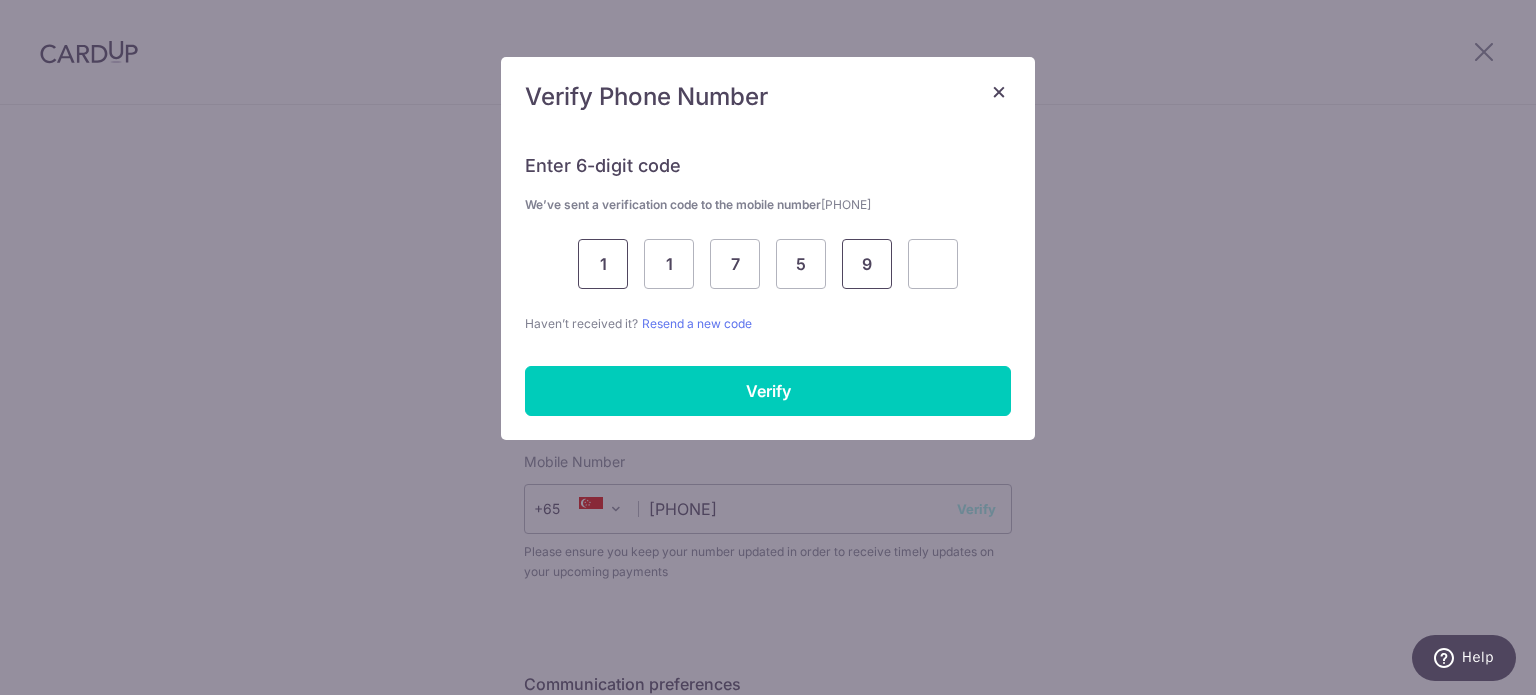 type on "9" 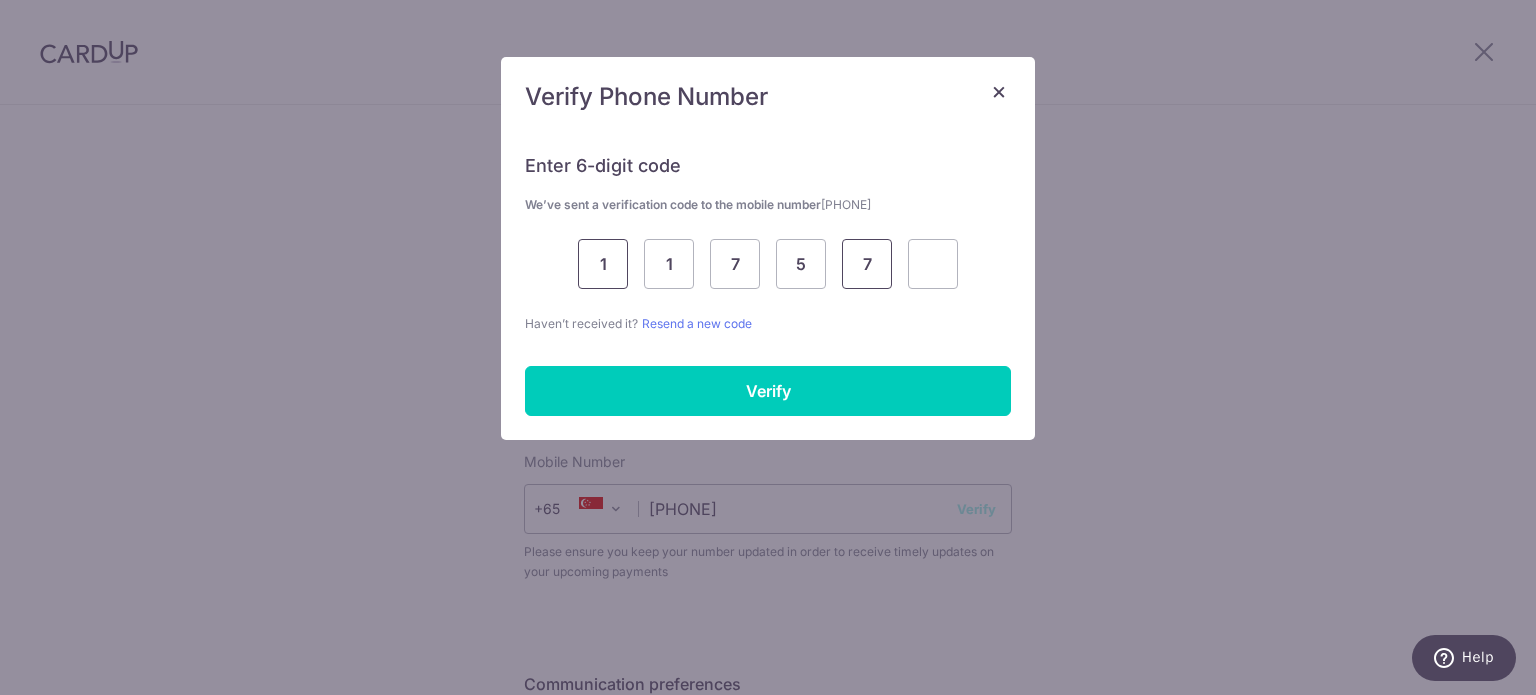 type on "7" 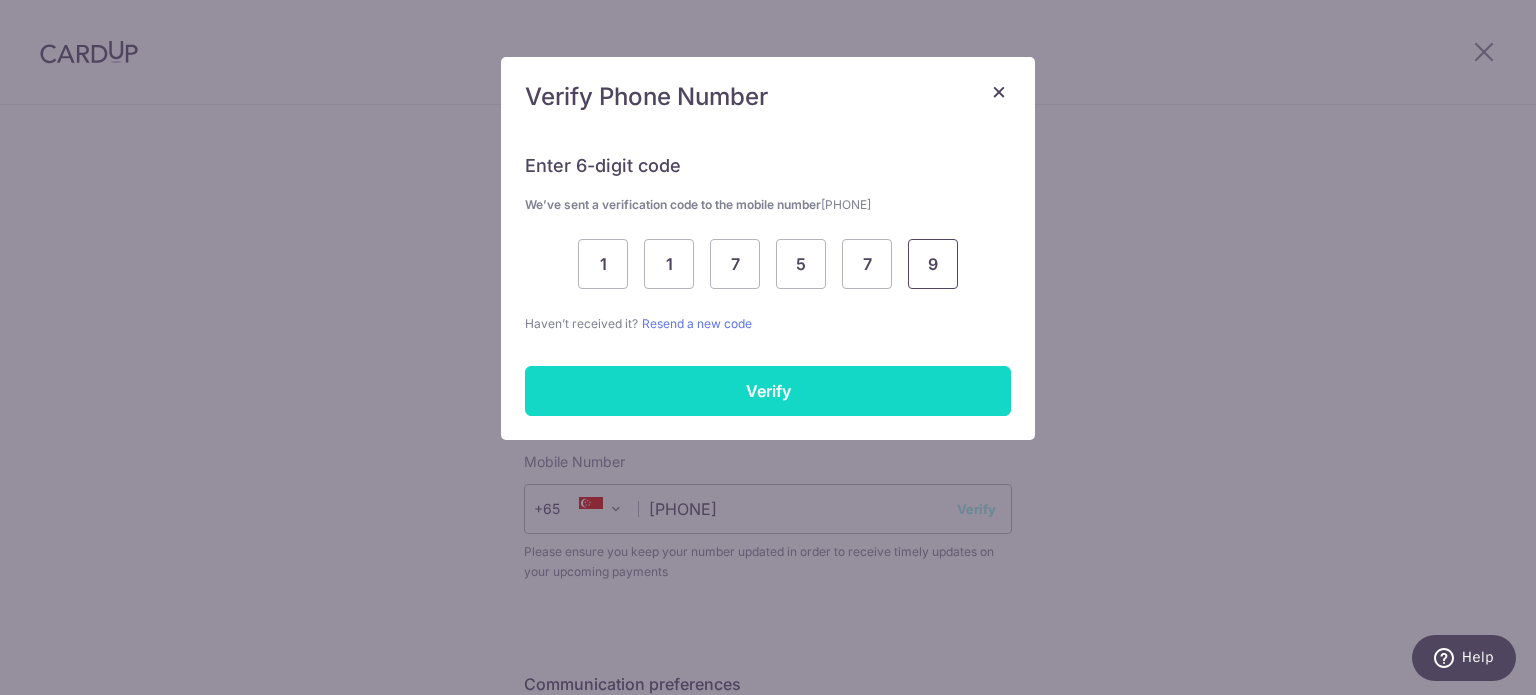 type on "9" 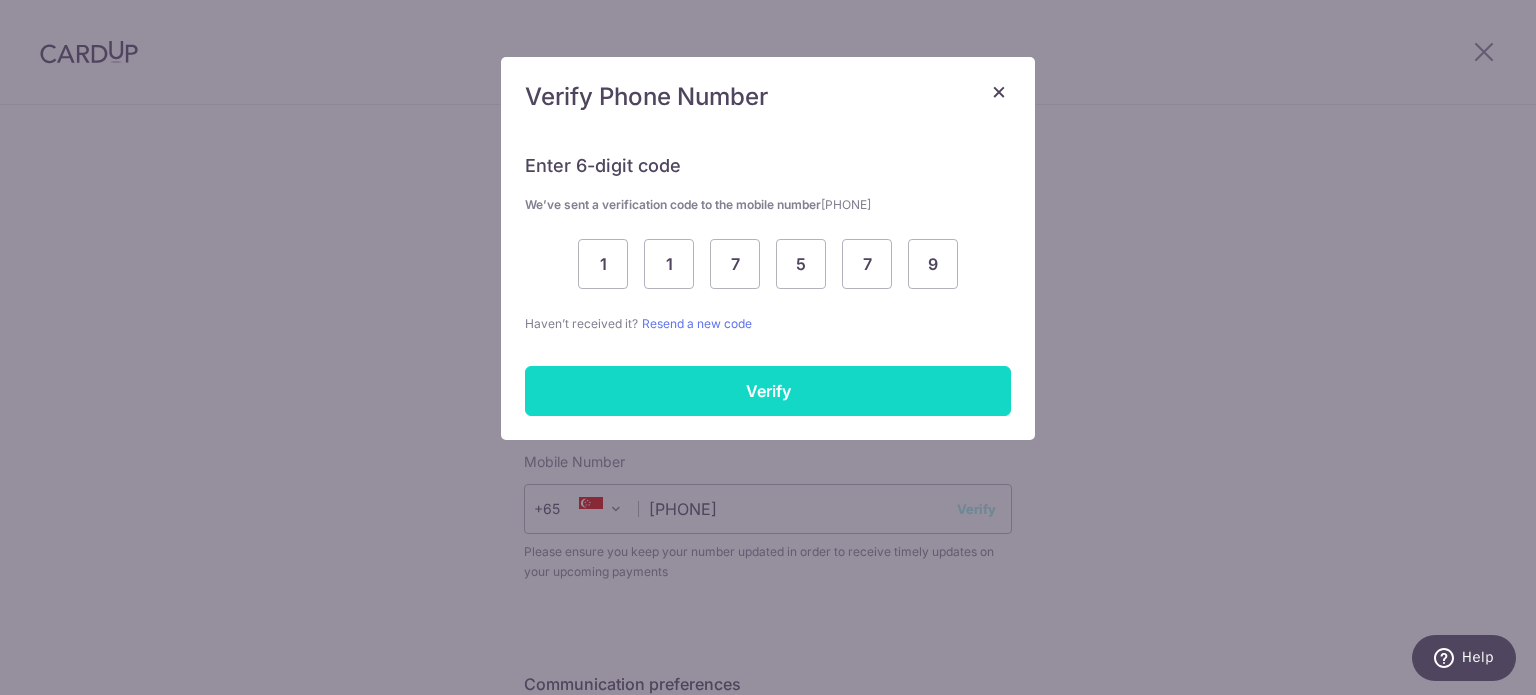 click on "Verify" at bounding box center (768, 391) 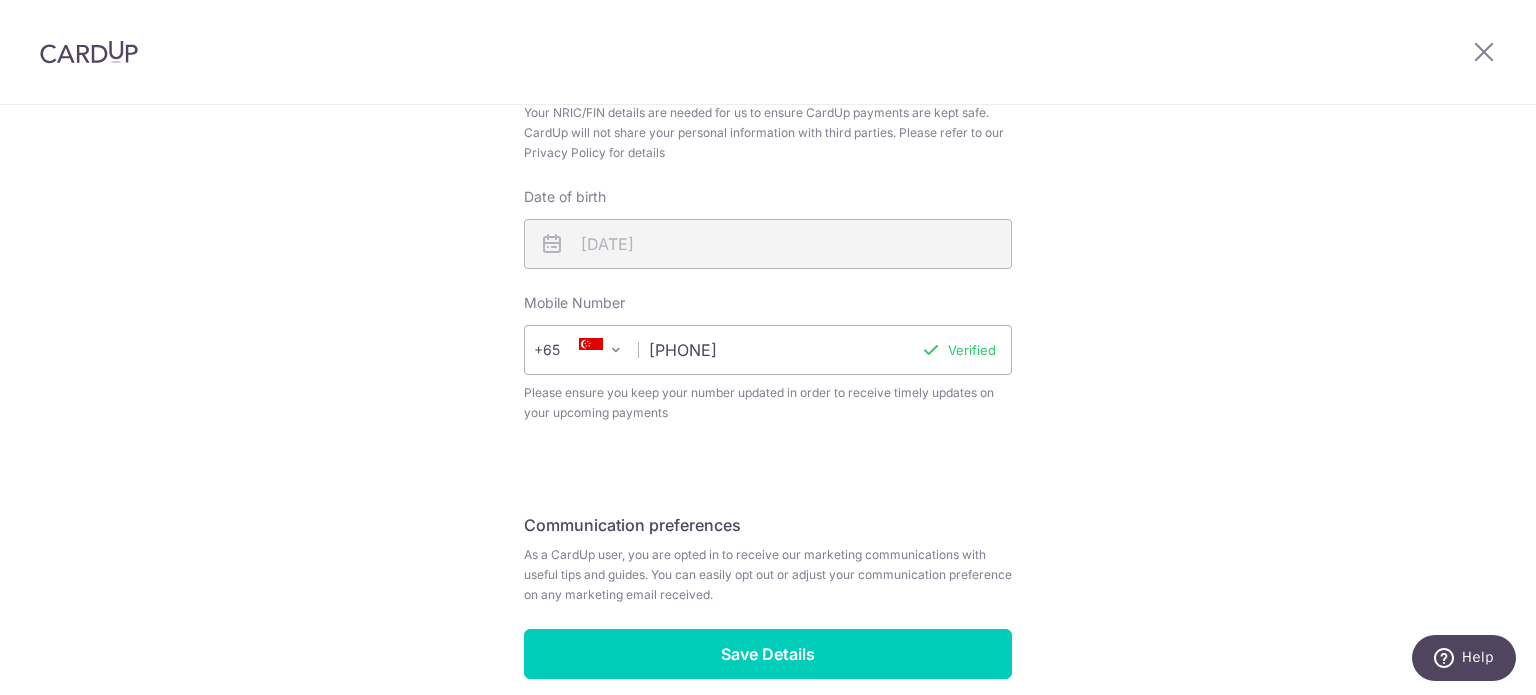 scroll, scrollTop: 784, scrollLeft: 0, axis: vertical 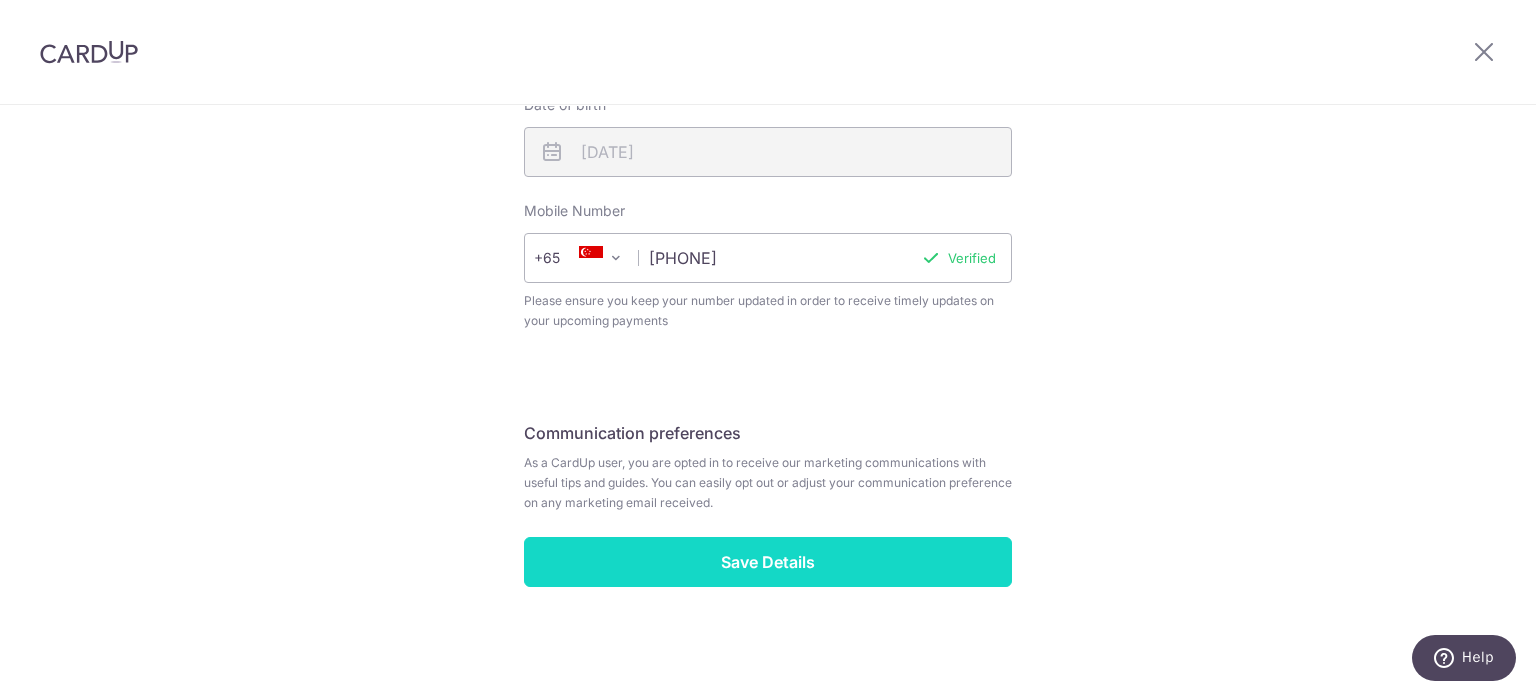 click on "Save Details" at bounding box center (768, 562) 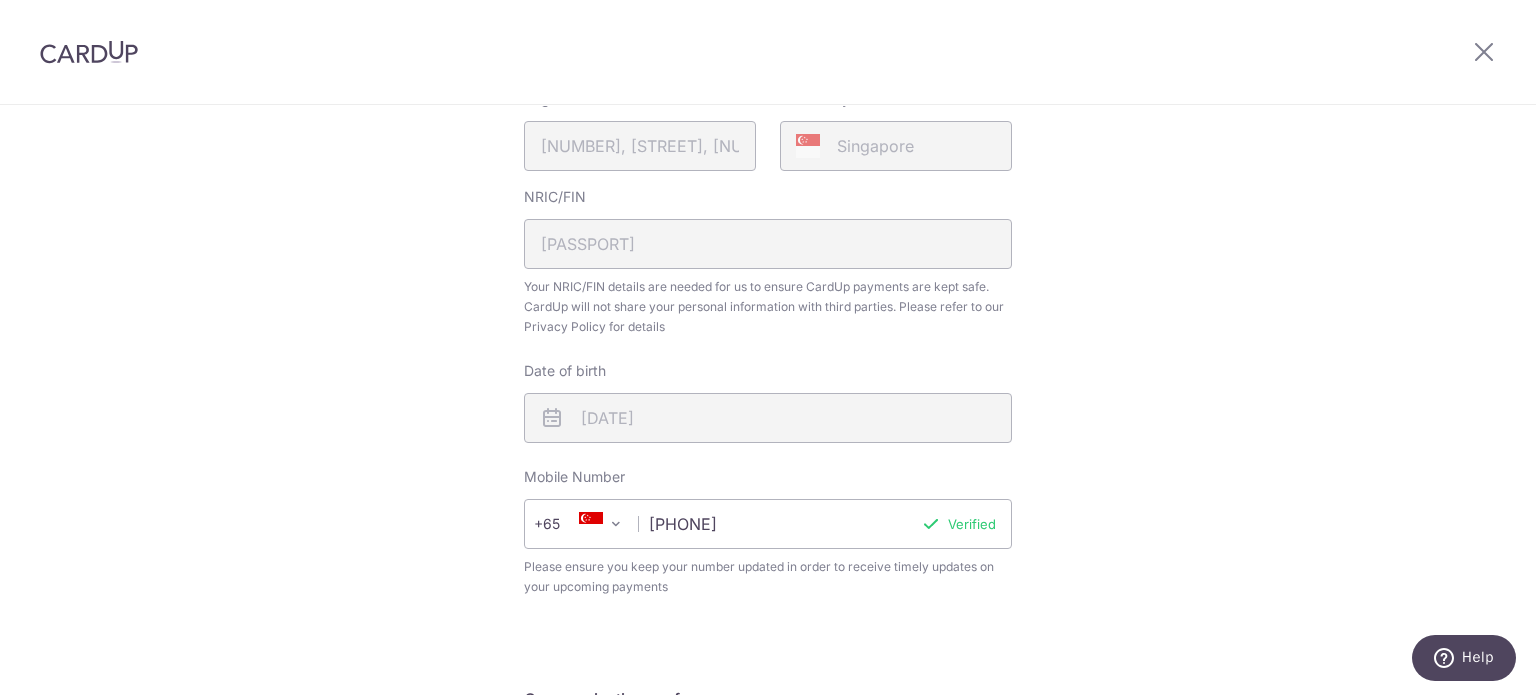 scroll, scrollTop: 0, scrollLeft: 0, axis: both 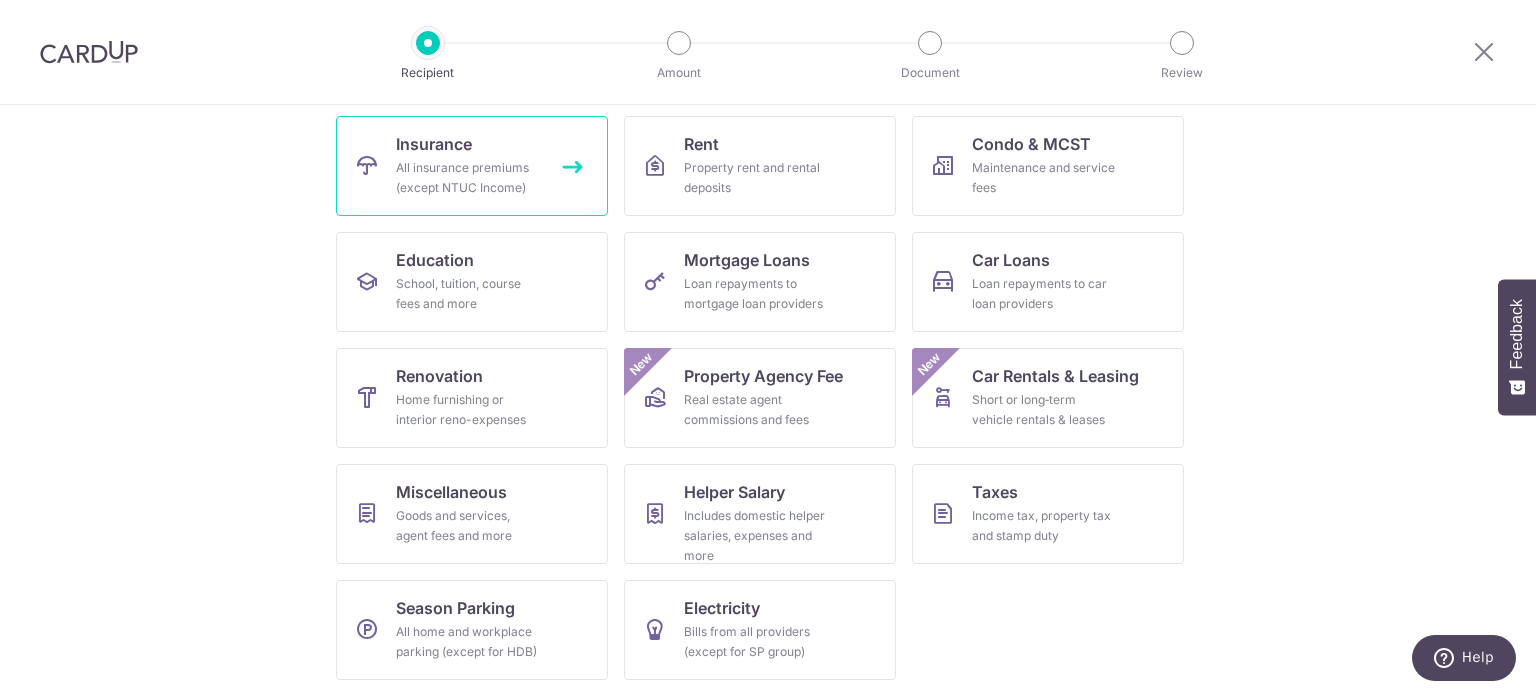 click on "All insurance premiums (except NTUC Income)" at bounding box center [468, 178] 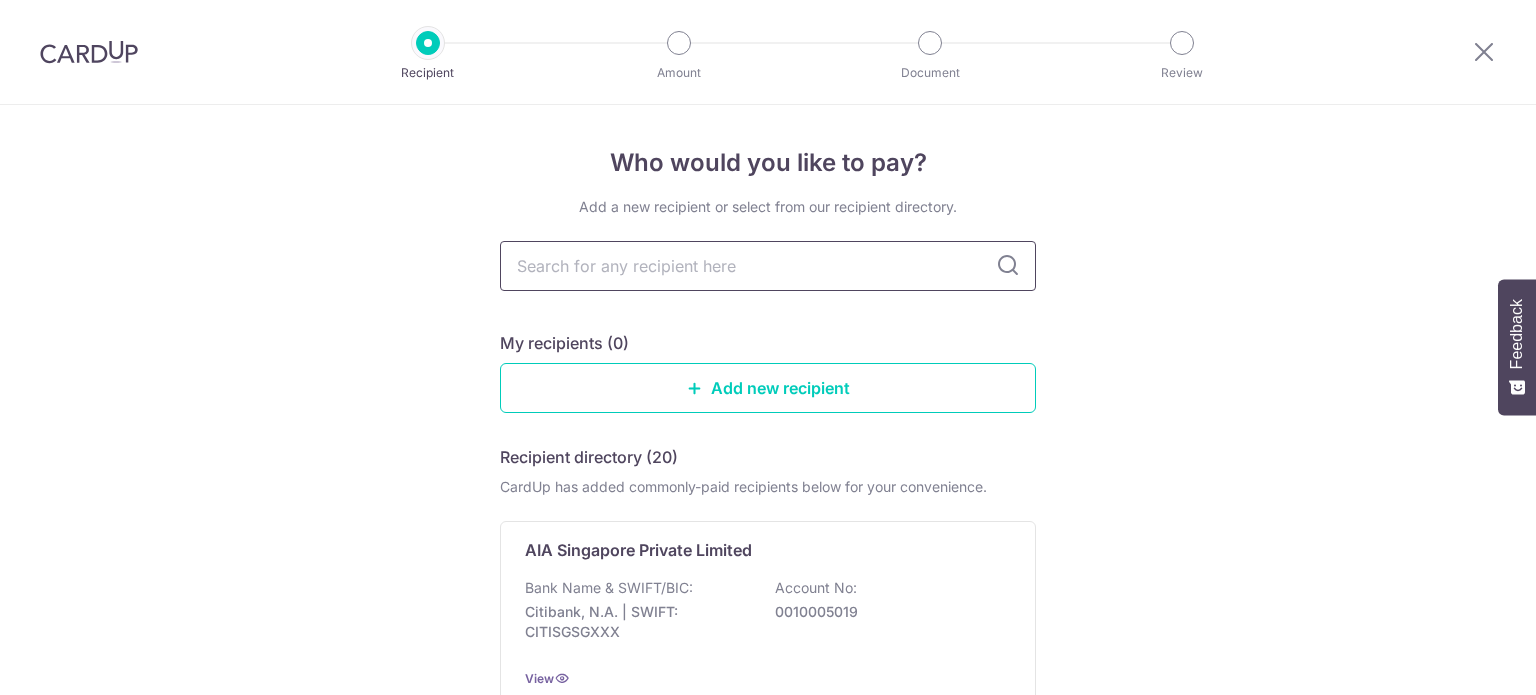 scroll, scrollTop: 0, scrollLeft: 0, axis: both 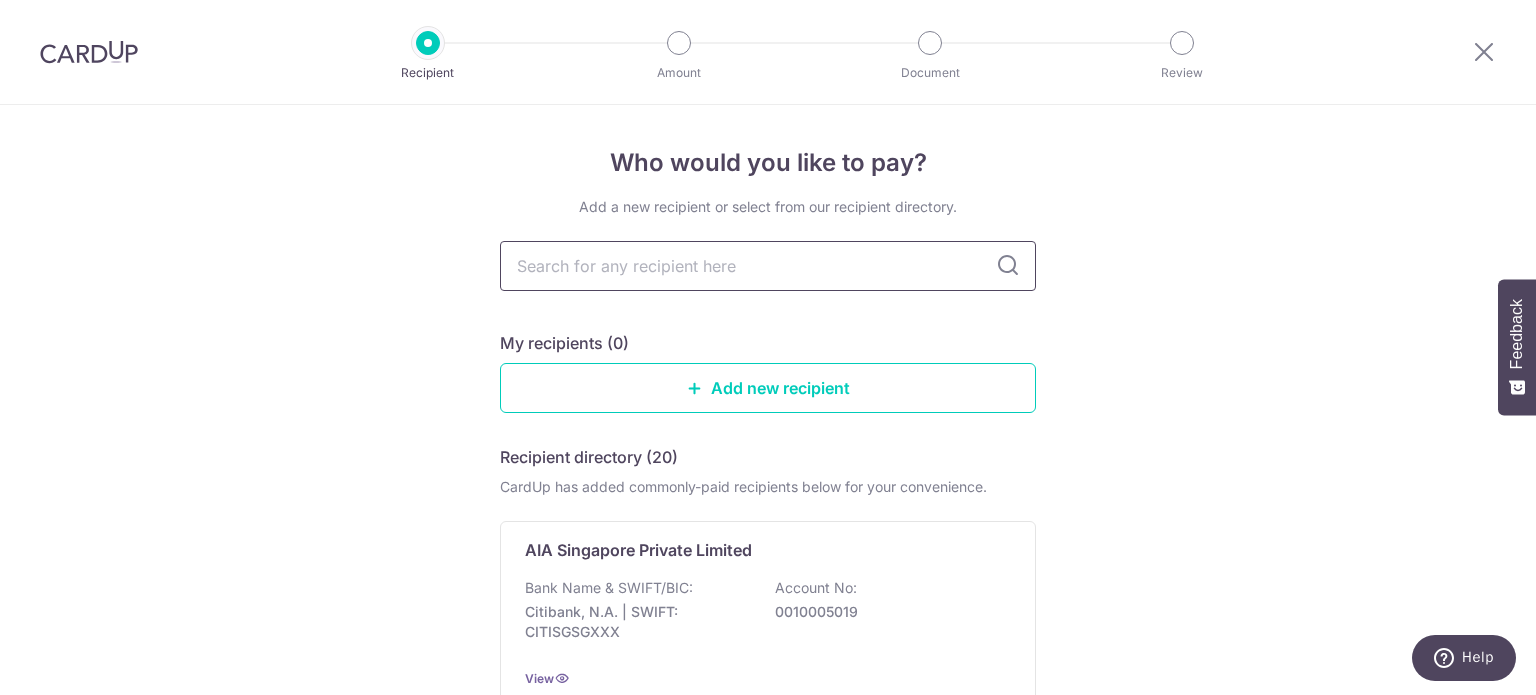 click at bounding box center [768, 266] 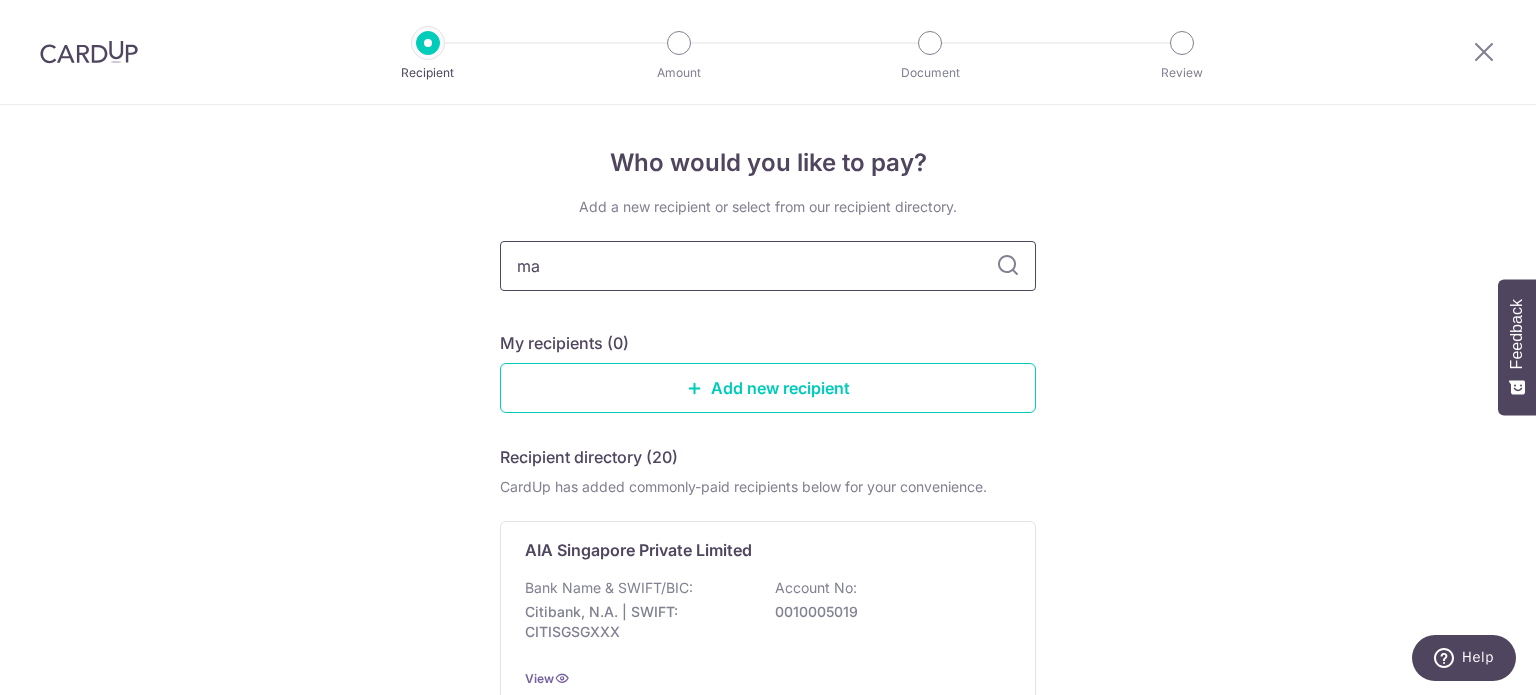 type on "man" 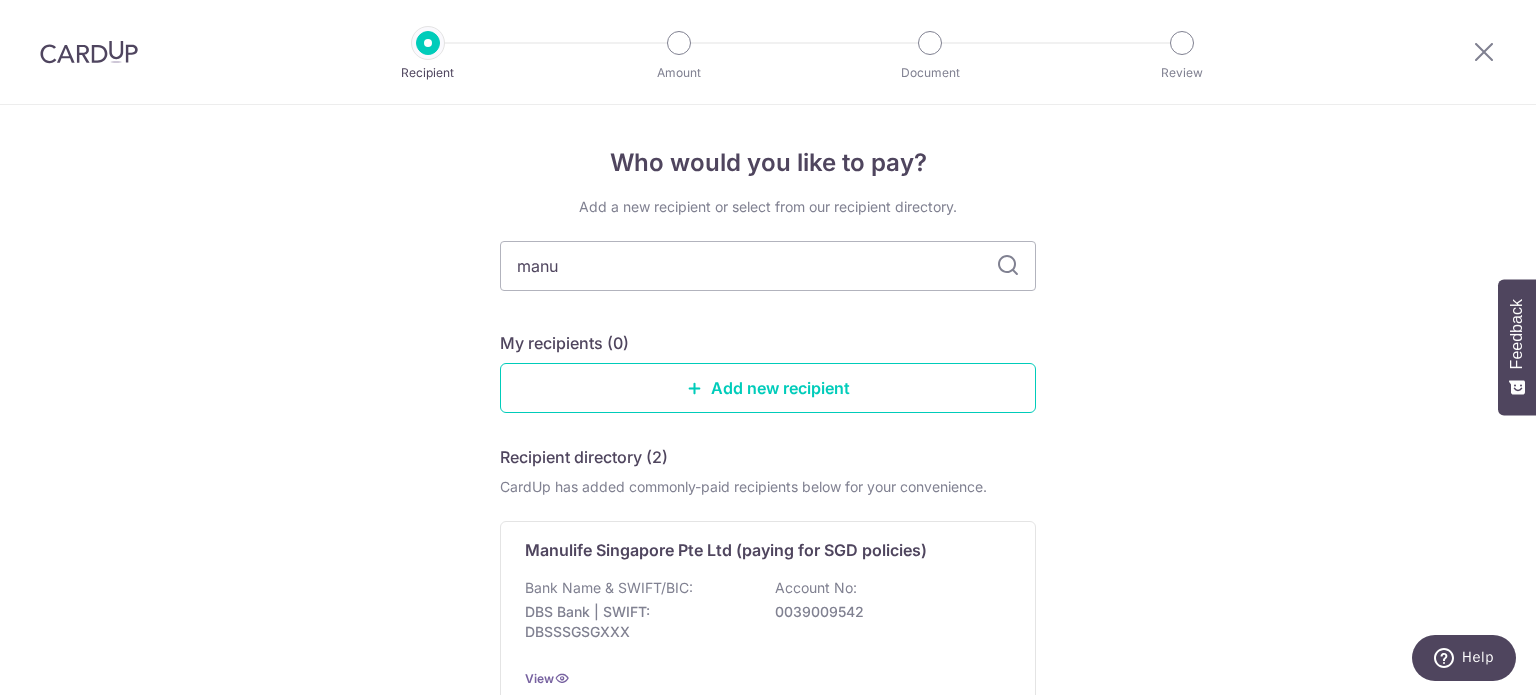 type on "manul" 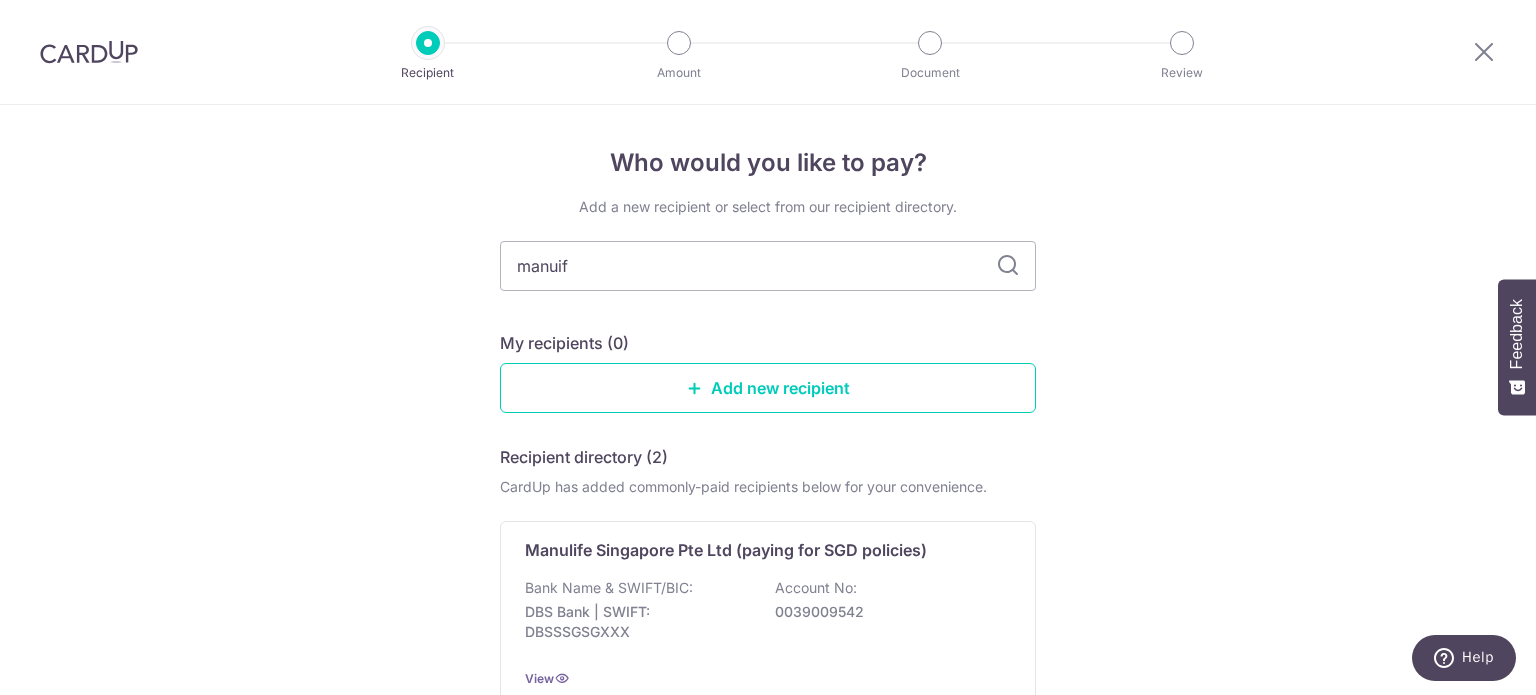 type on "manuife" 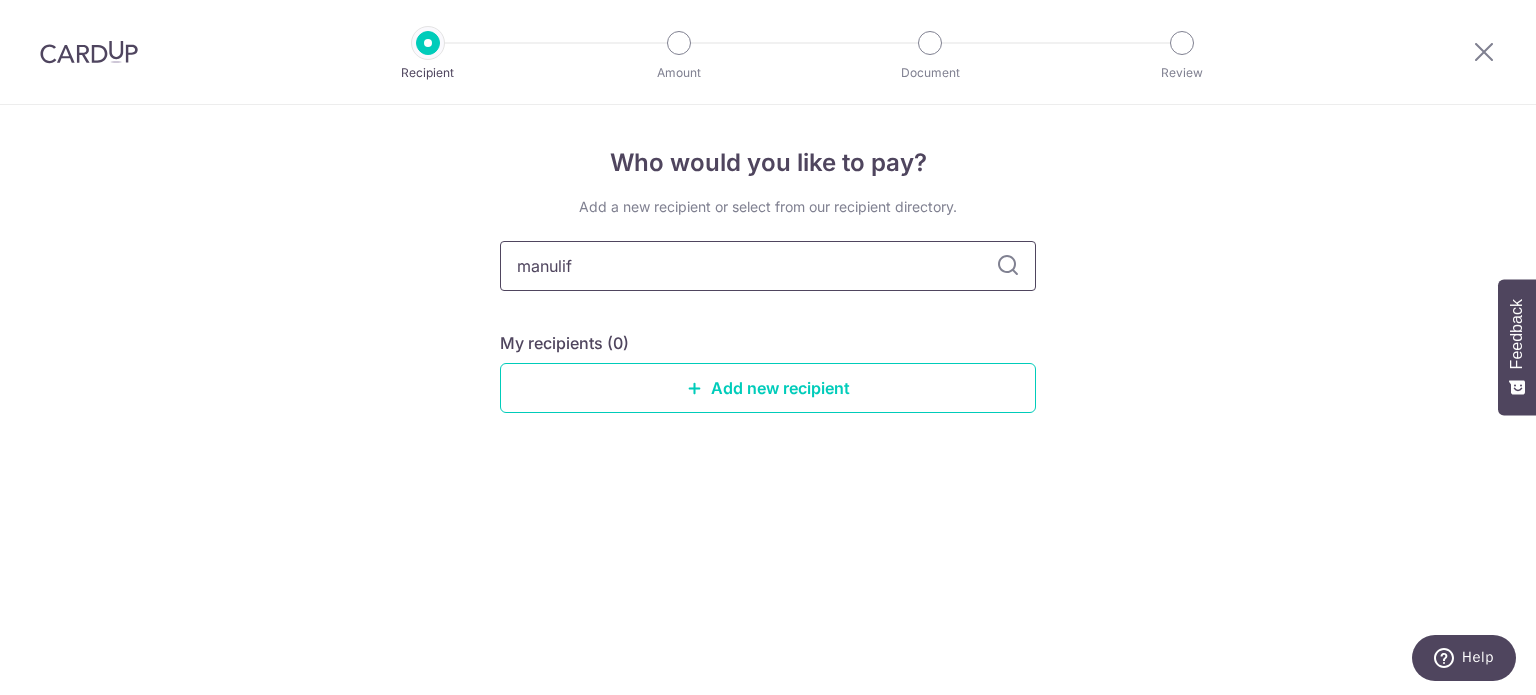 type on "manulife" 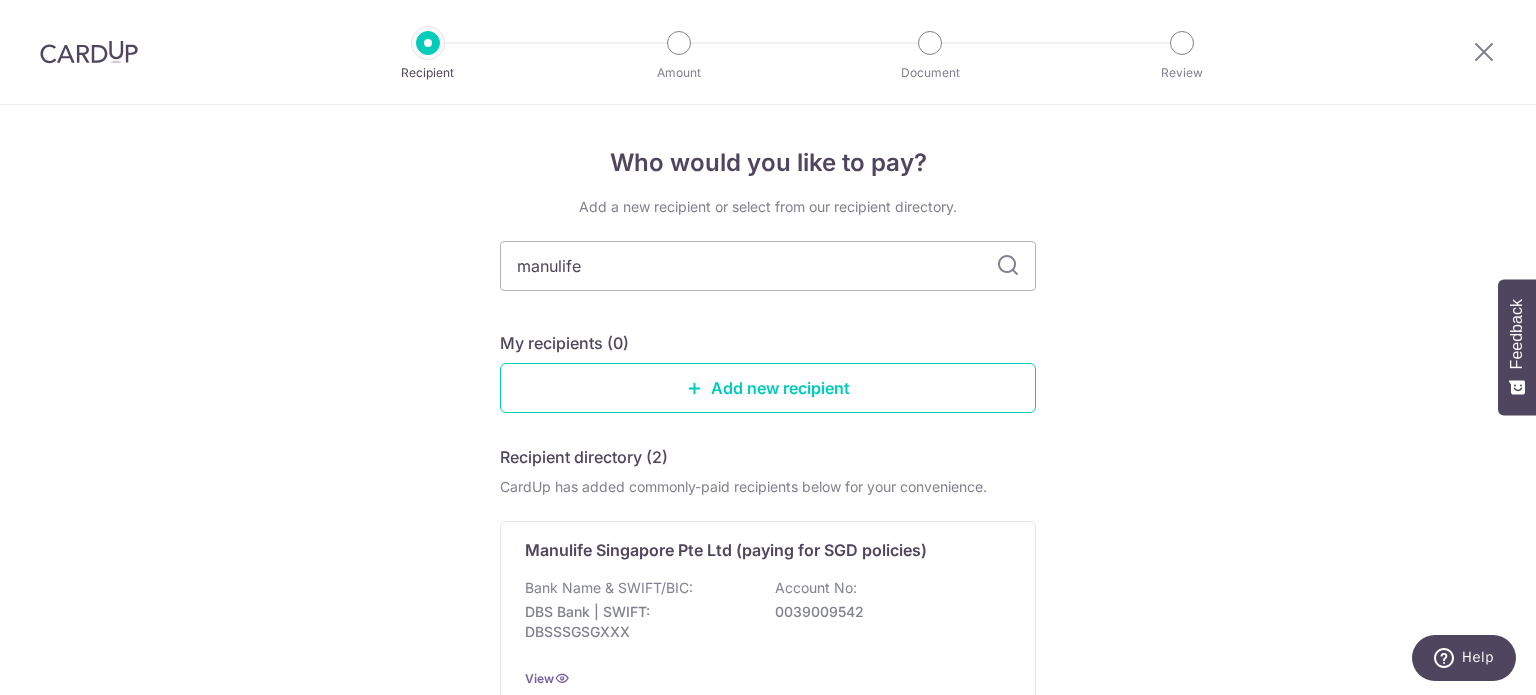 scroll, scrollTop: 266, scrollLeft: 0, axis: vertical 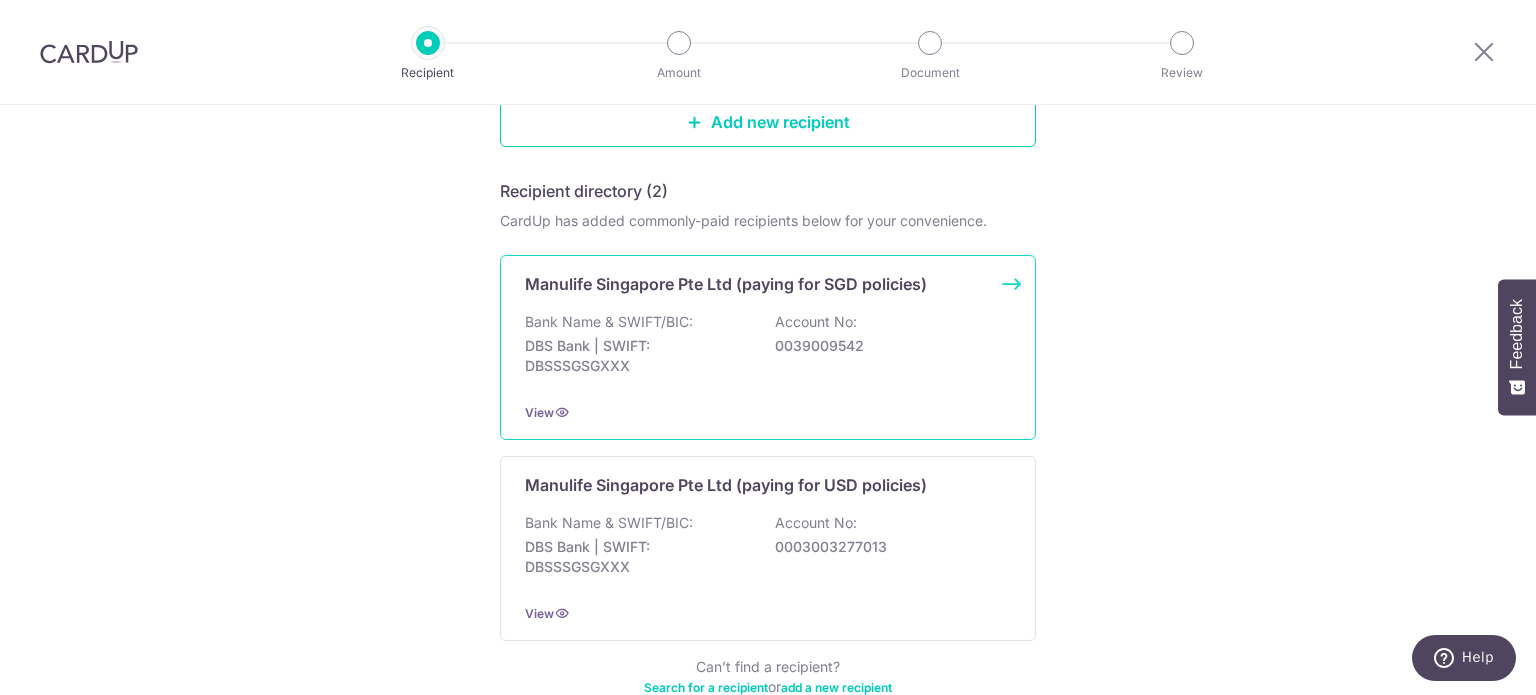 click on "Bank Name & SWIFT/BIC:
DBS Bank | SWIFT: DBSSSGSGXXX
Account No:
0039009542" at bounding box center [768, 349] 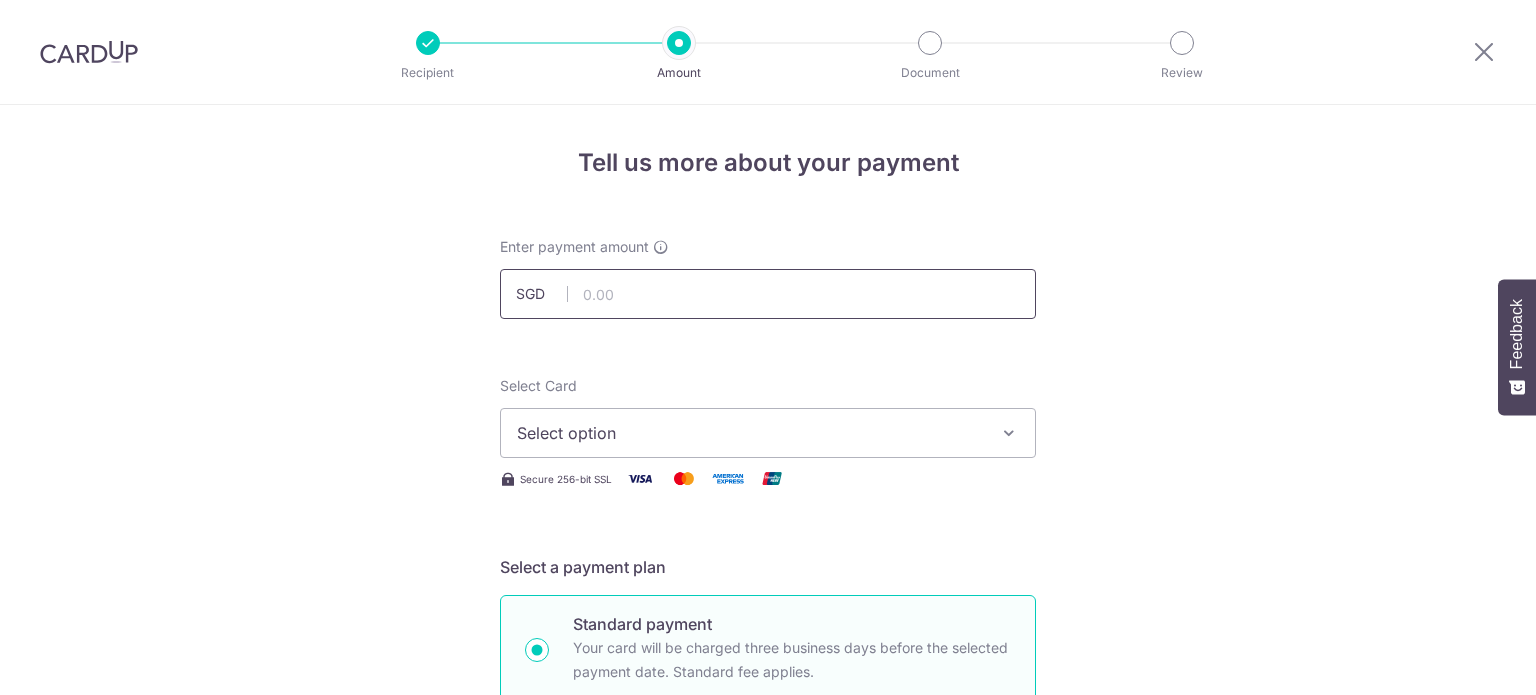 scroll, scrollTop: 0, scrollLeft: 0, axis: both 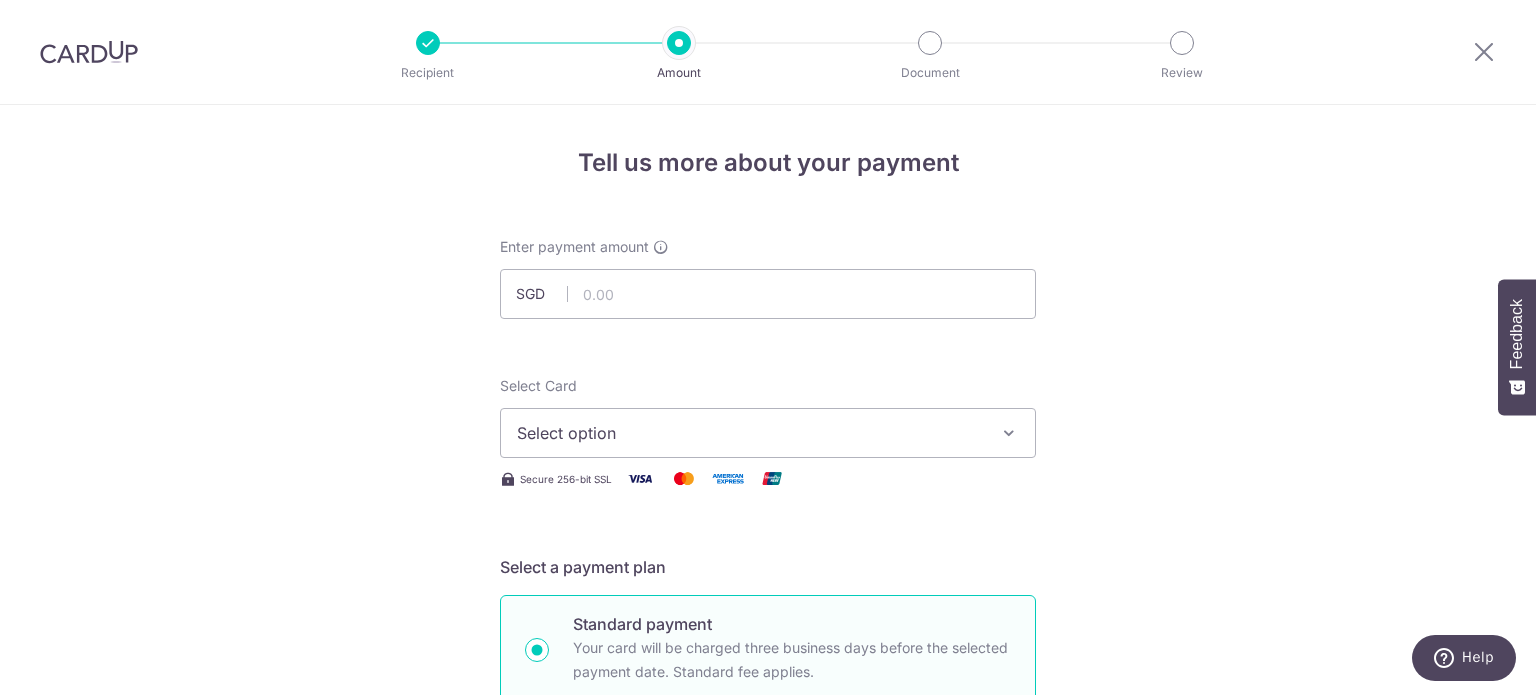 click on "Select option" at bounding box center (768, 433) 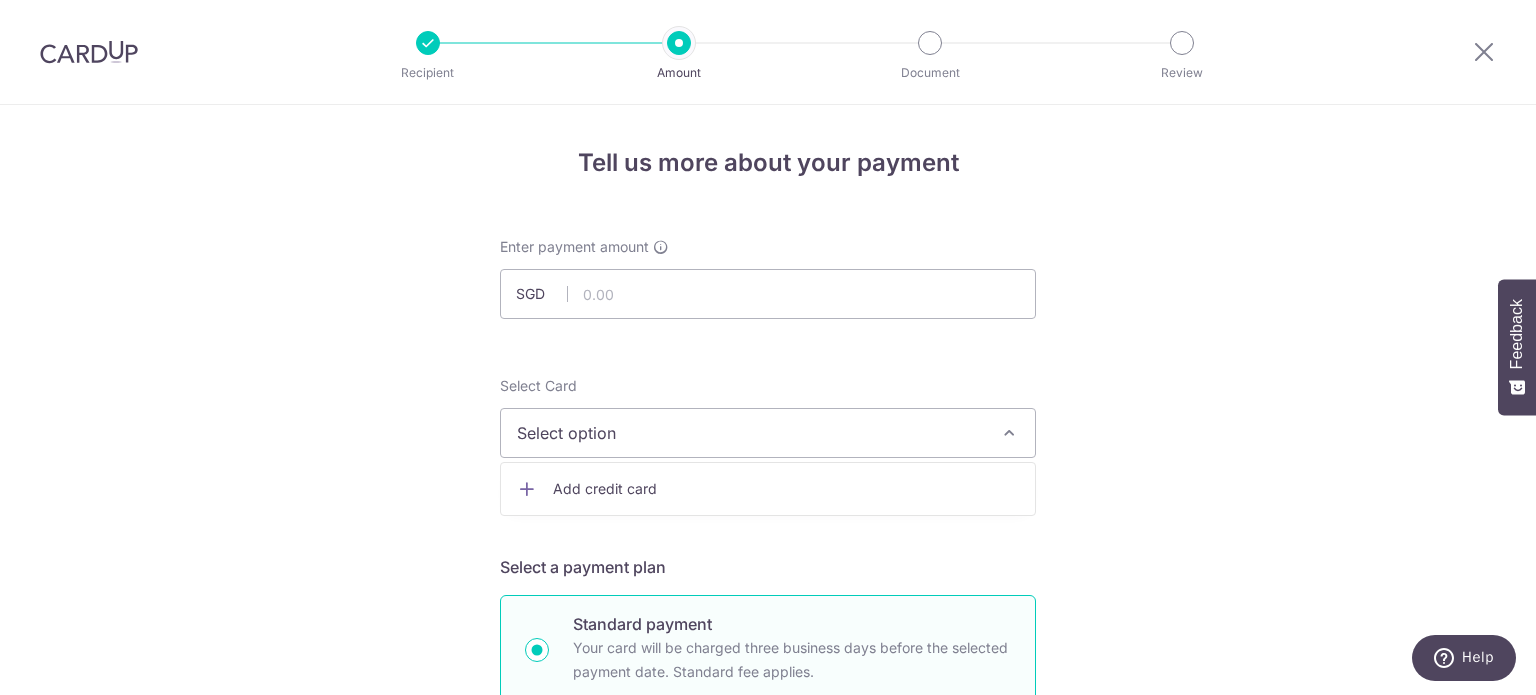 click on "Add credit card" at bounding box center (768, 489) 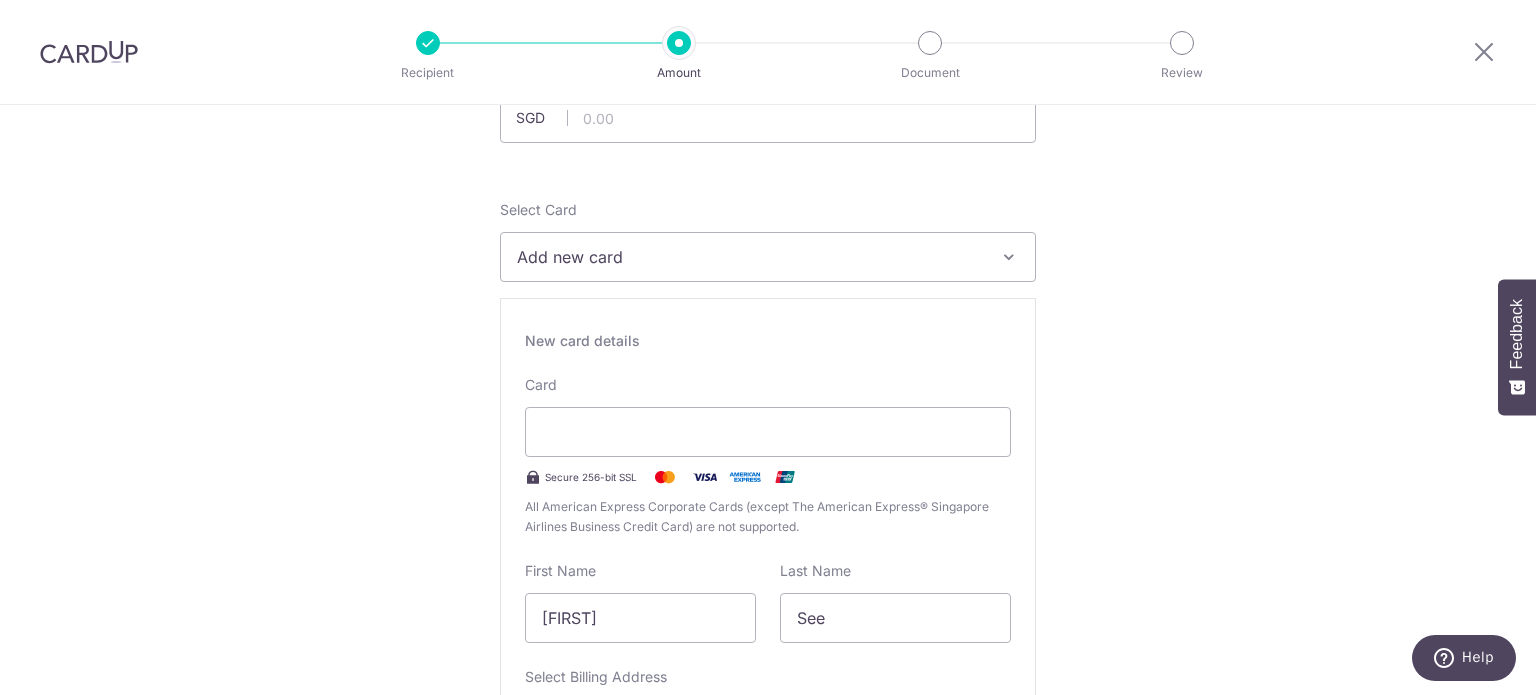 scroll, scrollTop: 266, scrollLeft: 0, axis: vertical 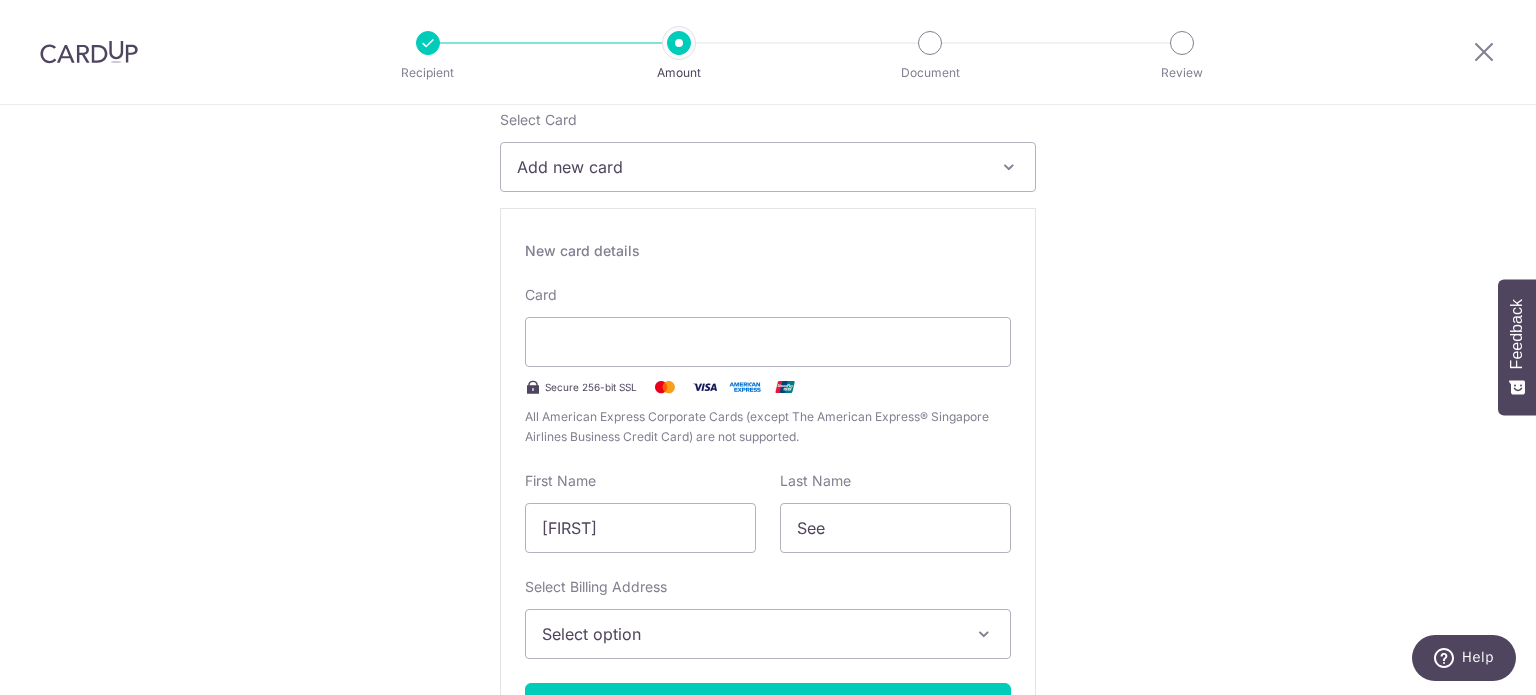type on "09 / 2029" 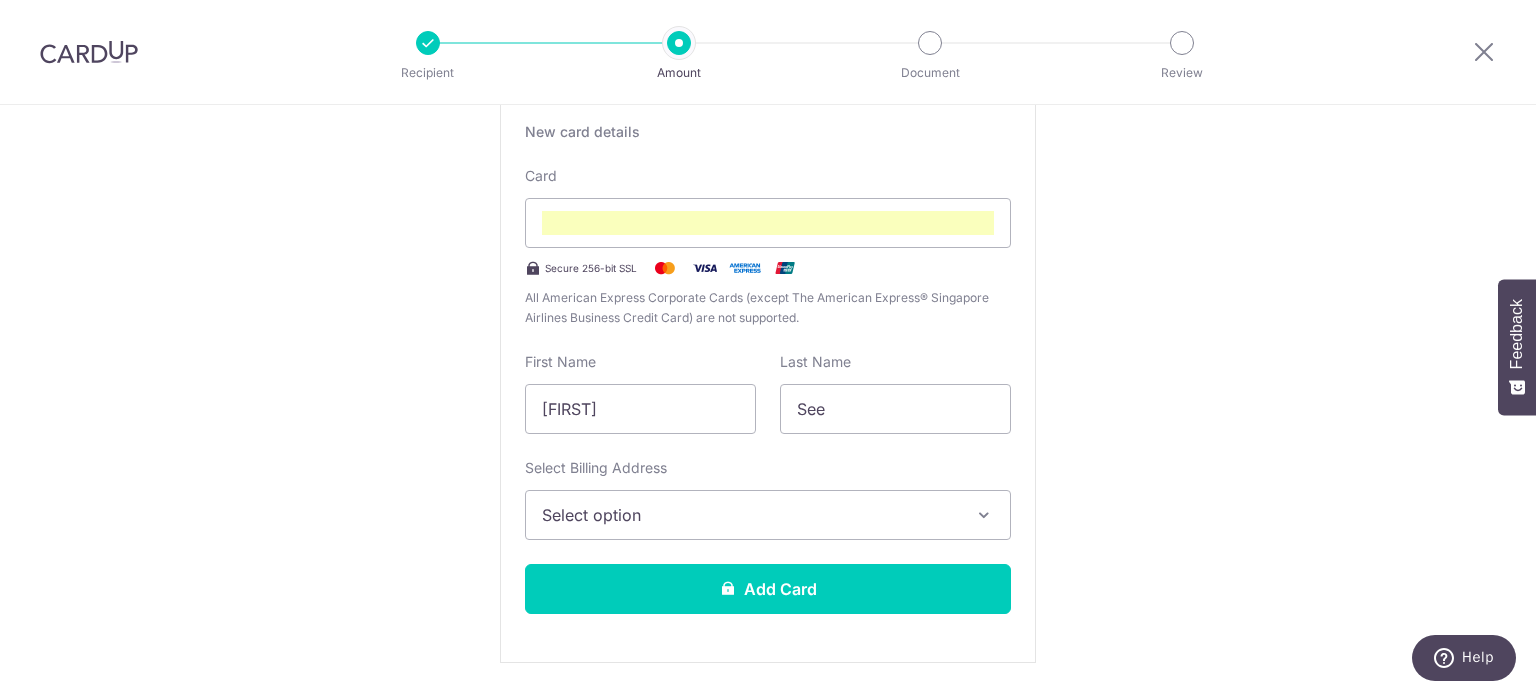 scroll, scrollTop: 474, scrollLeft: 0, axis: vertical 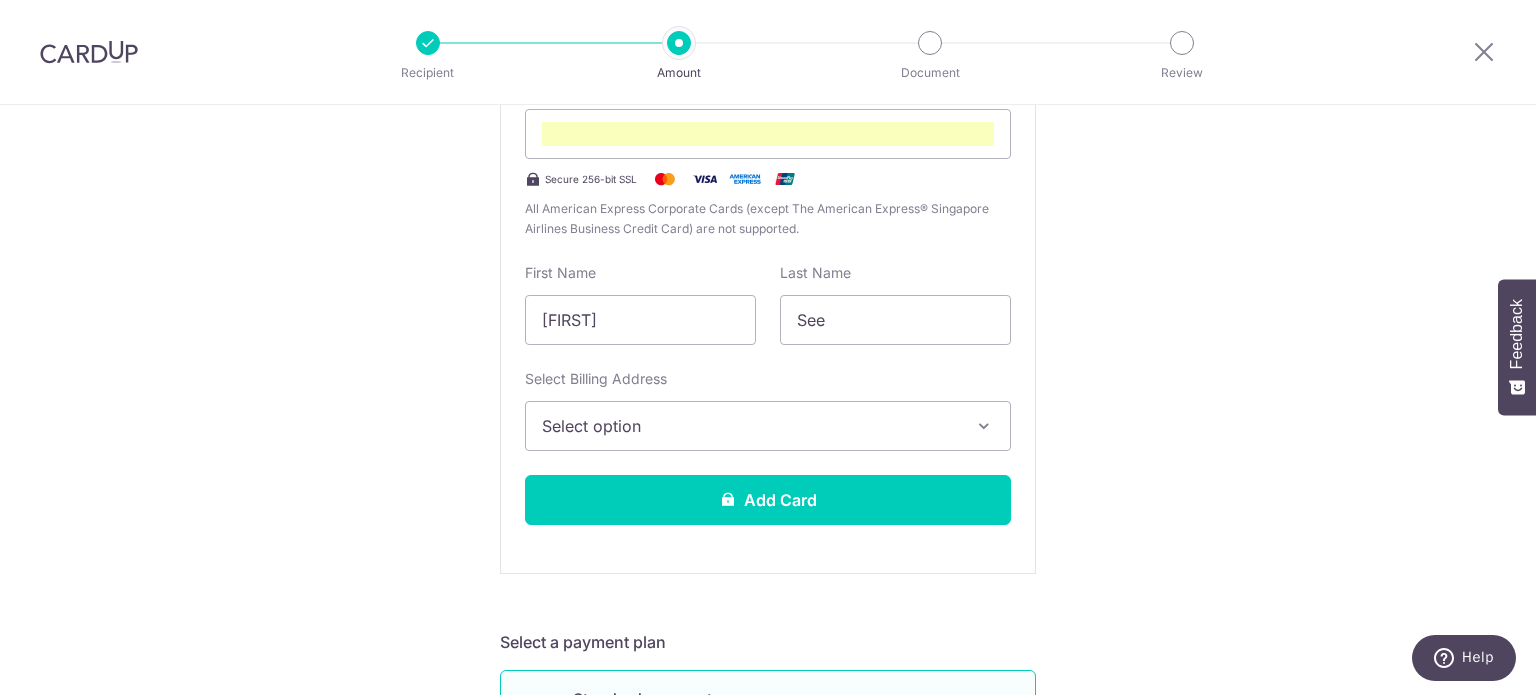 click on "Select option" at bounding box center (750, 426) 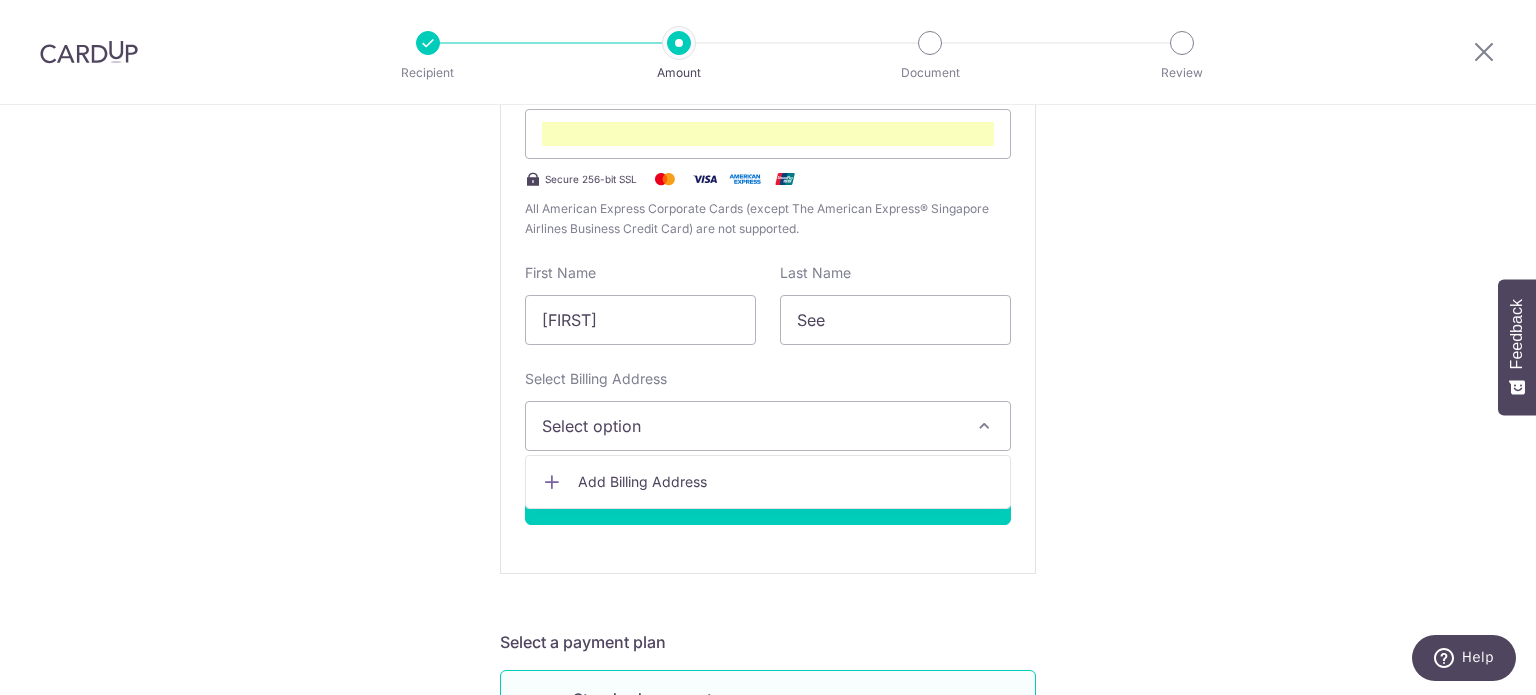 click on "Select option" at bounding box center (750, 426) 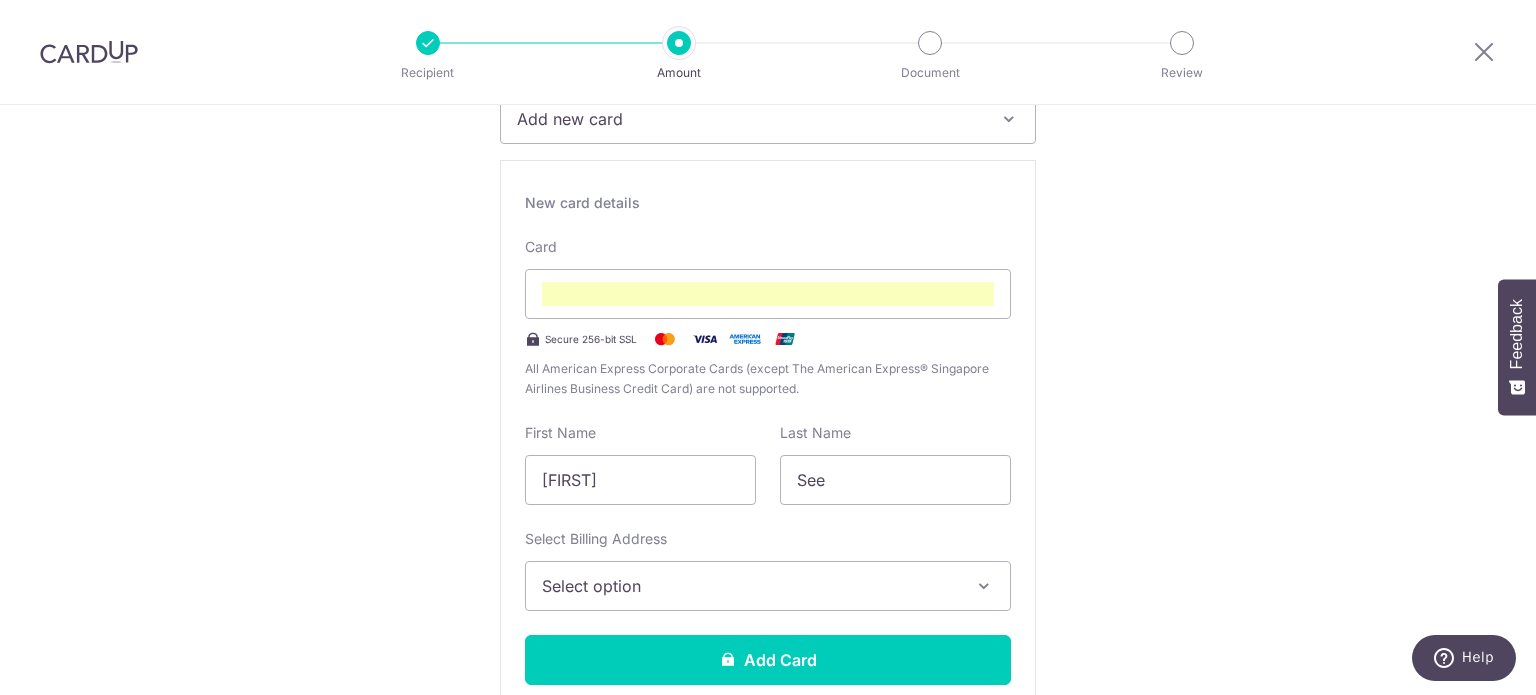 scroll, scrollTop: 207, scrollLeft: 0, axis: vertical 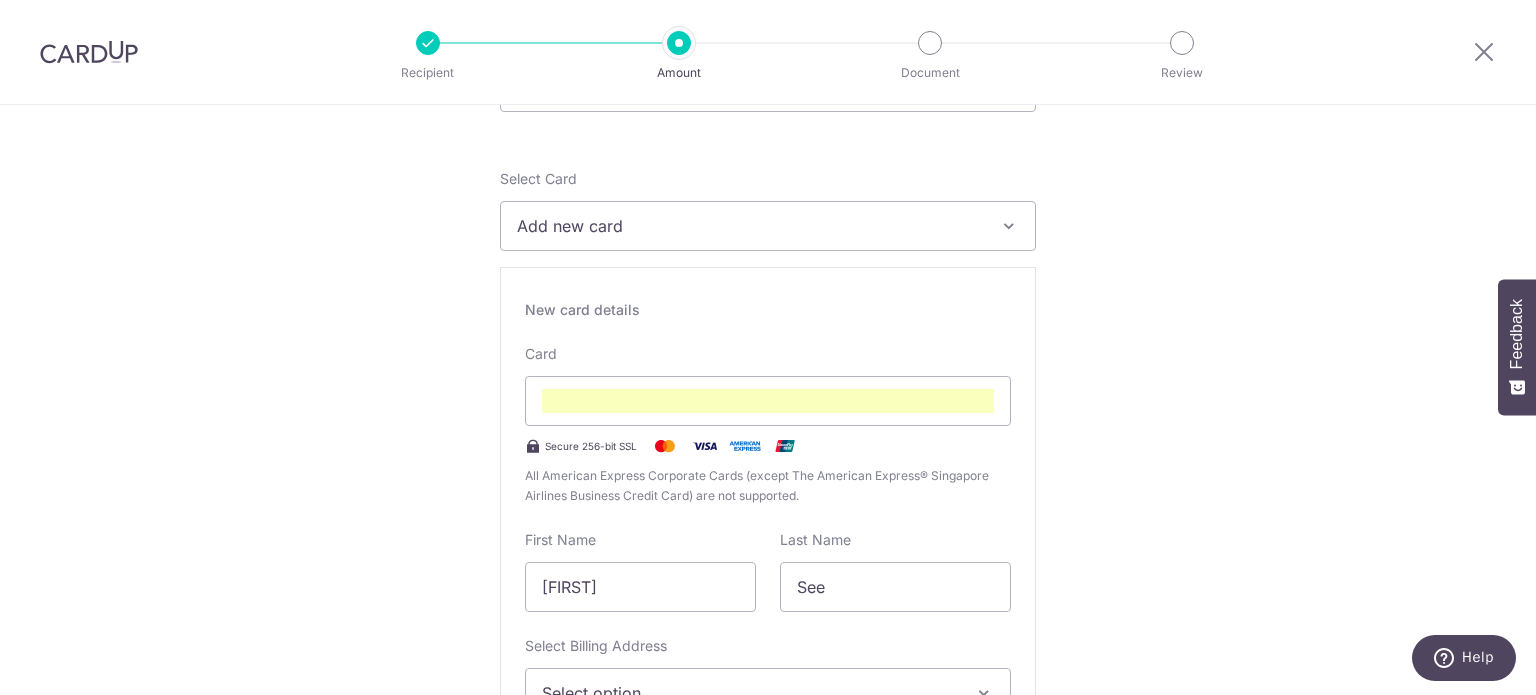 click on "Tell us more about your payment
Enter payment amount
SGD
Select Card
Add new card
Add credit card
Secure 256-bit SSL
Text
New card details
Card
Secure 256-bit SSL
First Name Kangluo" at bounding box center [768, 1104] 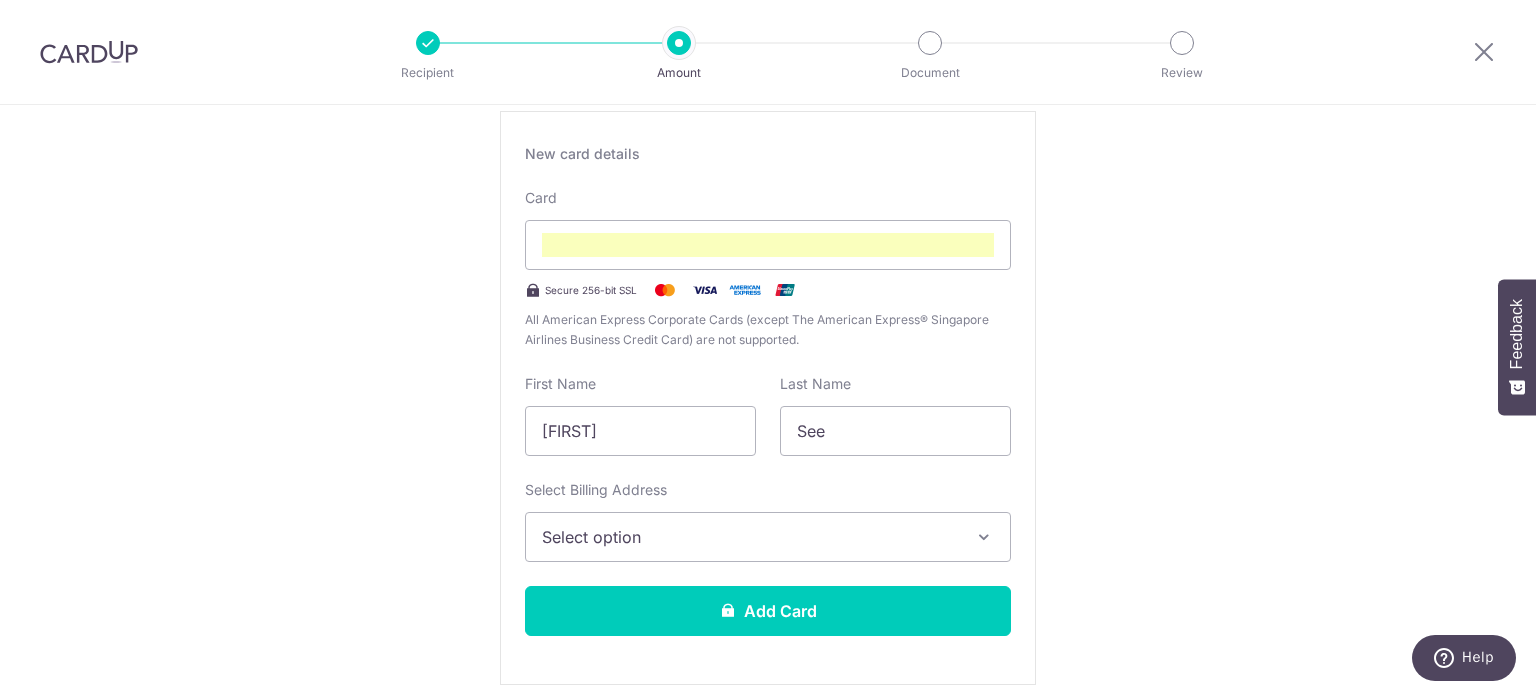 scroll, scrollTop: 474, scrollLeft: 0, axis: vertical 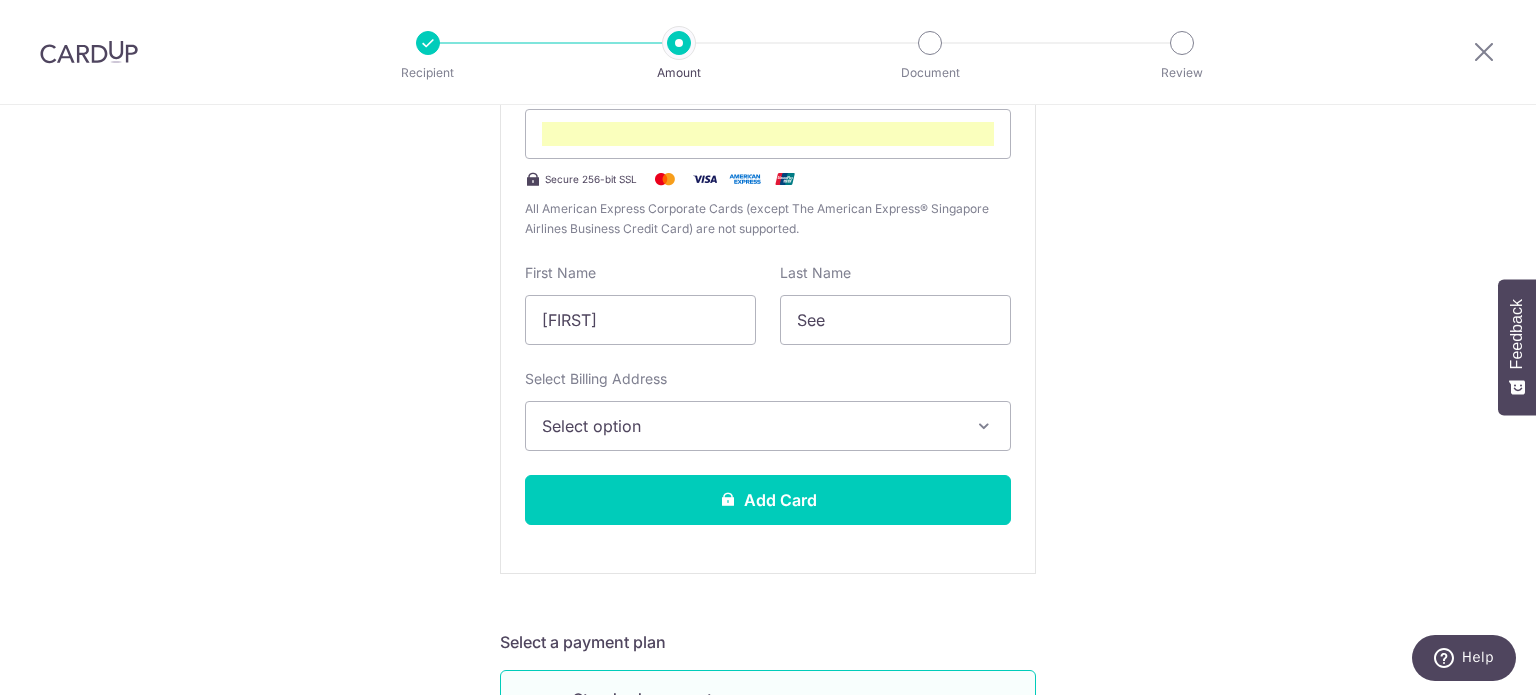 click on "Select option" at bounding box center [768, 426] 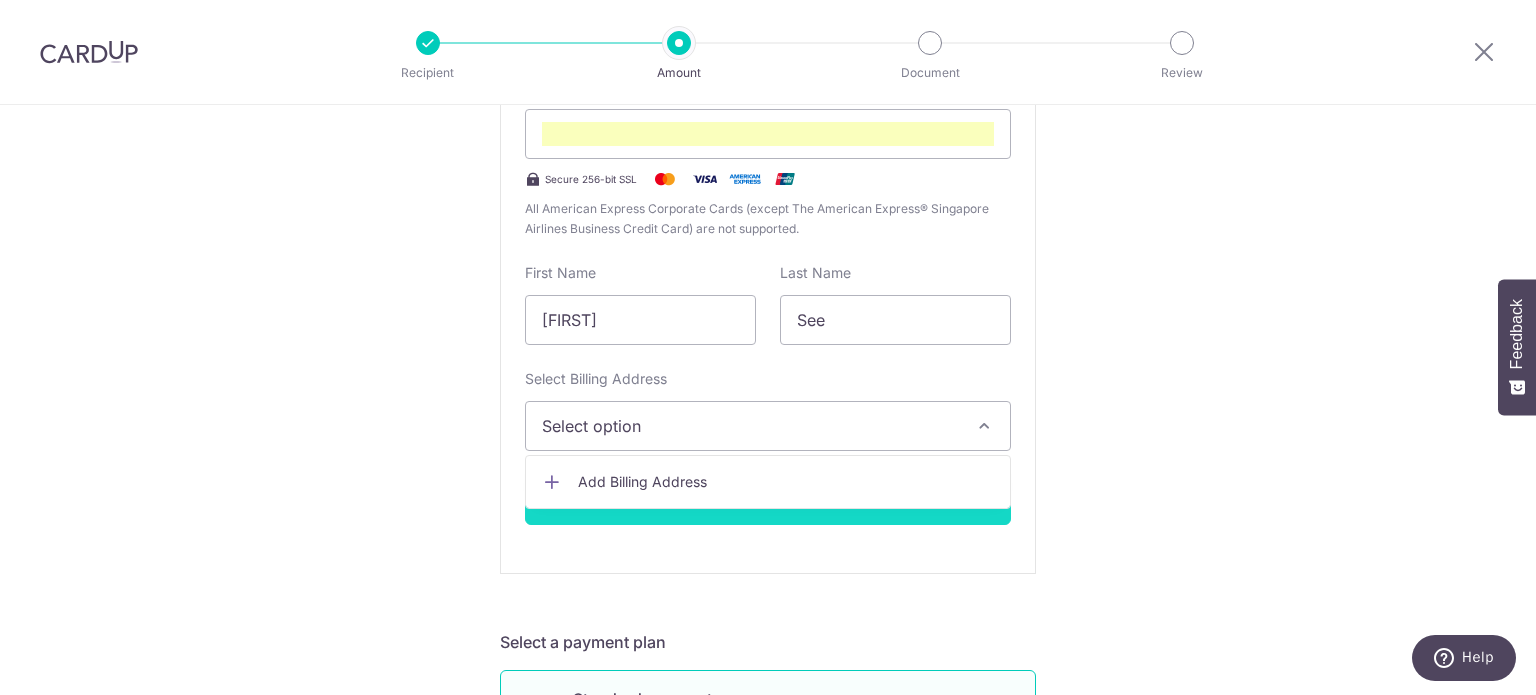 click on "Add Card" at bounding box center [768, 500] 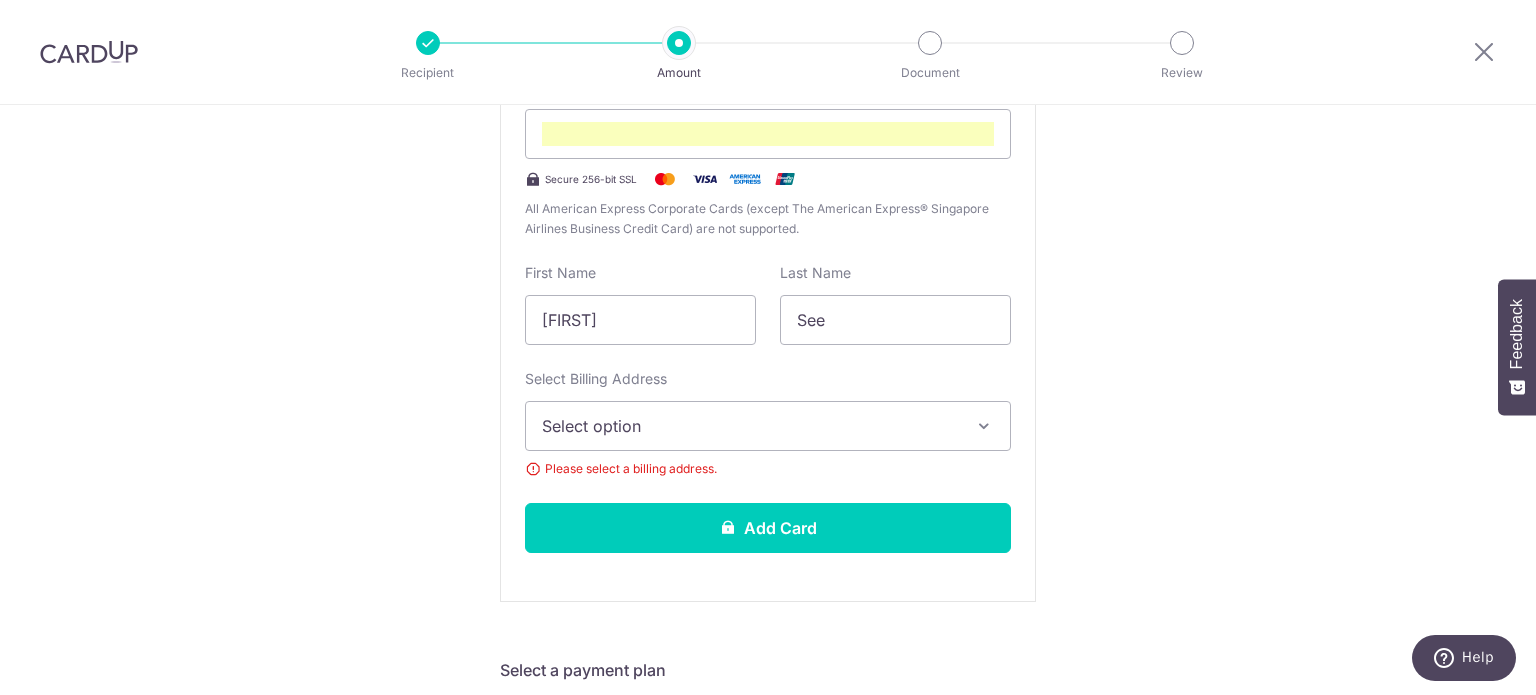 click on "Select option" at bounding box center [768, 426] 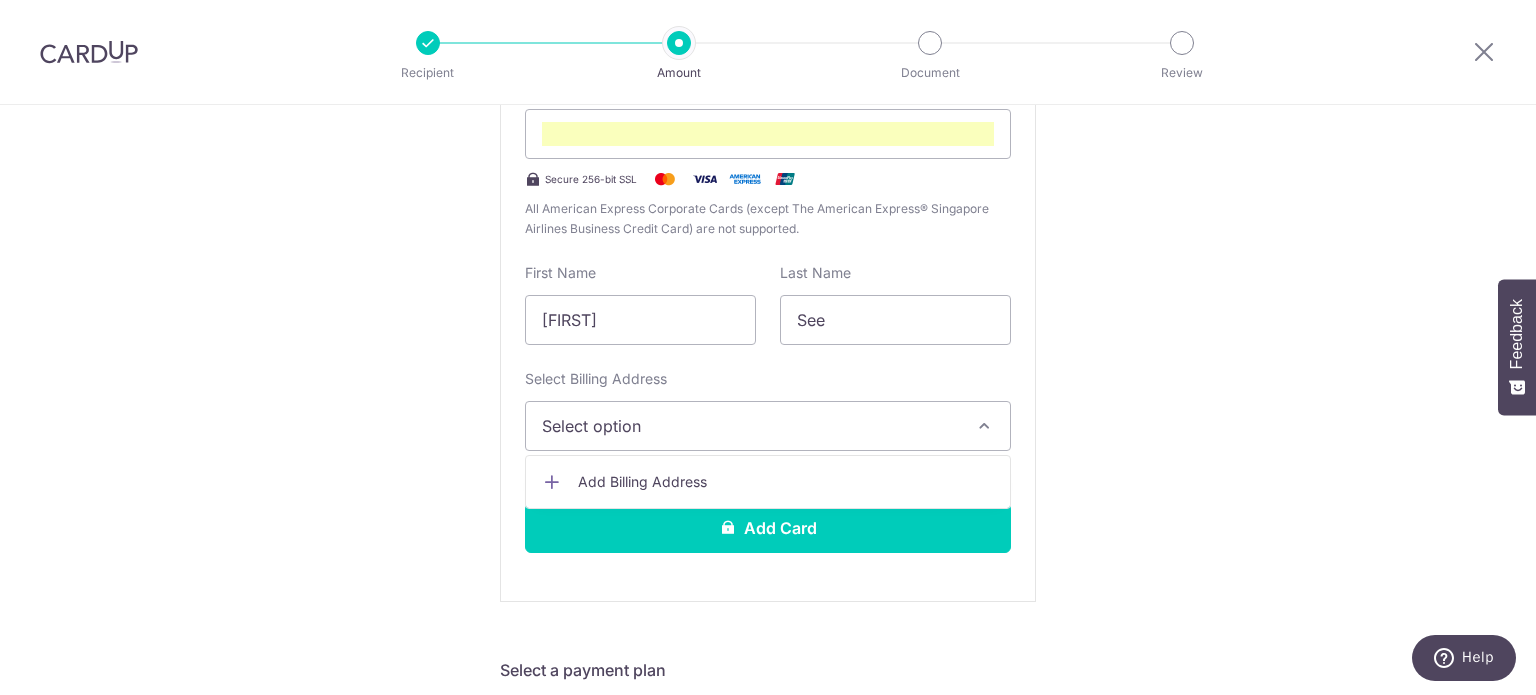 click on "Add Billing Address" at bounding box center (768, 482) 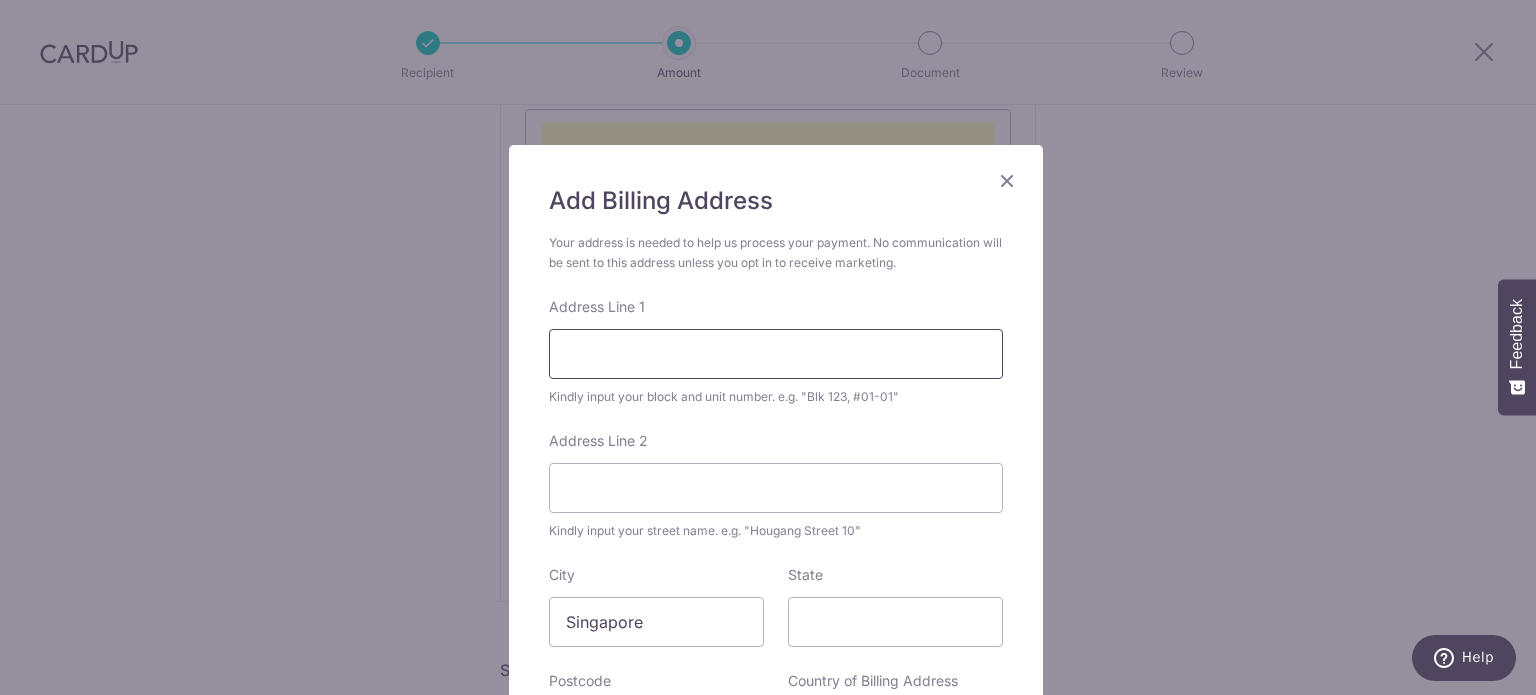 click on "Address Line 1" at bounding box center (776, 354) 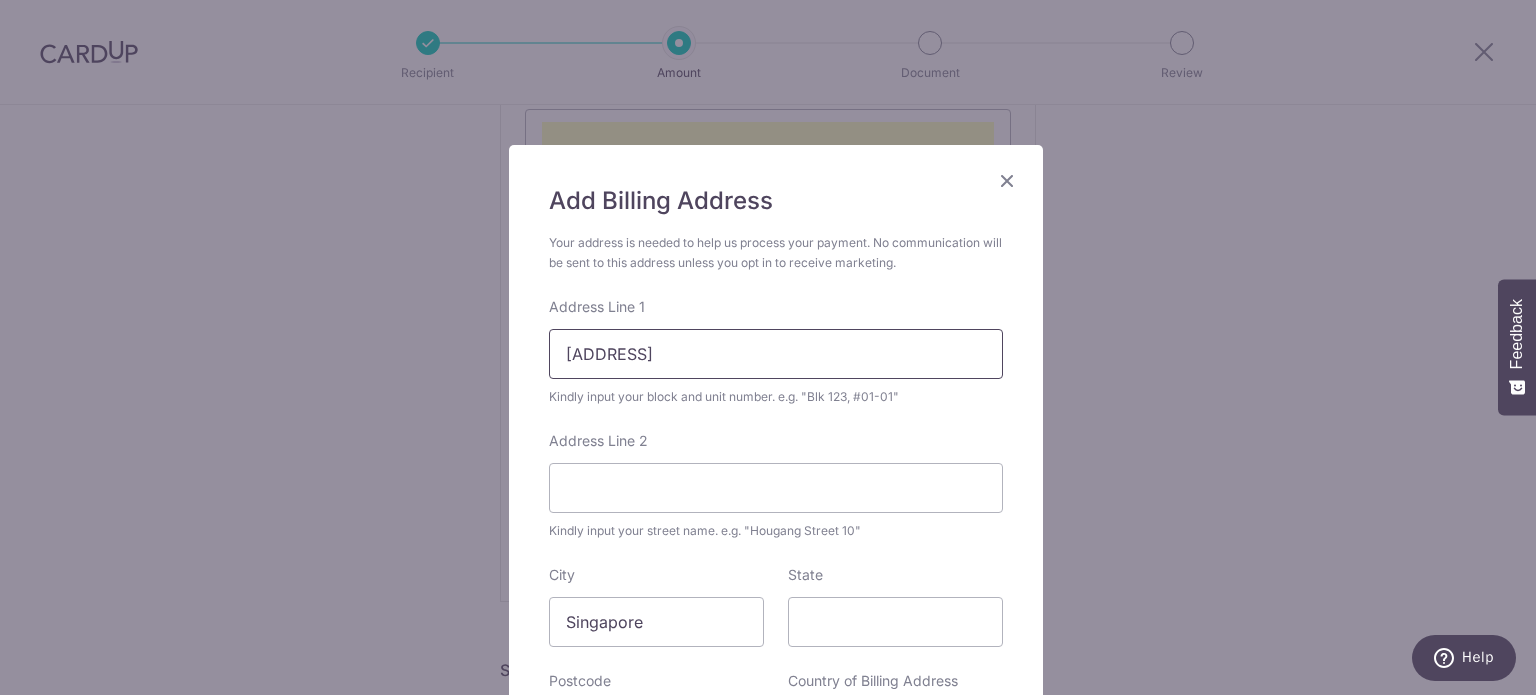 type on "Blk 655 #12-306" 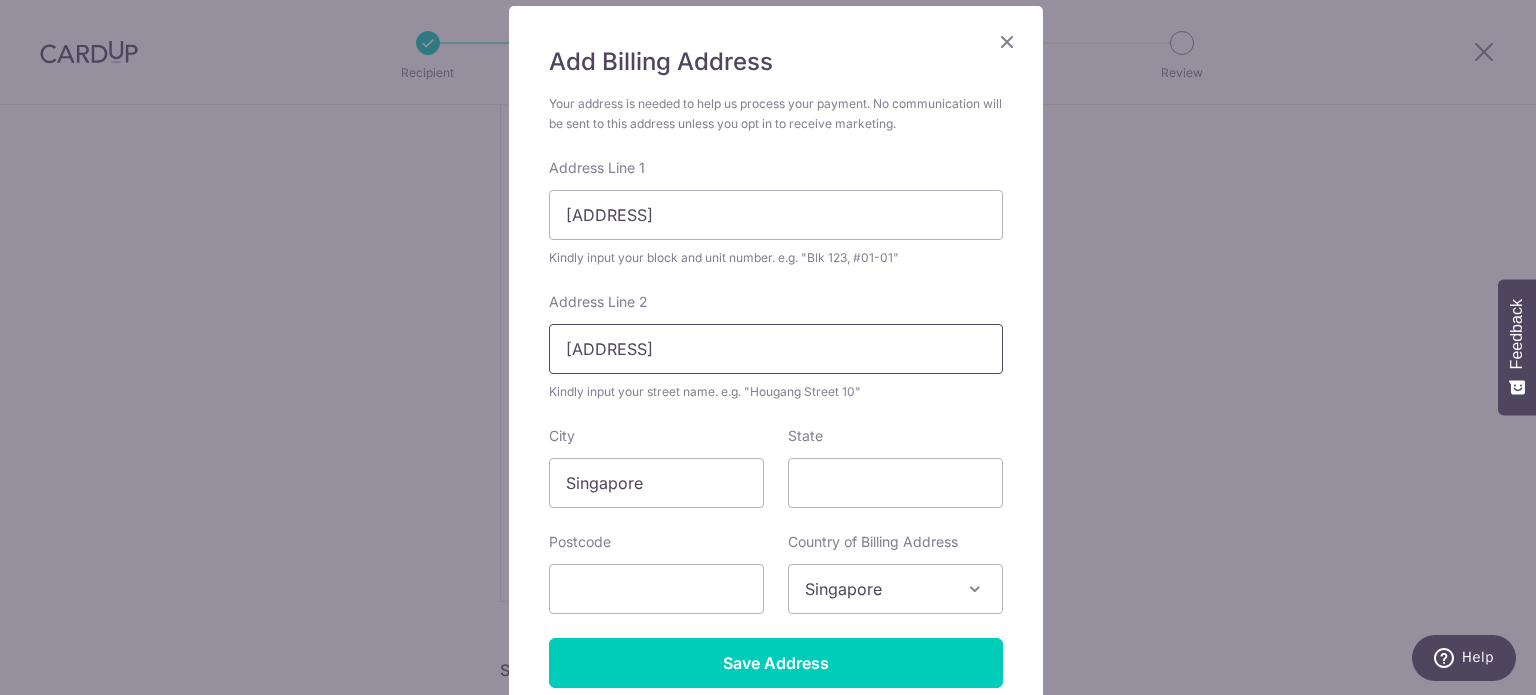 scroll, scrollTop: 266, scrollLeft: 0, axis: vertical 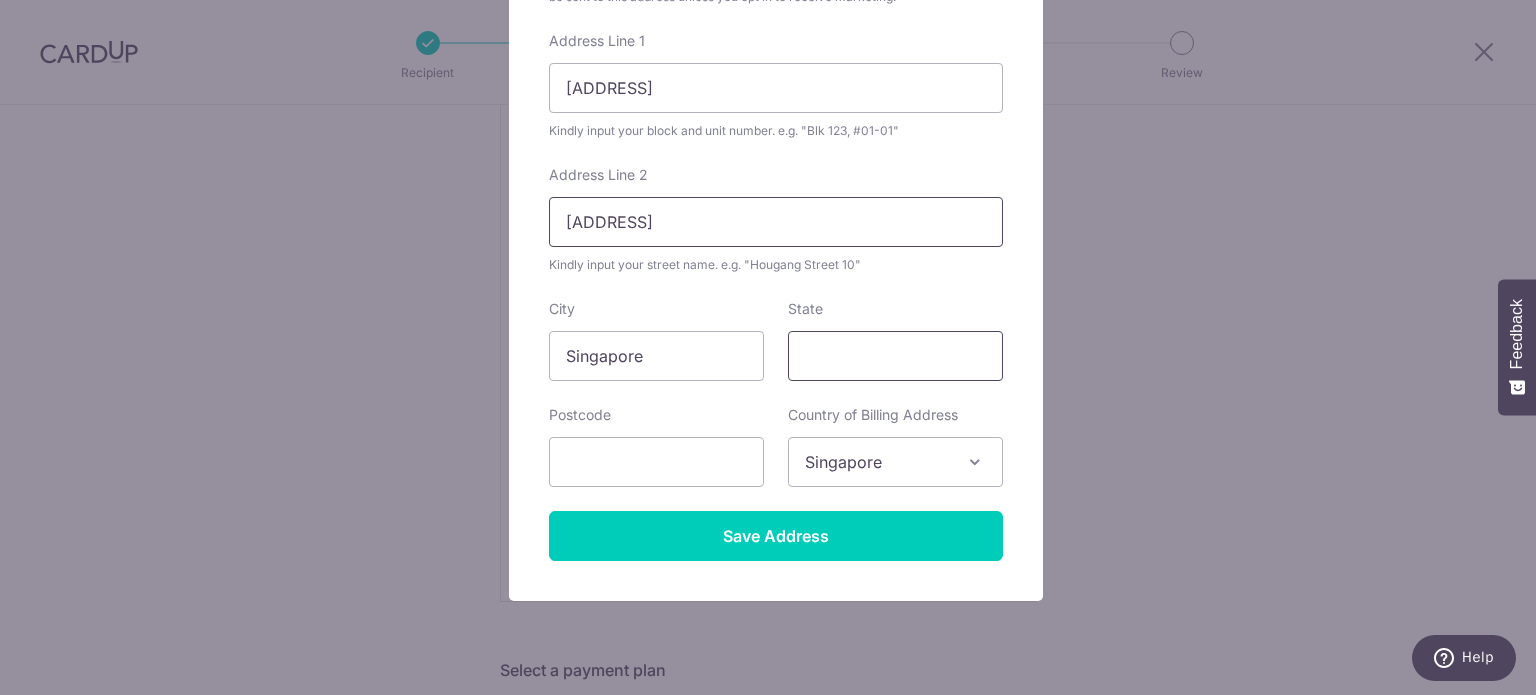 type on "Woodlands Ring Road" 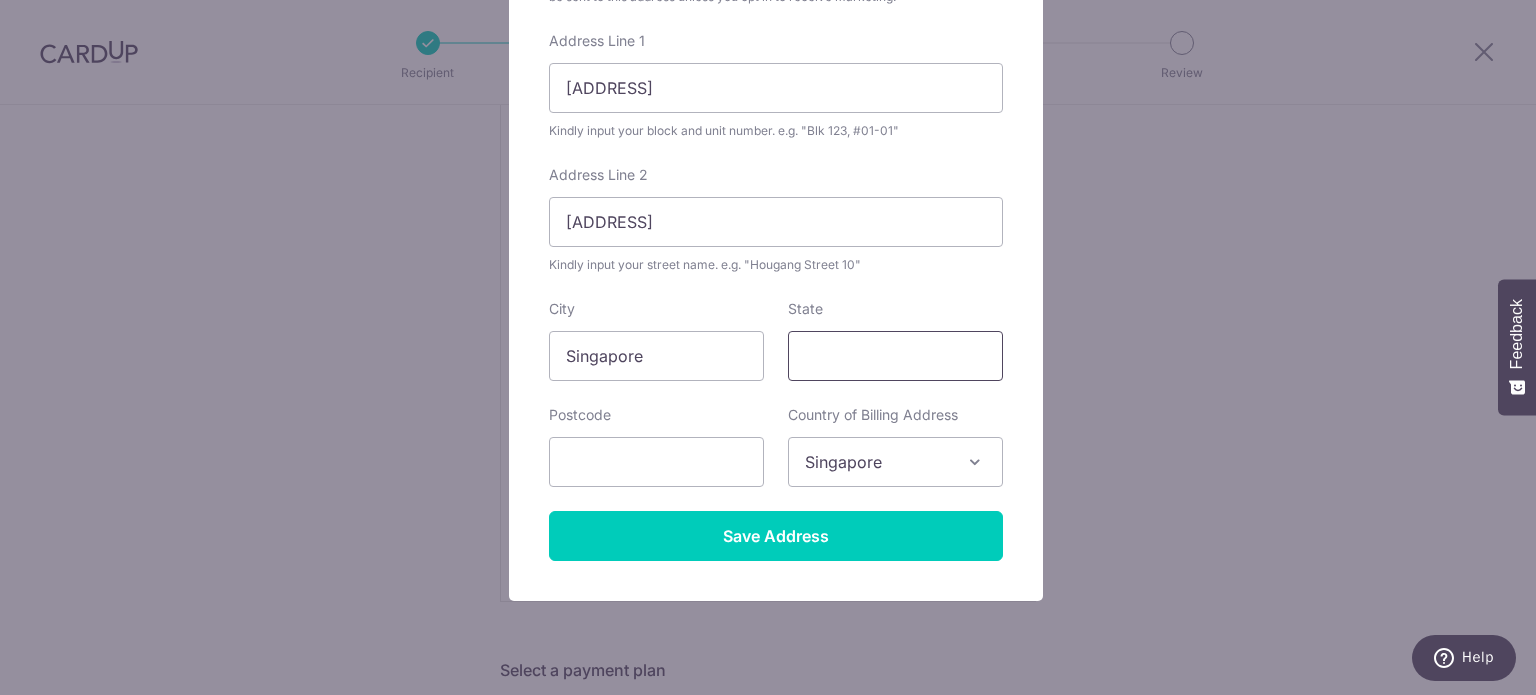 click on "State" at bounding box center (895, 356) 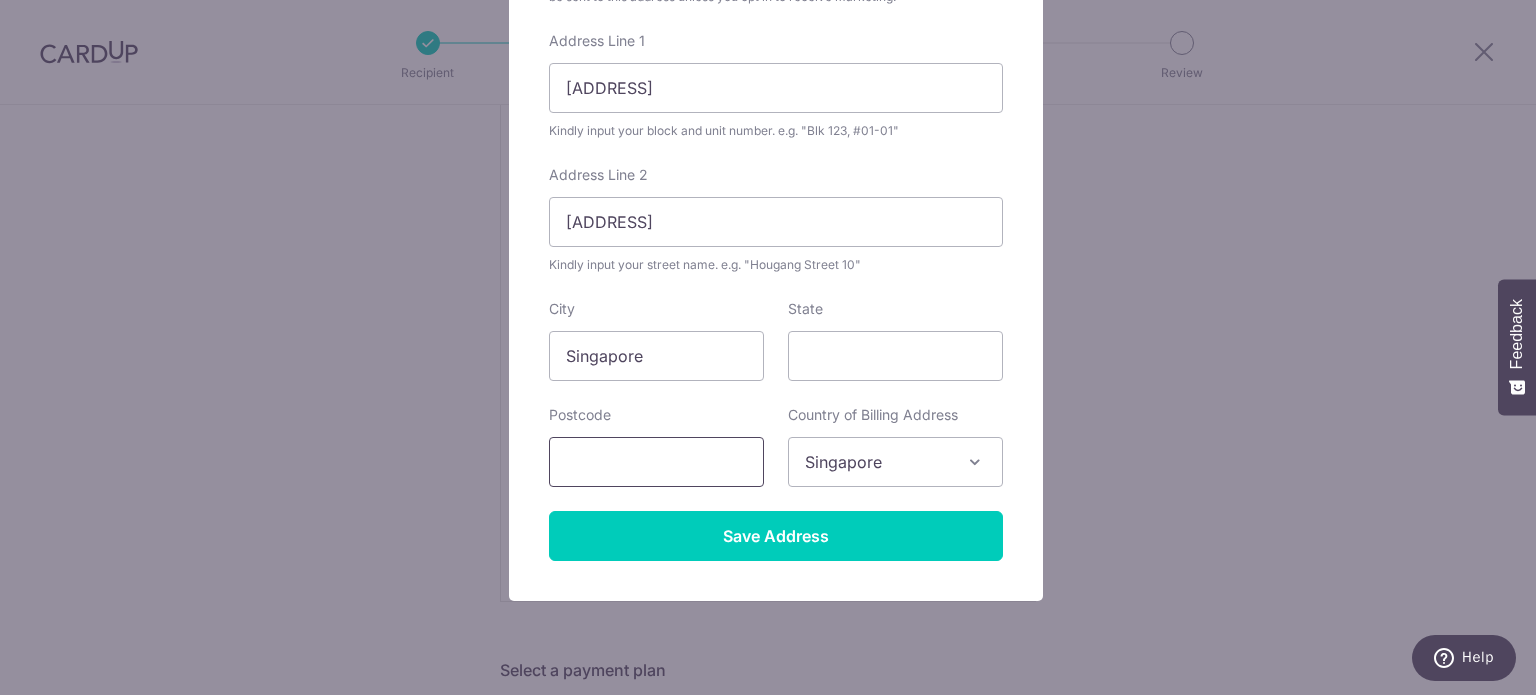 click at bounding box center (656, 462) 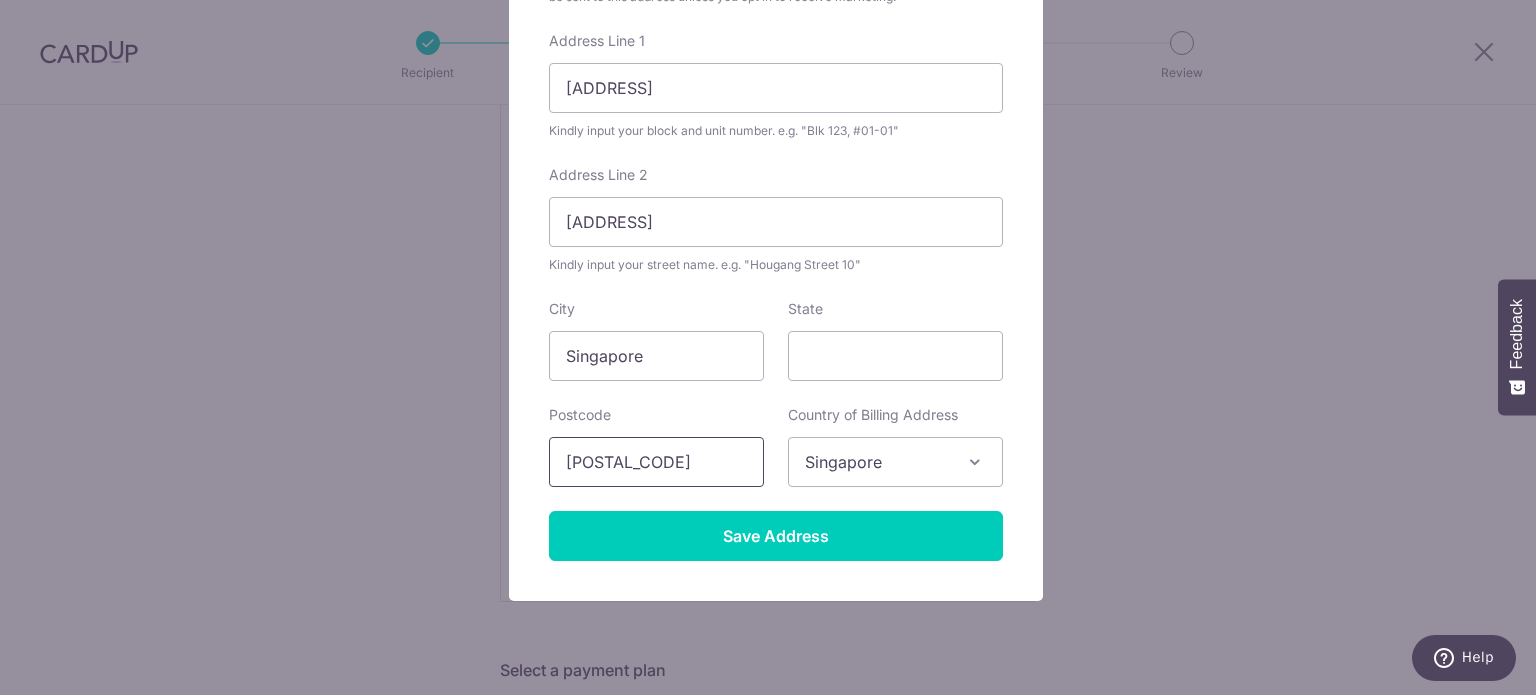 type on "730655" 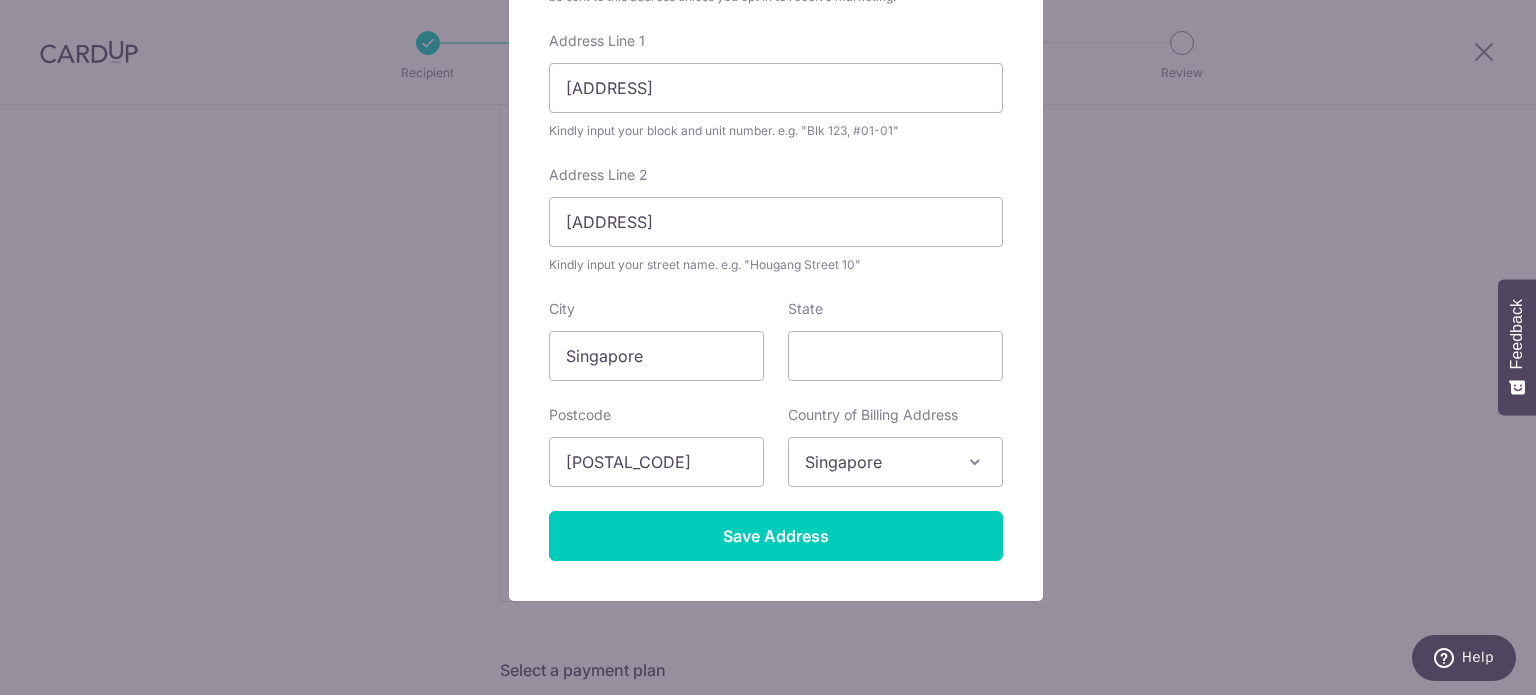 click on "Country of Billing Address
Select Country Afghanistan
Aland Islands
Albania
Algeria
American Samoa
Andorra
Angola
Anguilla
Antarctica
Antigua and Barbuda
Argentina
Armenia
Aruba
Australia
Austria
Azerbaijan
Bahamas
Bahrain
Bangladesh
Barbados
Belarus
Belgium
Belize
Benin
Bermuda
Bhutan
Bolivia
Bonaire, Saint Eustatius and Saba
Bosnia and Herzegovina
Botswana
Bouvet Island
Brazil
British Indian Ocean Territory
British Virgin Islands
Brunei
Bulgaria
Burkina Faso
Burundi
Cambodia
Cameroon
Canada
Cape Verde
Cayman Islands
Central African Republic
Chad
Chile
China
Christmas Island
Cocos Islands
Colombia
Comoros
Cook Islands
Costa Rica
Croatia
Cuba
Curacao
Cyprus
Czech Republic
Democratic Republic of the Congo
Denmark
Djibouti
Dominica
Dominican Republic
East Timor
Ecuador
Egypt
El Salvador
Equatorial Guinea
Eritrea
Estonia
Ethiopia
Falkland Islands" at bounding box center [895, 446] 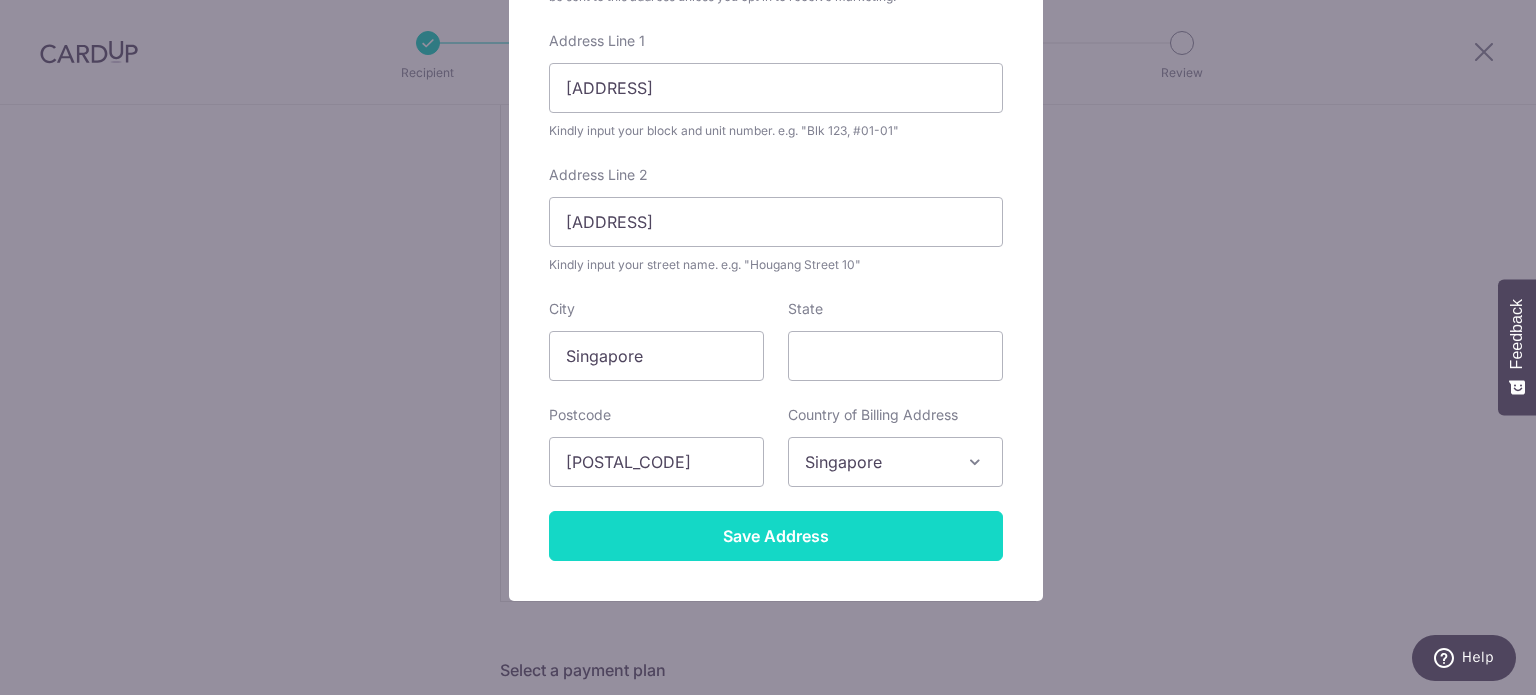 click on "Save Address" at bounding box center (776, 536) 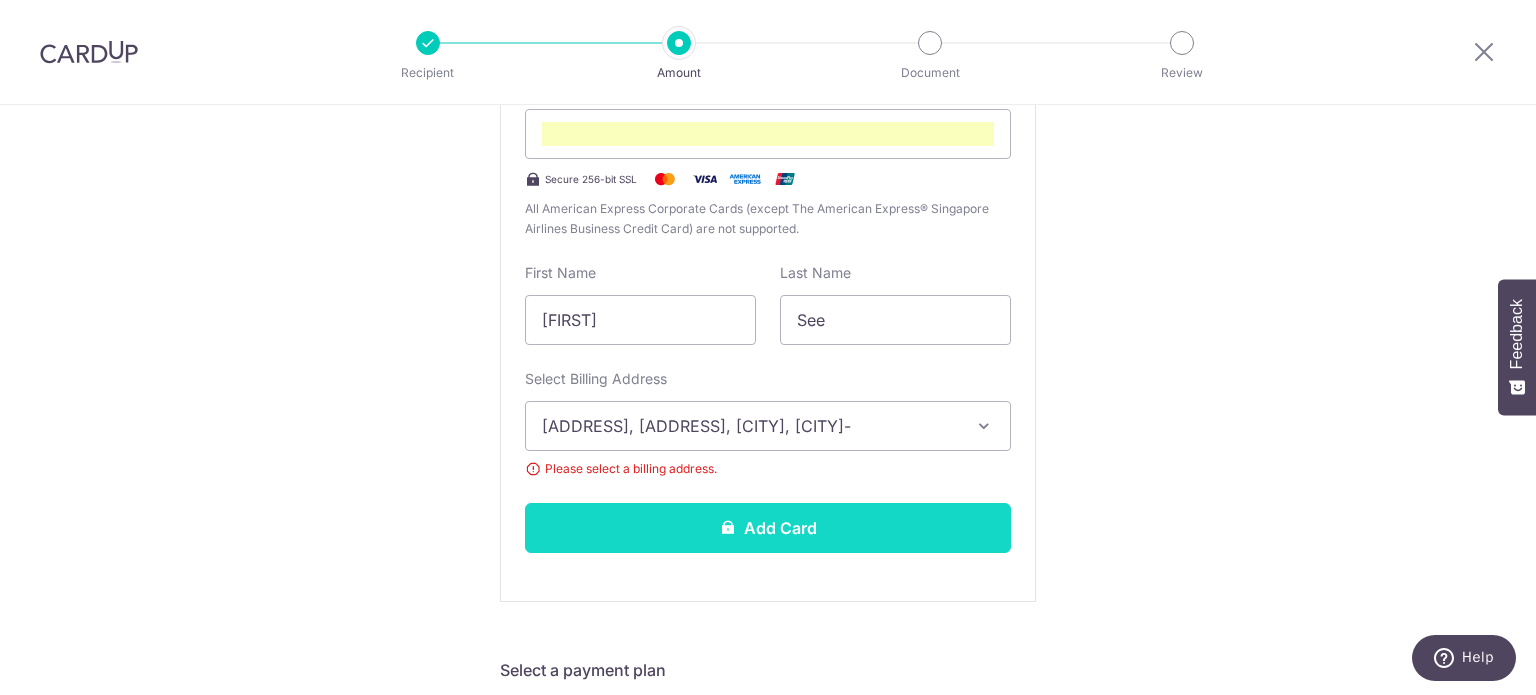 click on "Add Card" at bounding box center [768, 528] 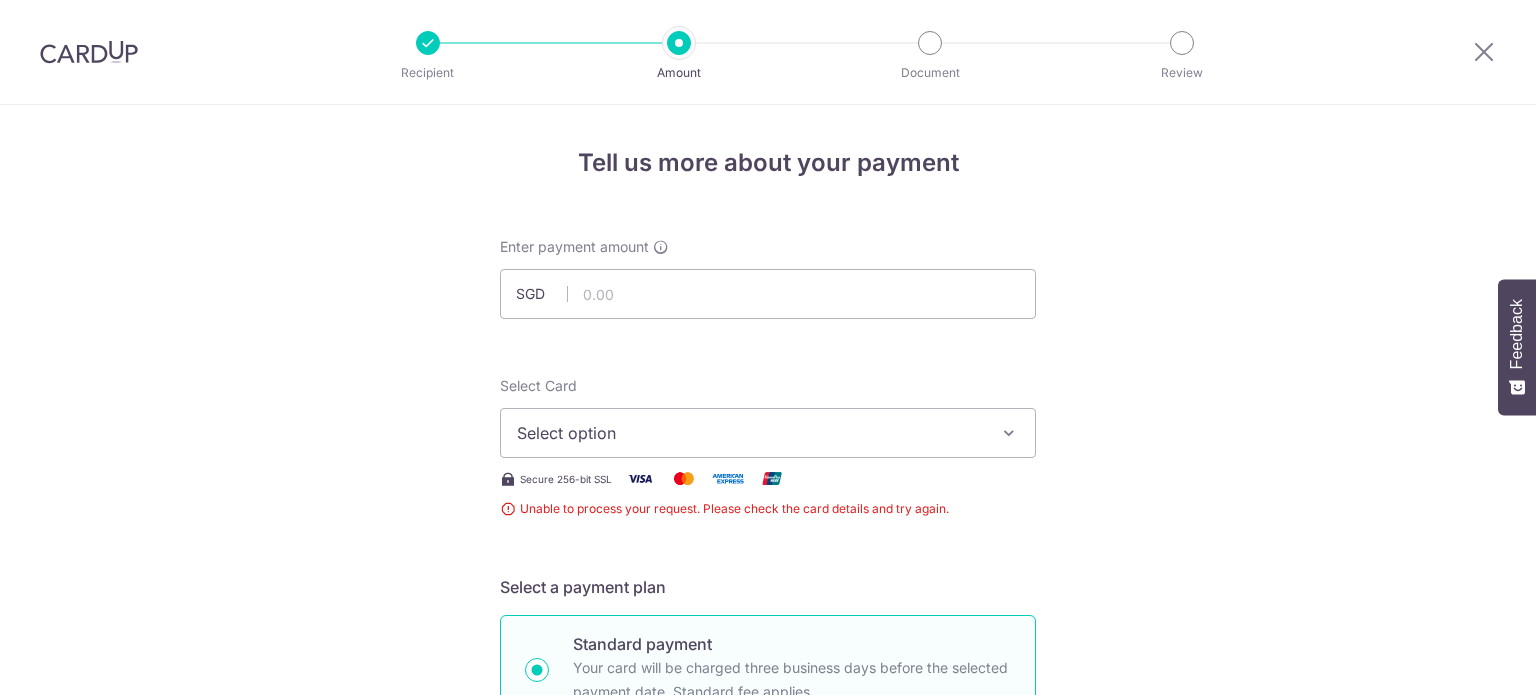 scroll, scrollTop: 0, scrollLeft: 0, axis: both 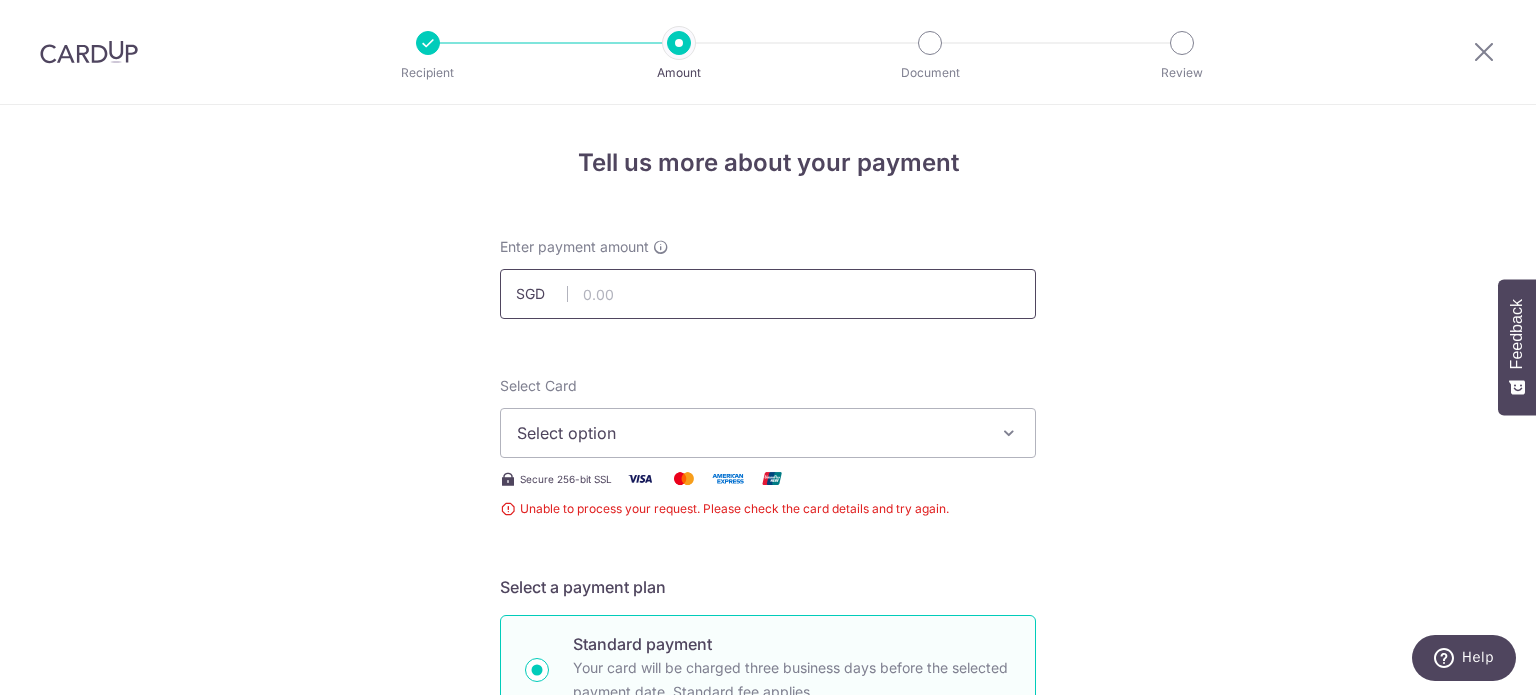 click at bounding box center [768, 294] 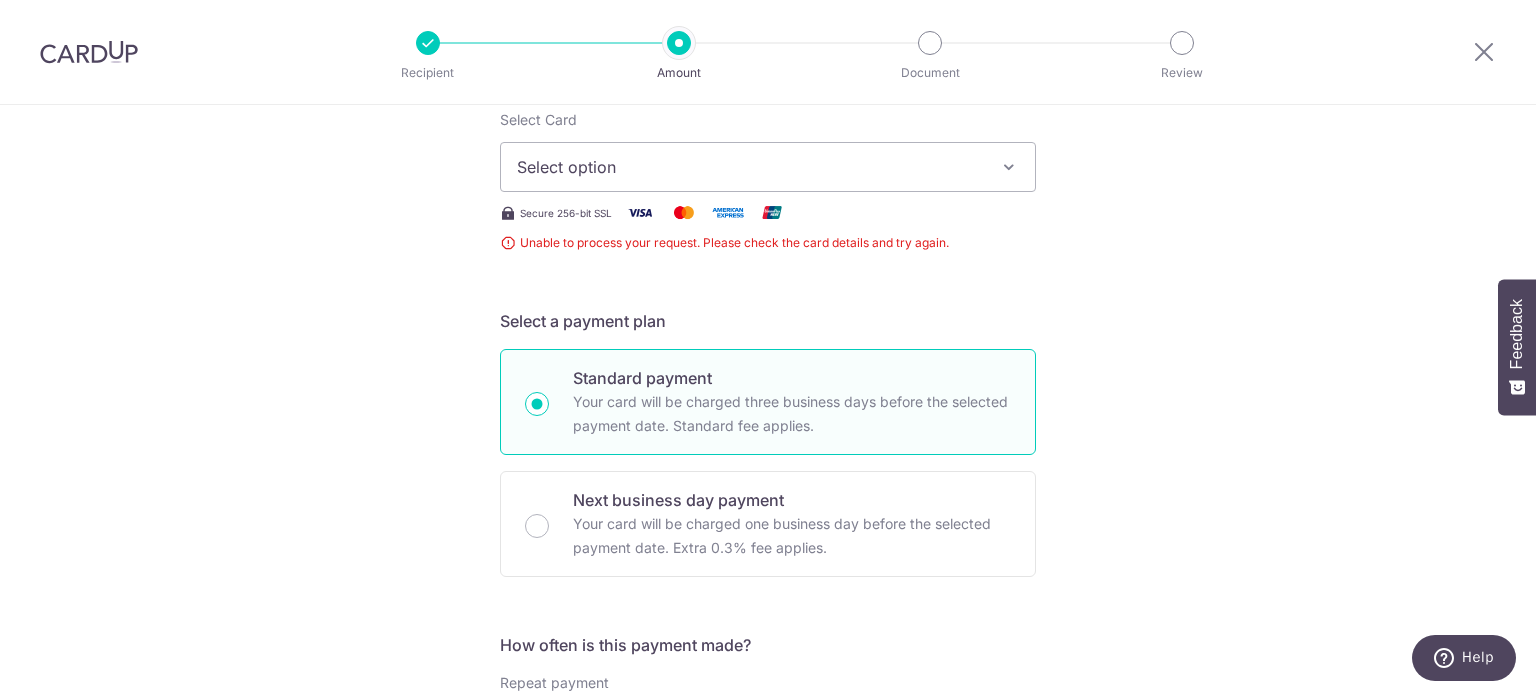 scroll, scrollTop: 533, scrollLeft: 0, axis: vertical 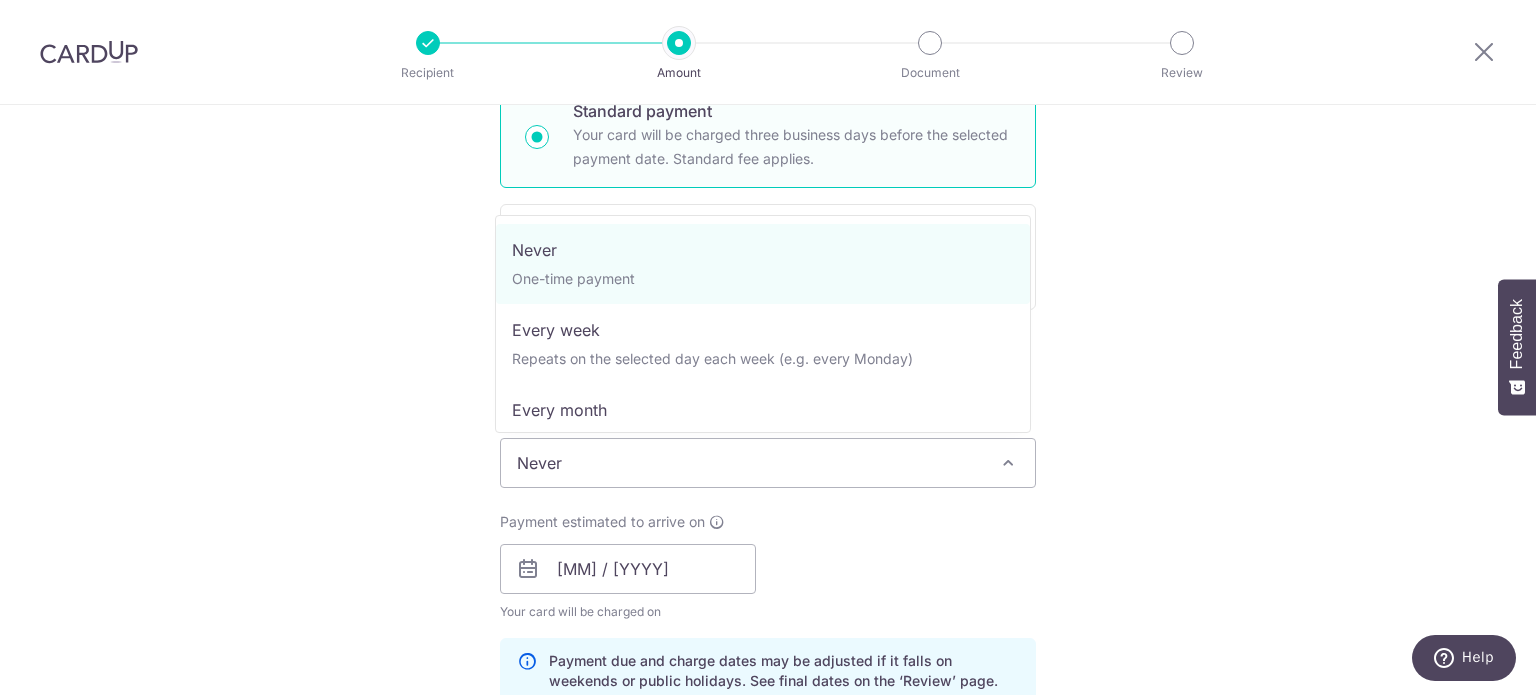 click on "Never" at bounding box center [768, 463] 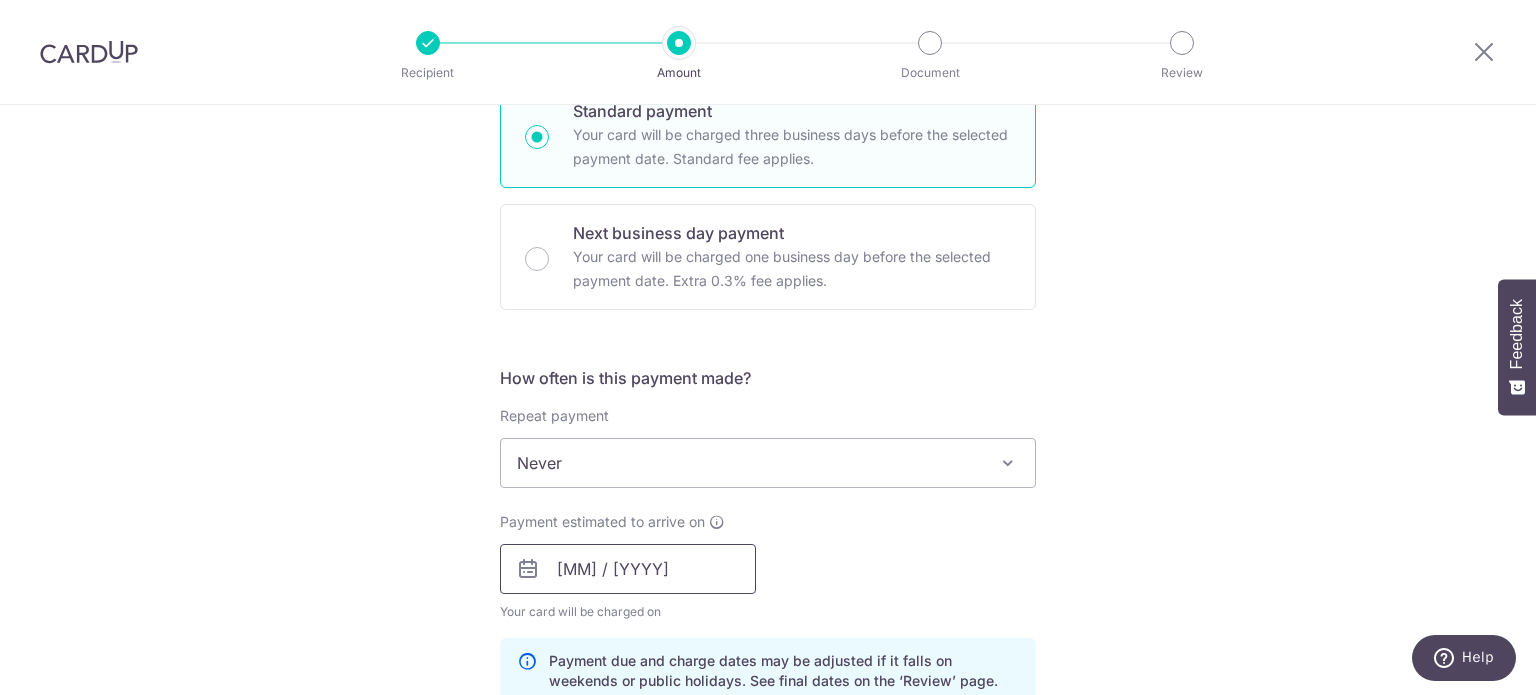 scroll, scrollTop: 800, scrollLeft: 0, axis: vertical 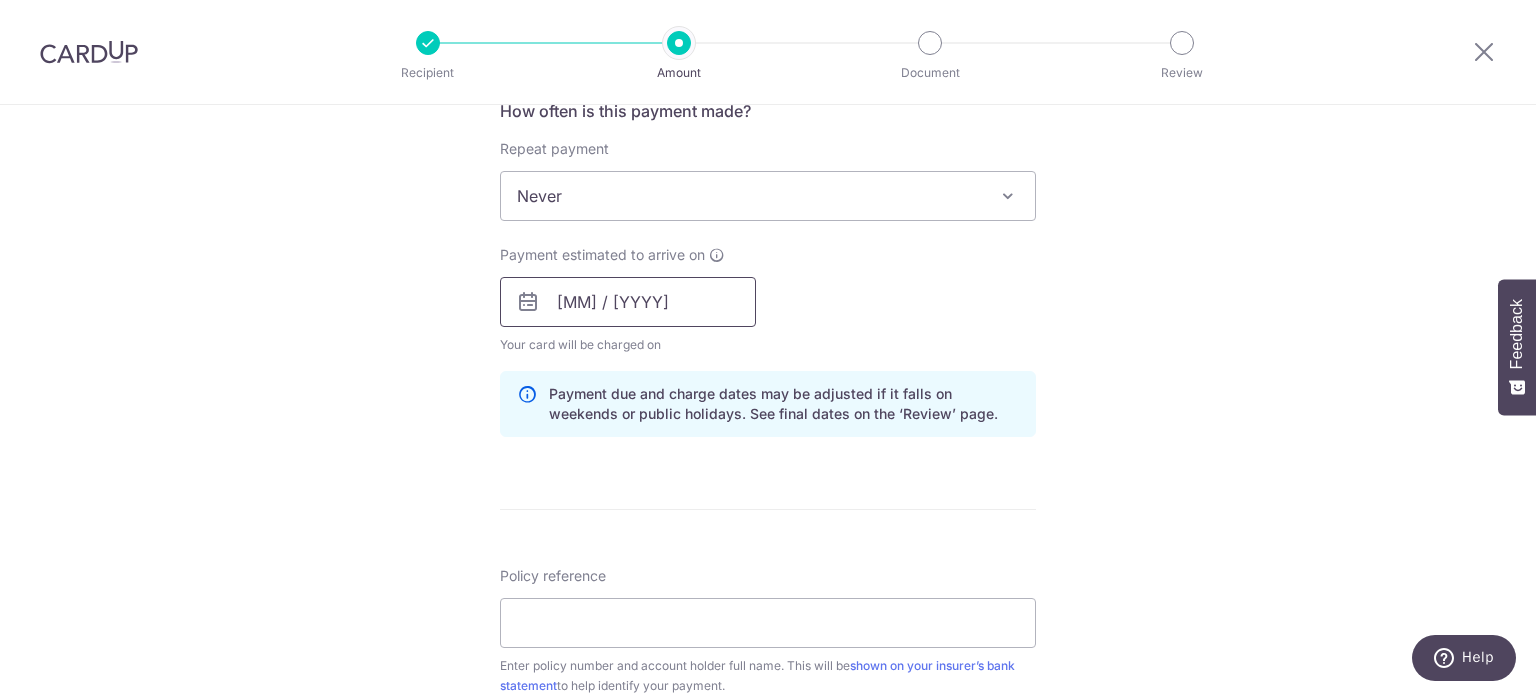 click on "[MM] / [YYYY]" at bounding box center [628, 302] 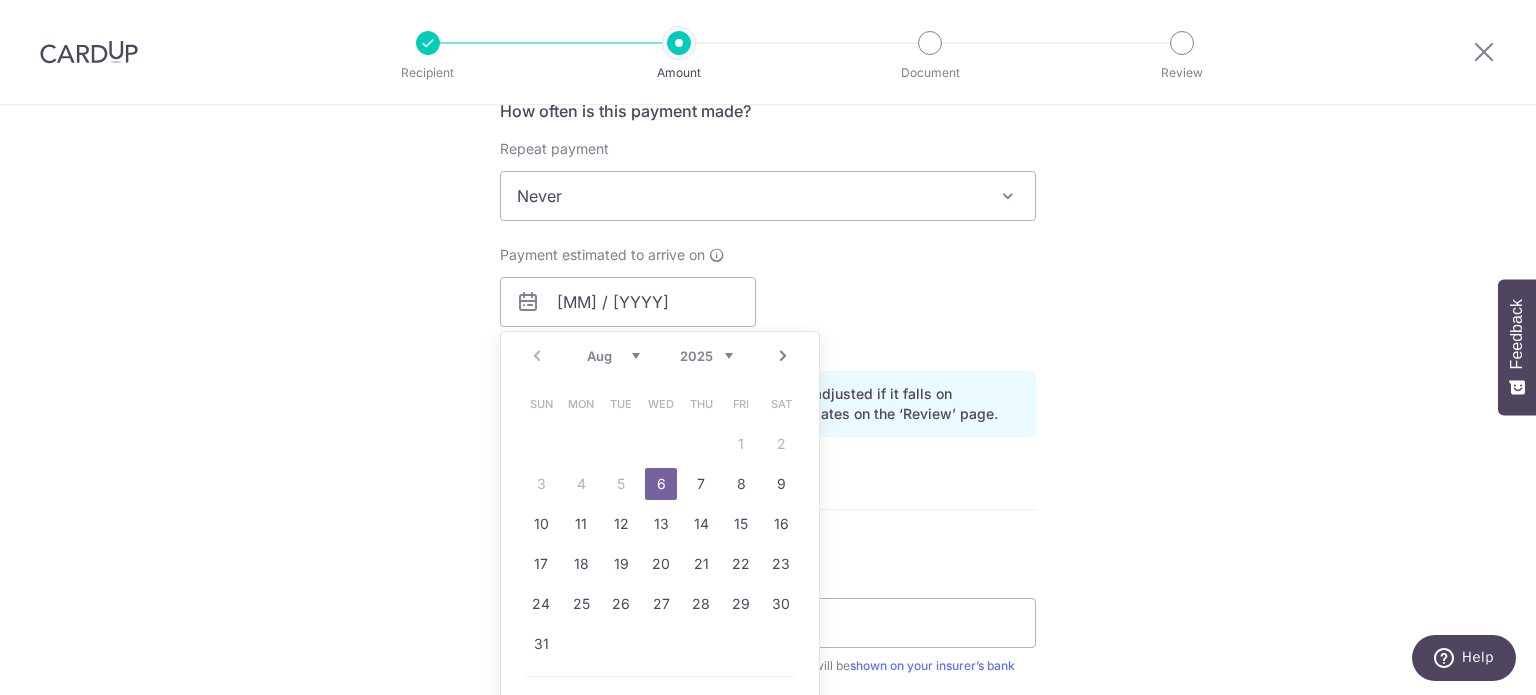 click on "6" at bounding box center [661, 484] 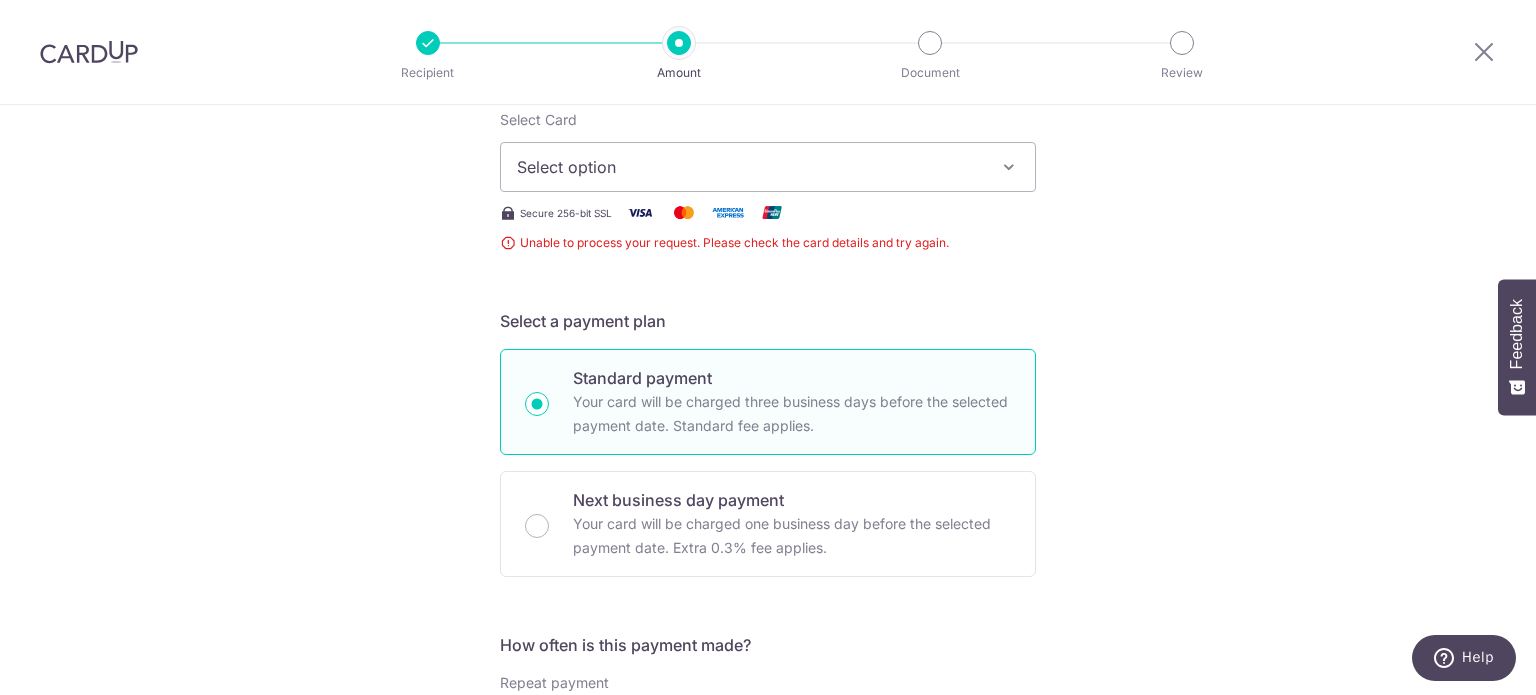 scroll, scrollTop: 0, scrollLeft: 0, axis: both 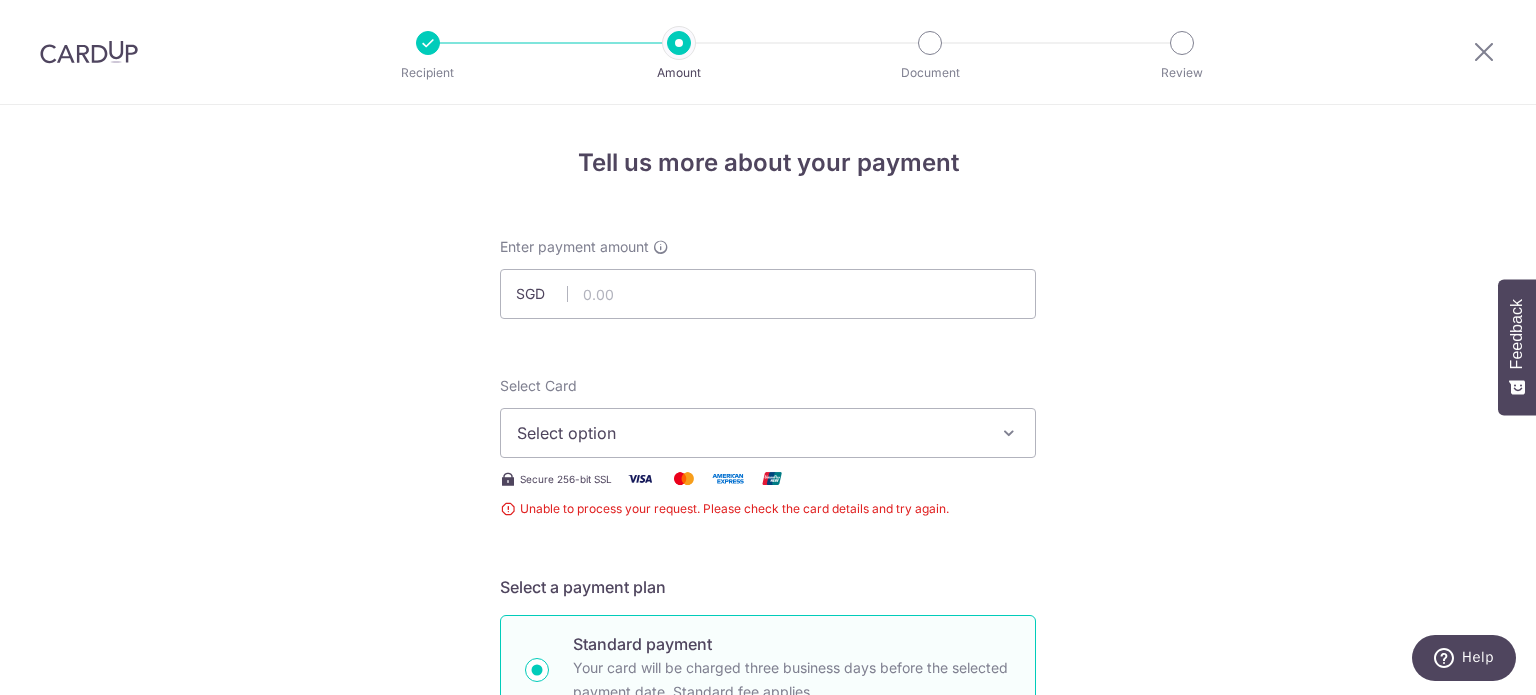 click on "Select option" at bounding box center [750, 433] 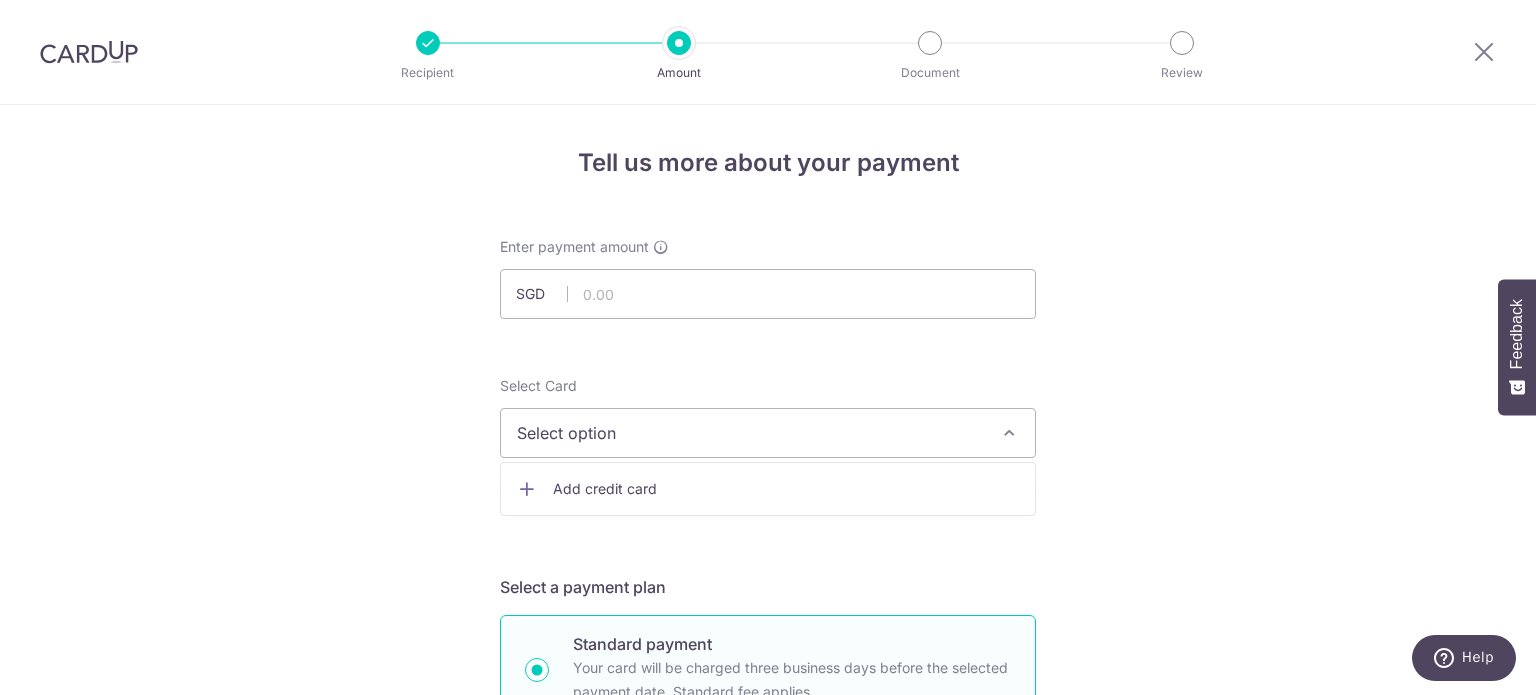 click on "Select option" at bounding box center (750, 433) 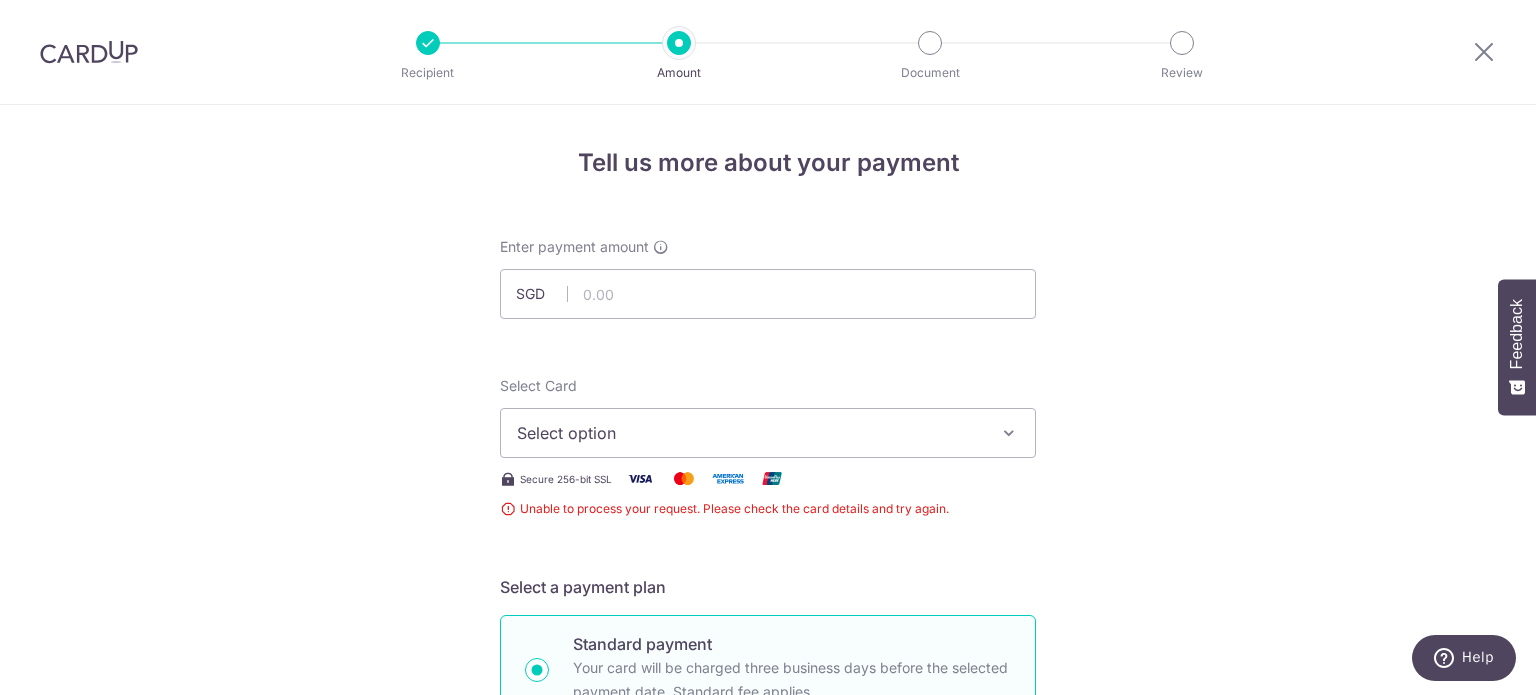 click on "Select option" at bounding box center [750, 433] 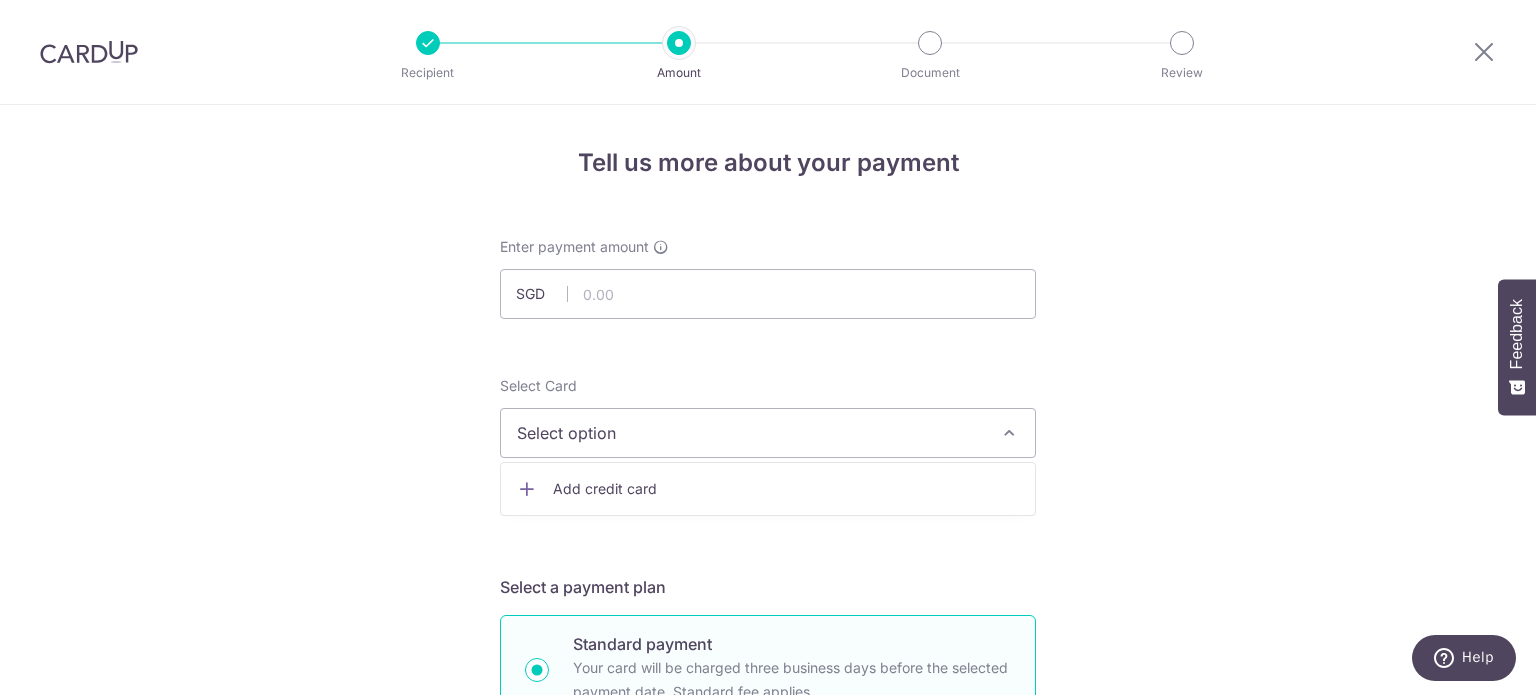 click on "Add credit card" at bounding box center (768, 489) 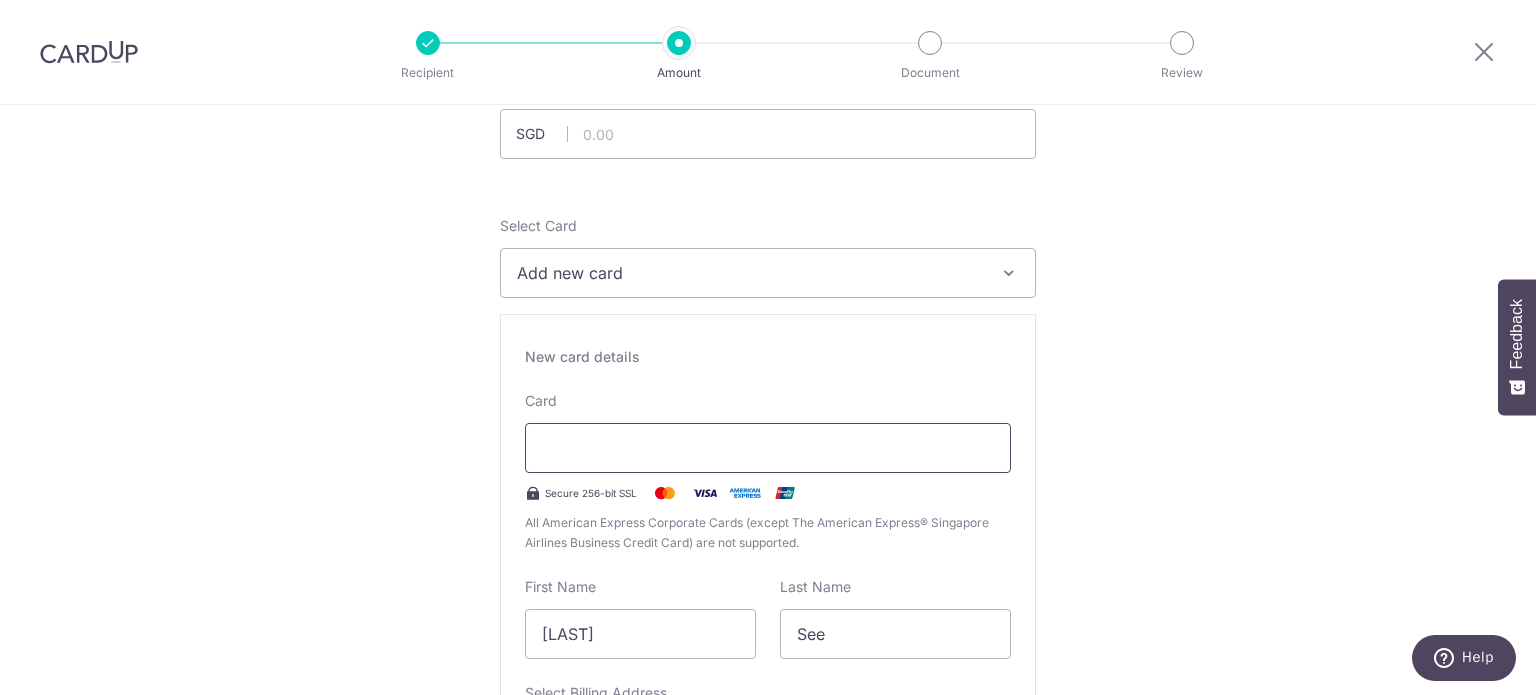 scroll, scrollTop: 266, scrollLeft: 0, axis: vertical 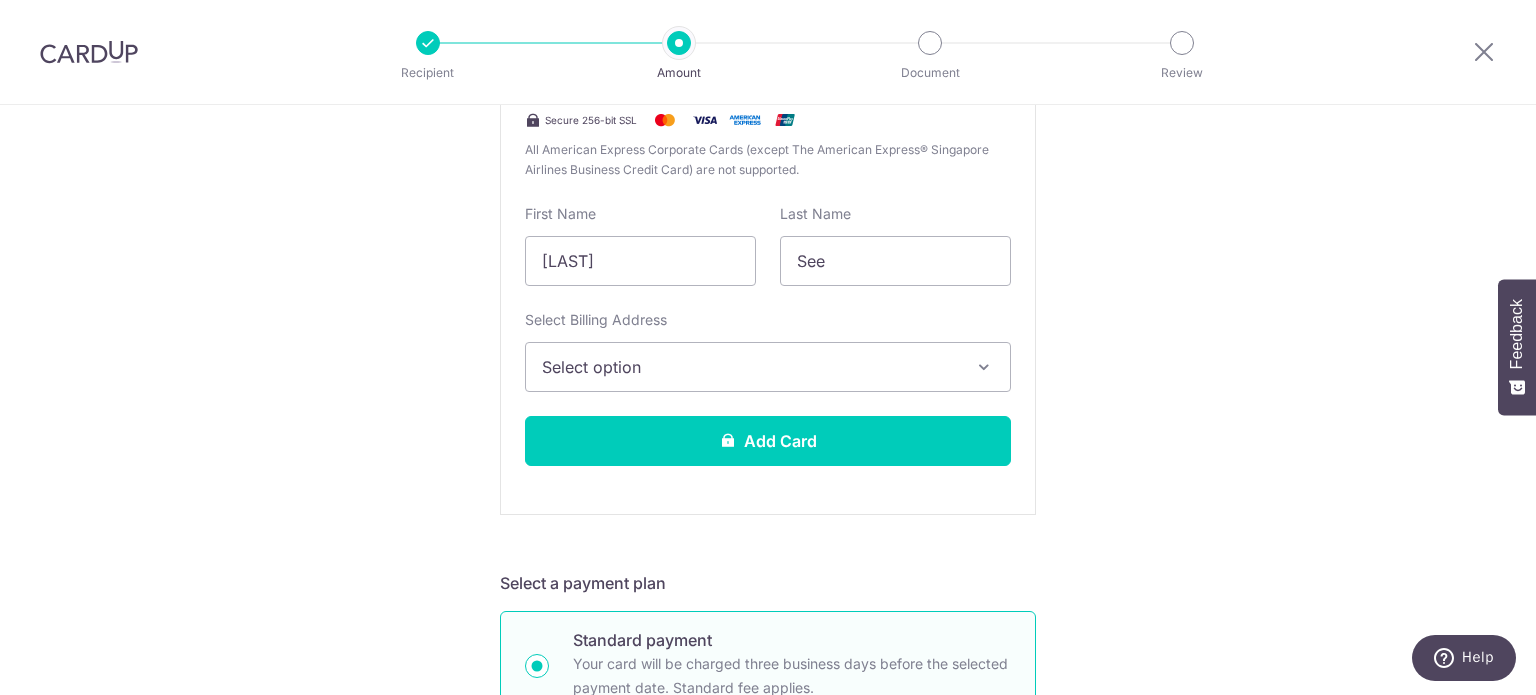click on "Select option" at bounding box center [750, 367] 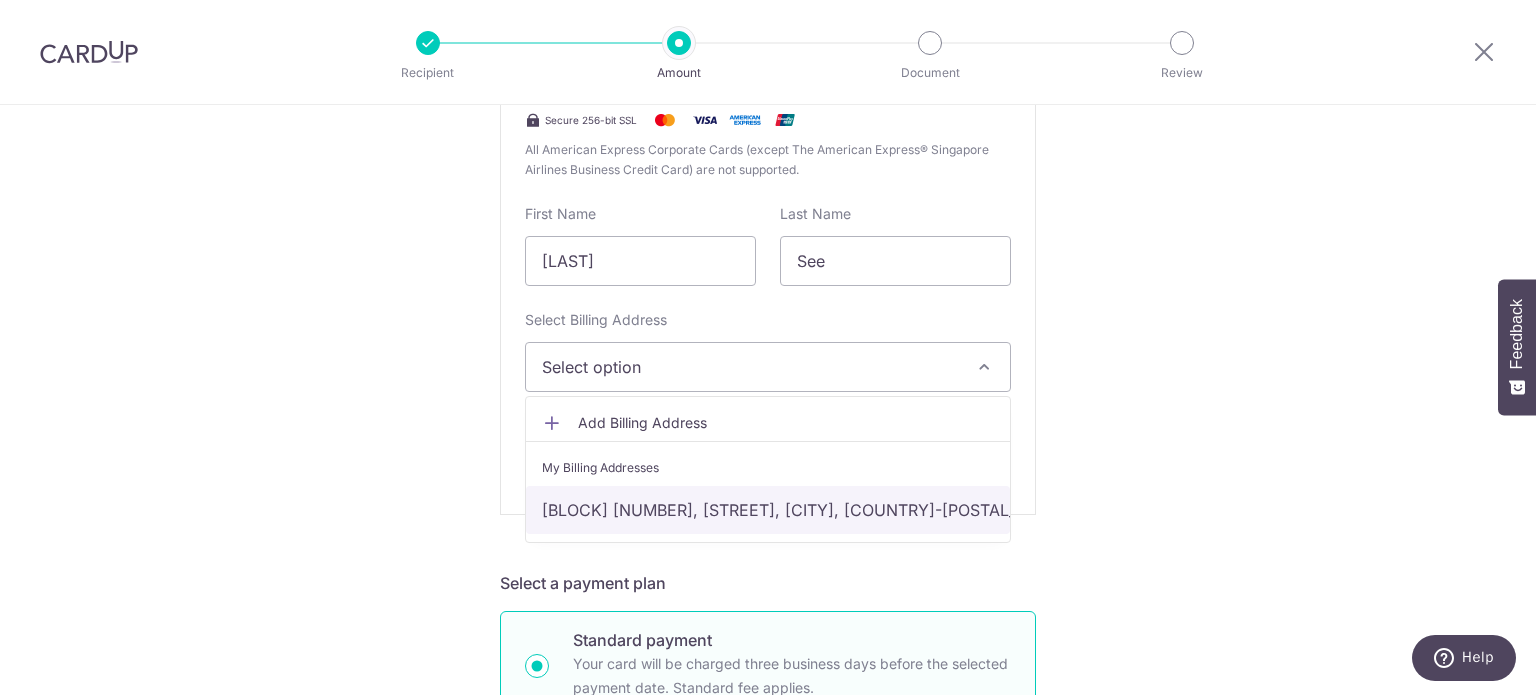 click on "Blk [NUMBER] #[NUMBER]-[NUMBER], [STREET], [CITY], [COUNTRY]-[POSTAL_CODE]" at bounding box center (768, 510) 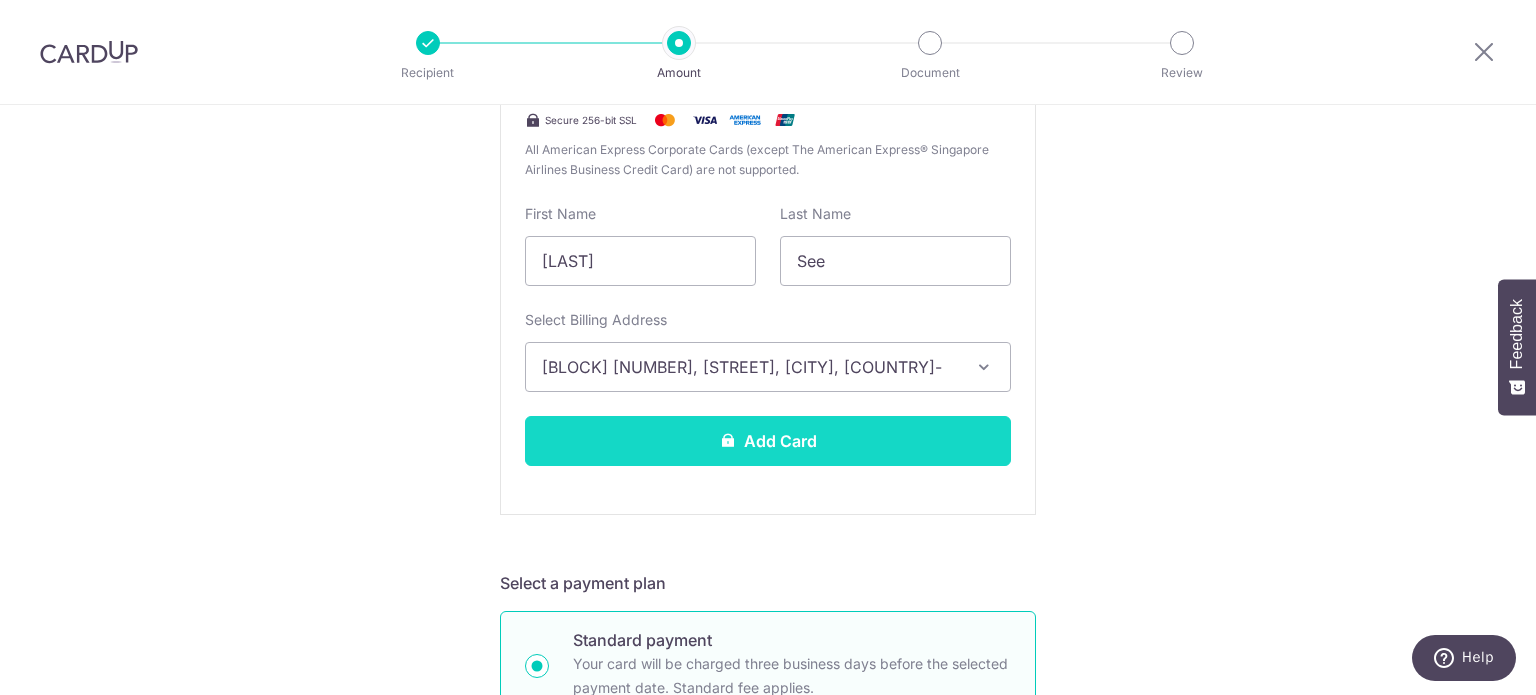 click on "Add Card" at bounding box center [768, 441] 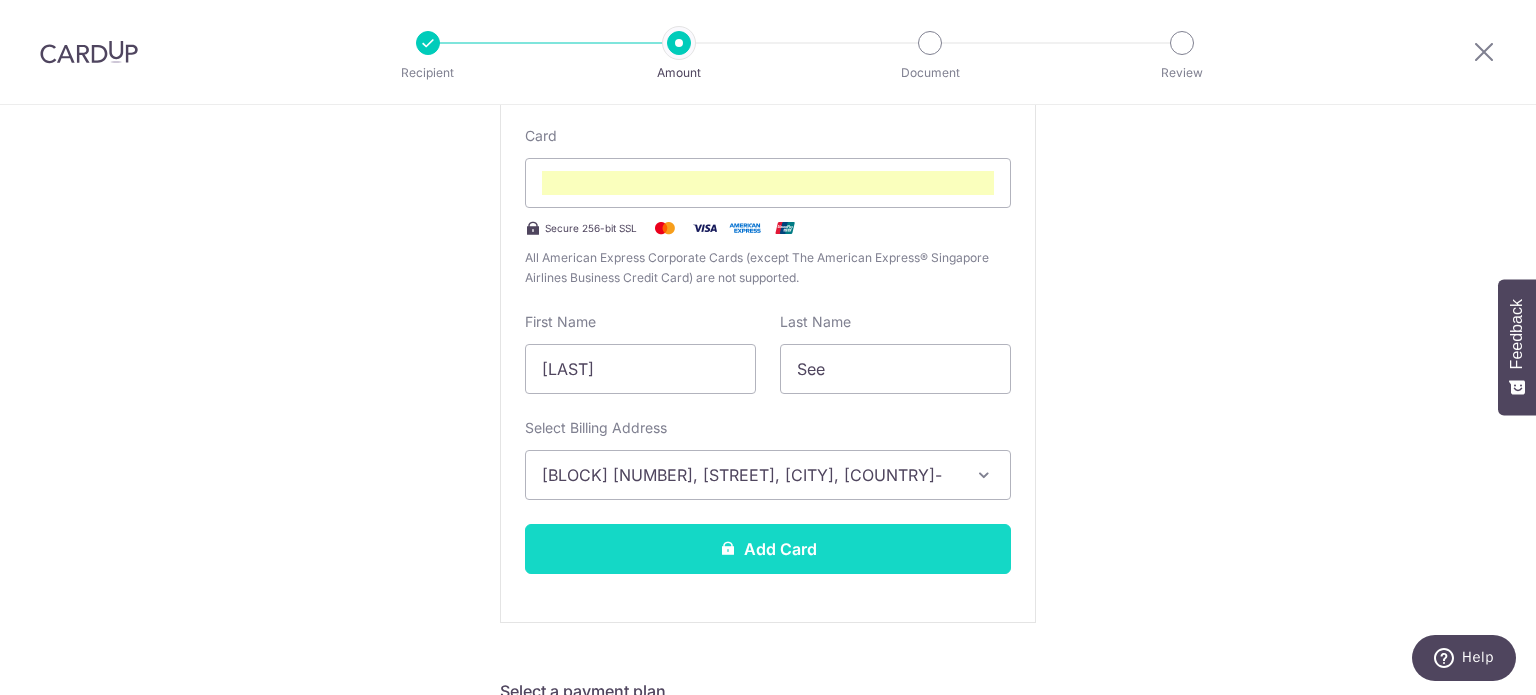 scroll, scrollTop: 561, scrollLeft: 0, axis: vertical 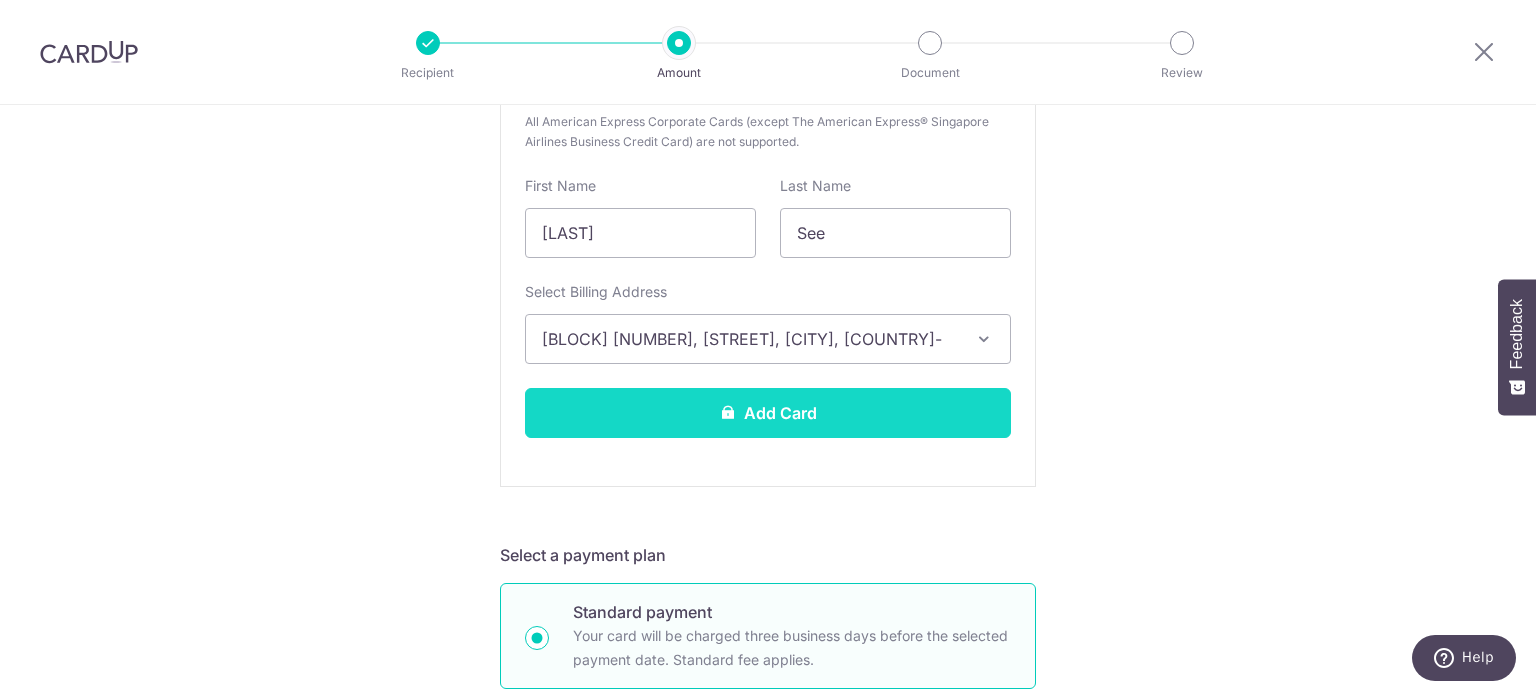 click on "Add Card" at bounding box center (768, 413) 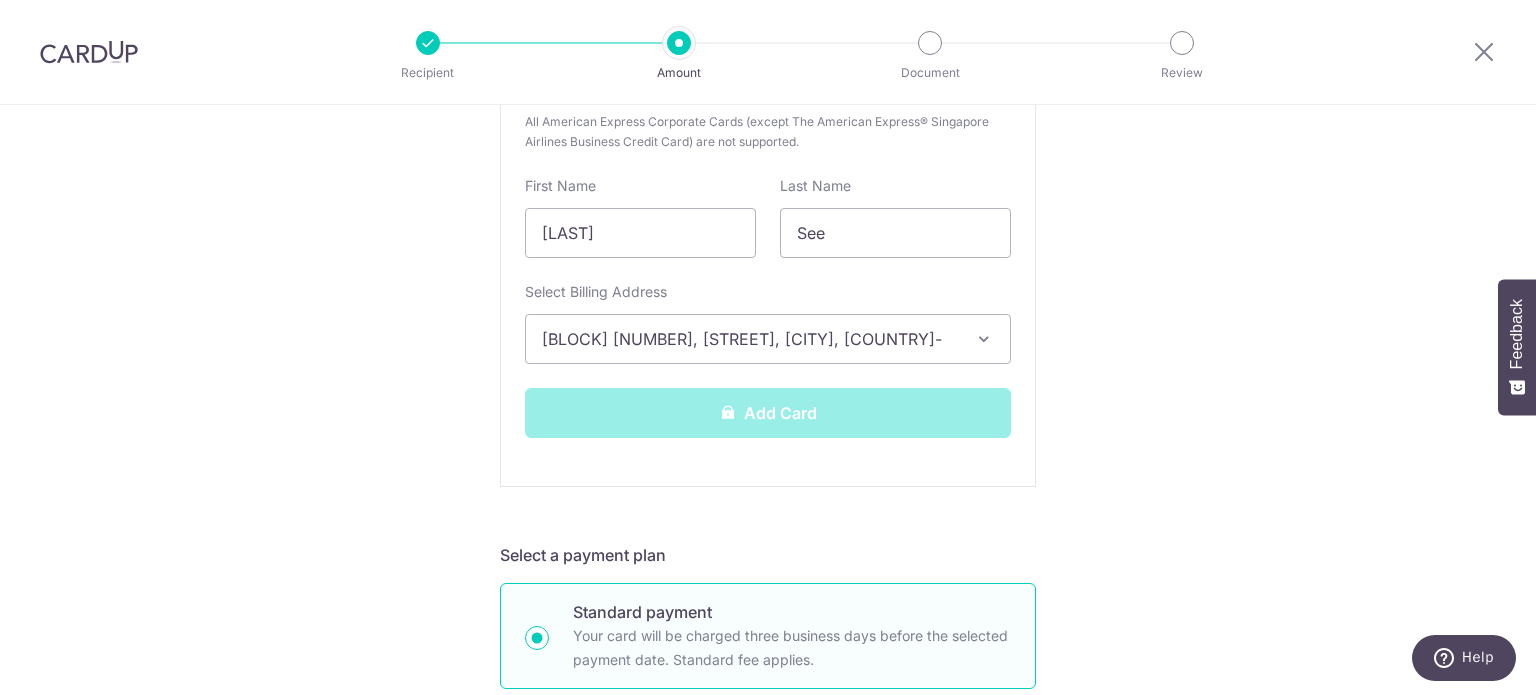 scroll, scrollTop: 294, scrollLeft: 0, axis: vertical 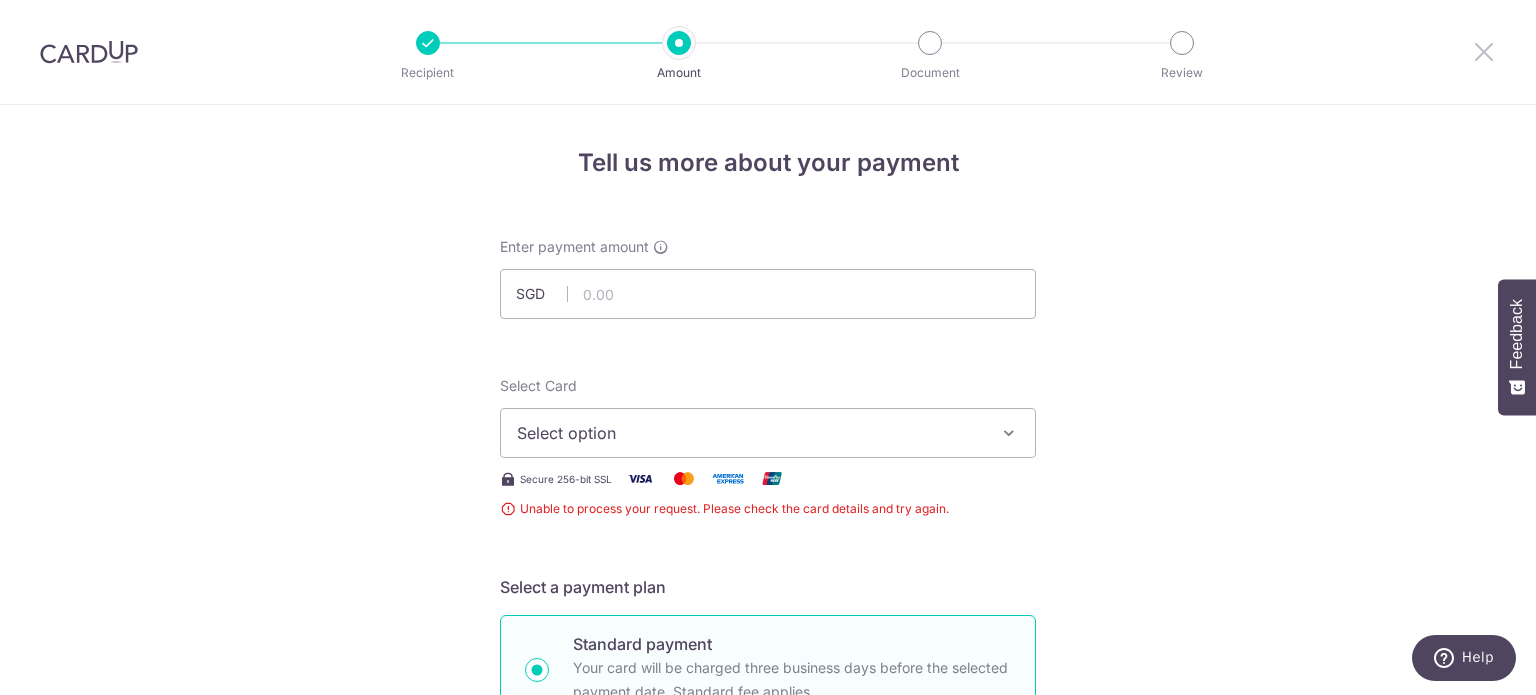 click at bounding box center [1484, 51] 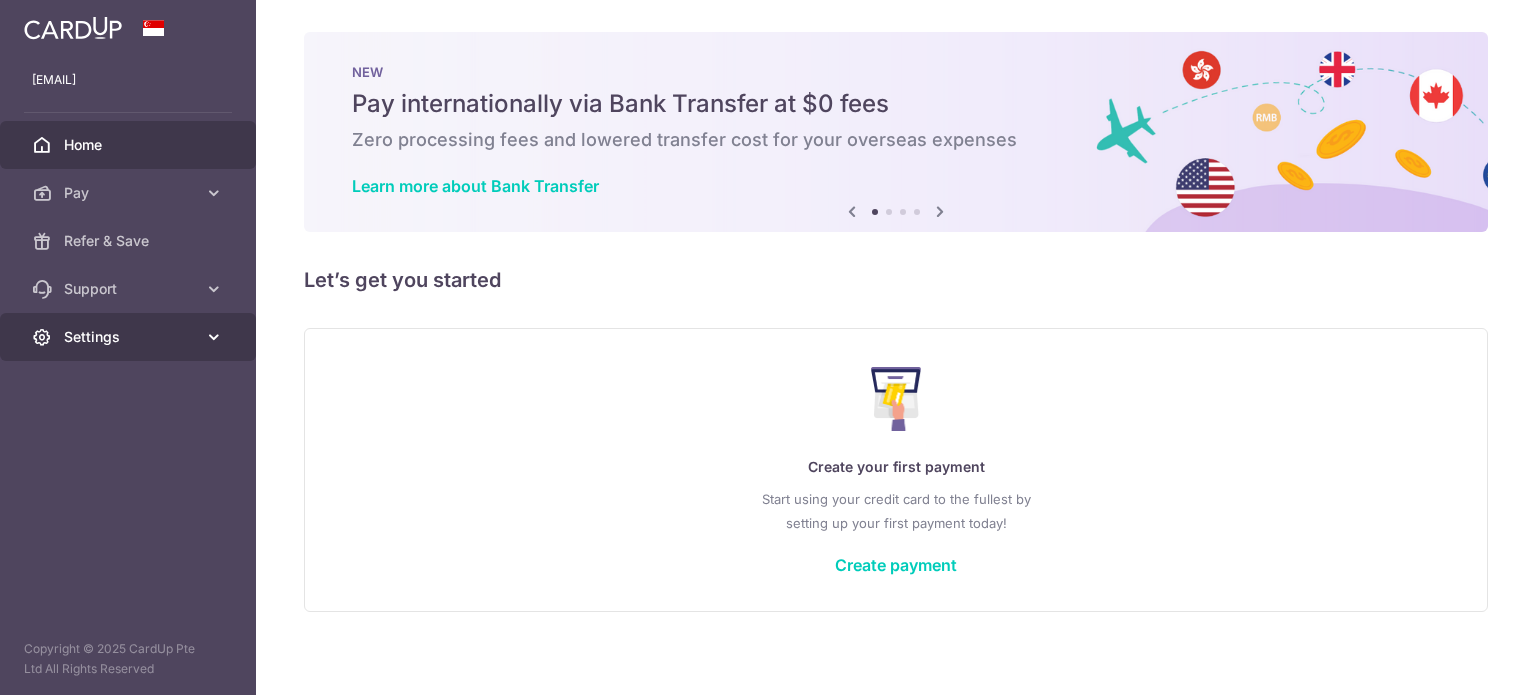 click on "Settings" at bounding box center [128, 337] 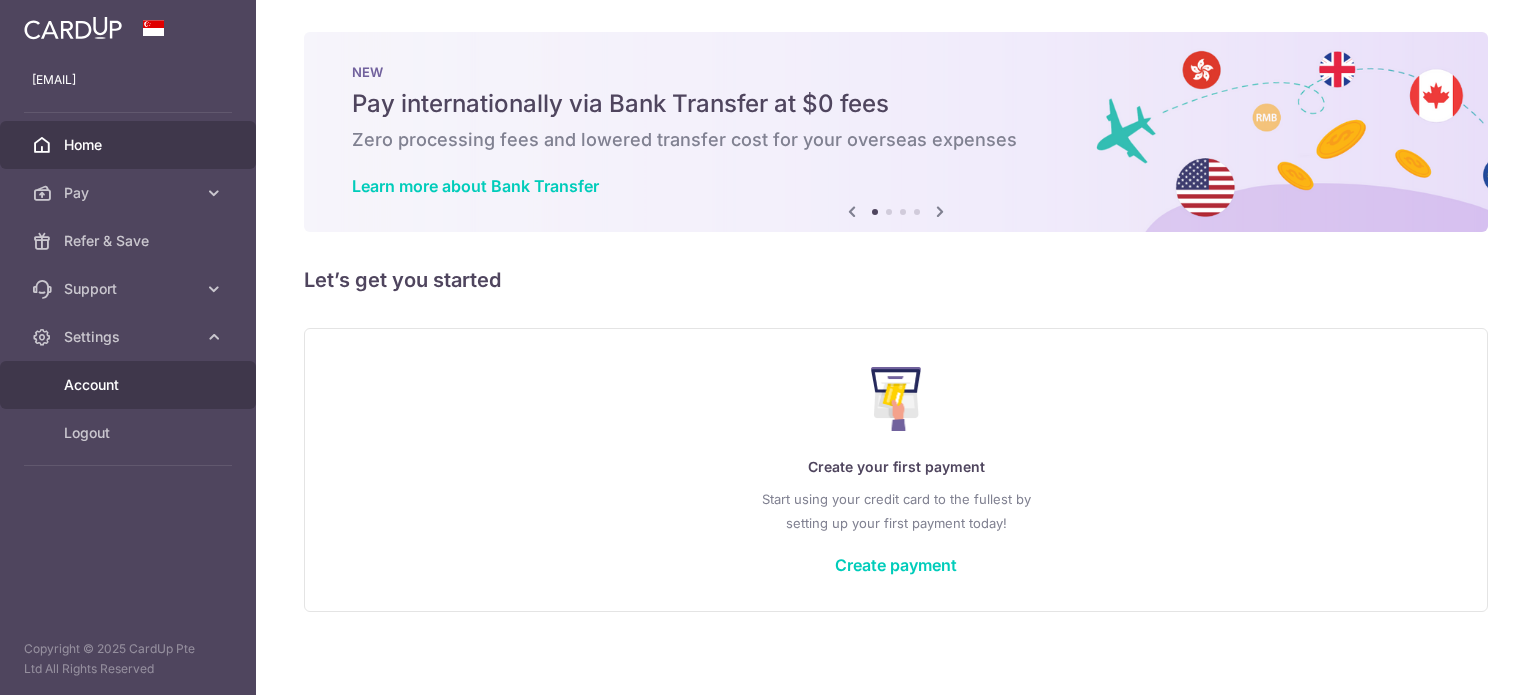 click on "Account" at bounding box center (130, 385) 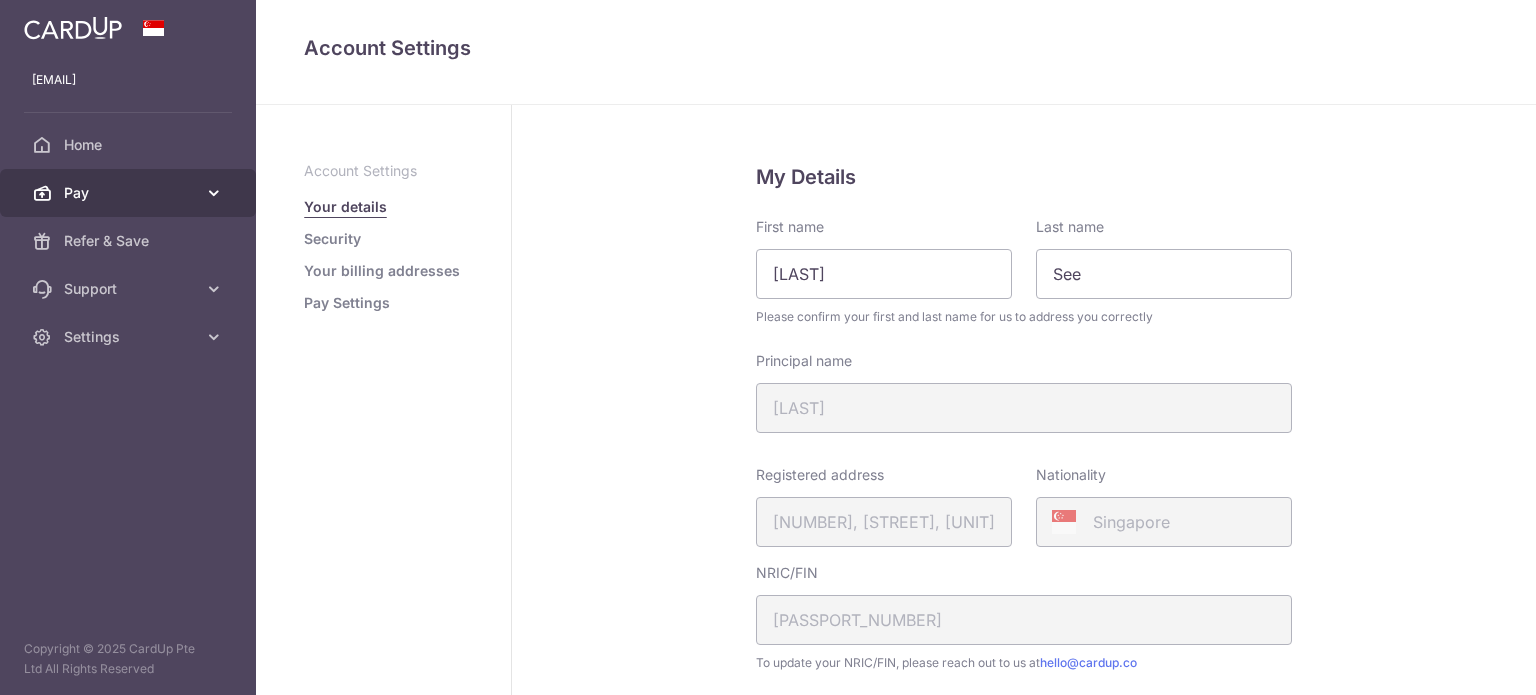 click at bounding box center (214, 193) 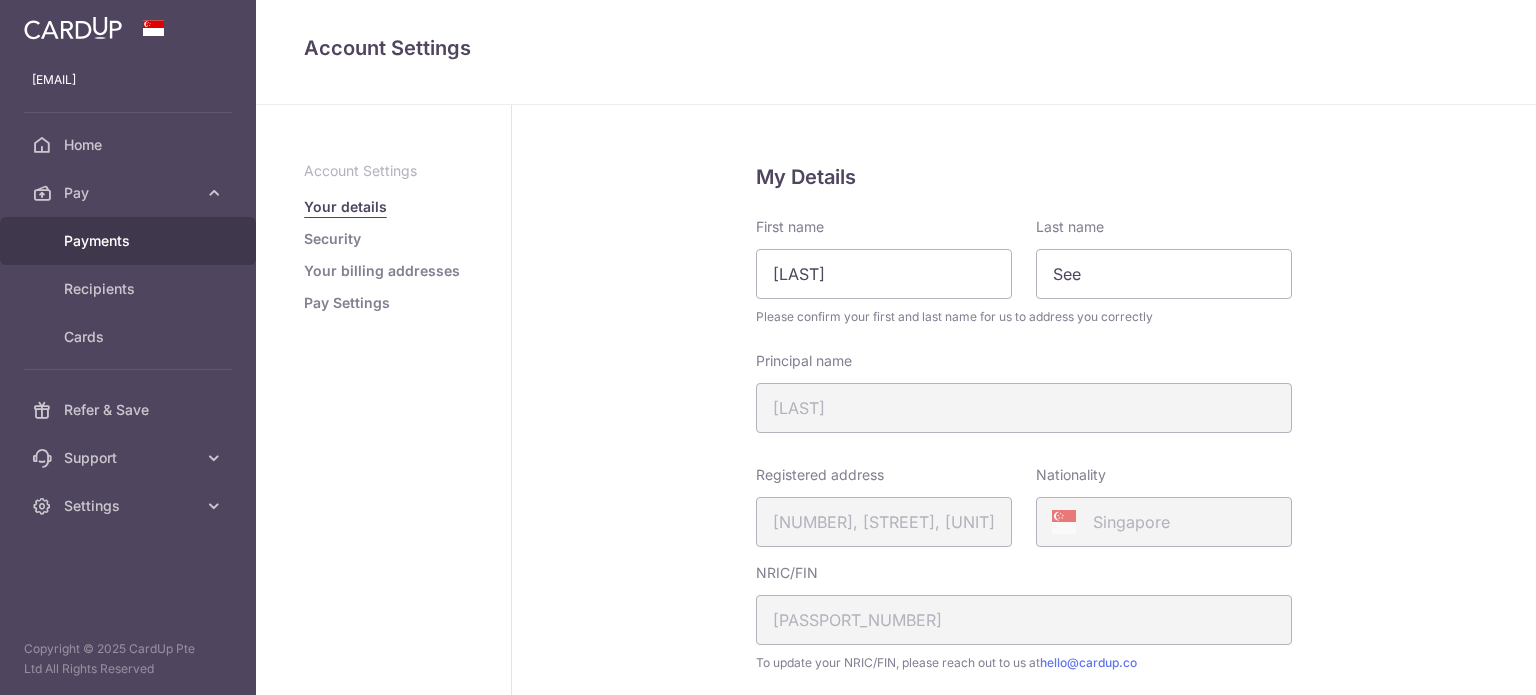click on "Payments" at bounding box center [130, 241] 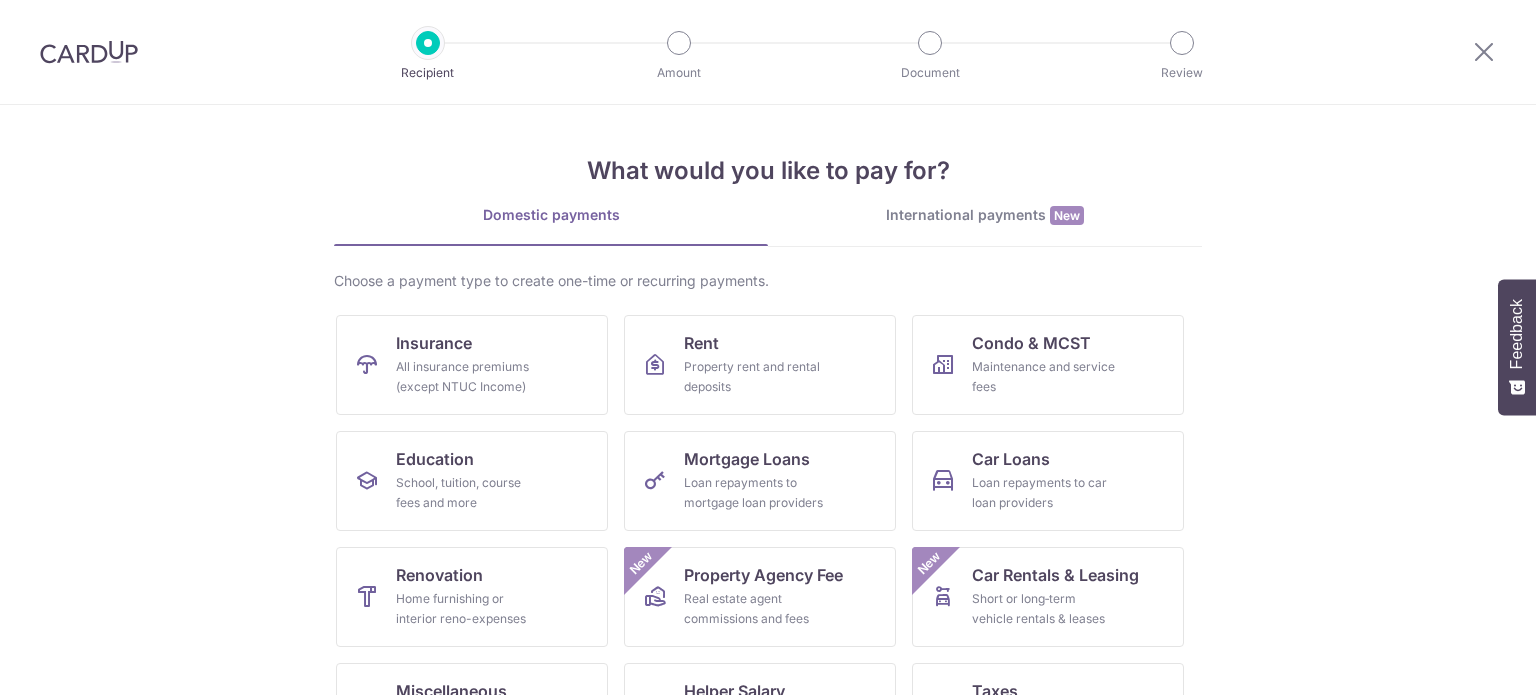 scroll, scrollTop: 0, scrollLeft: 0, axis: both 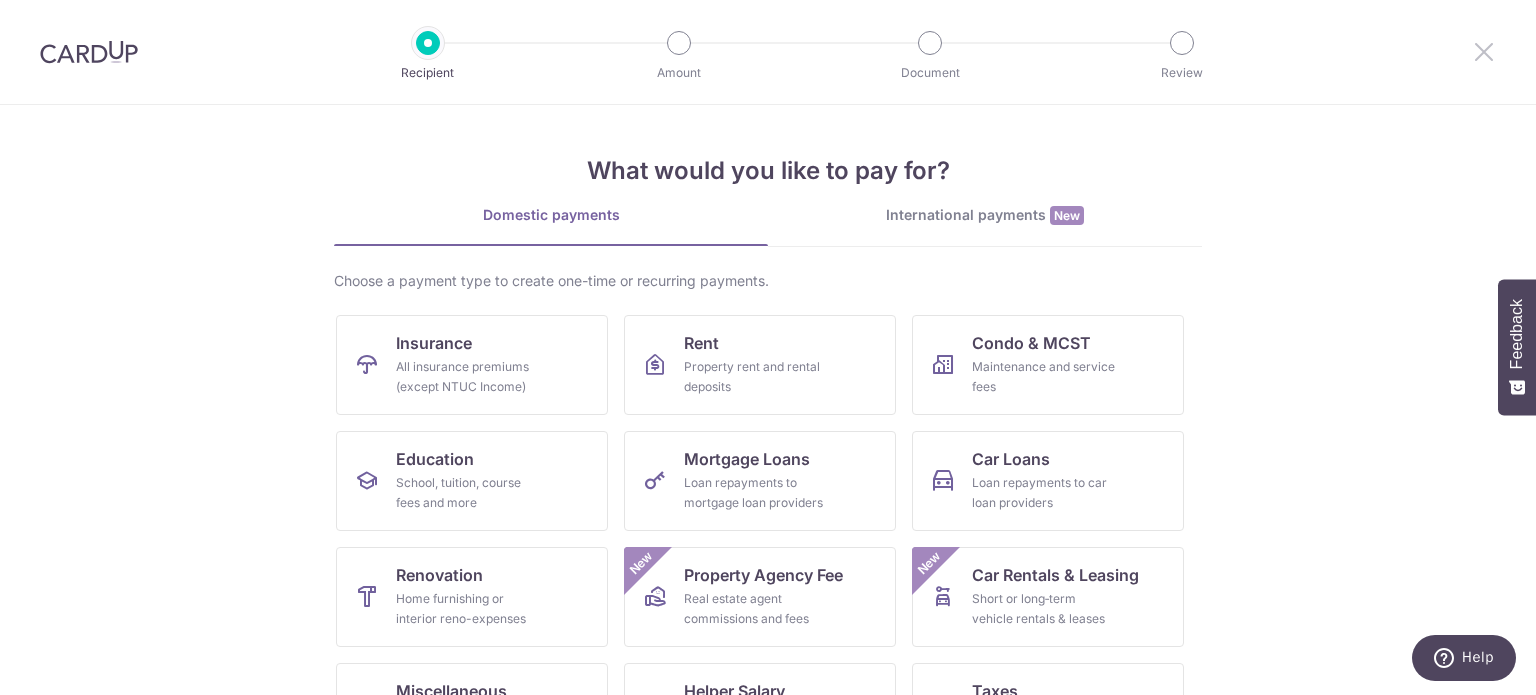 click at bounding box center (1484, 51) 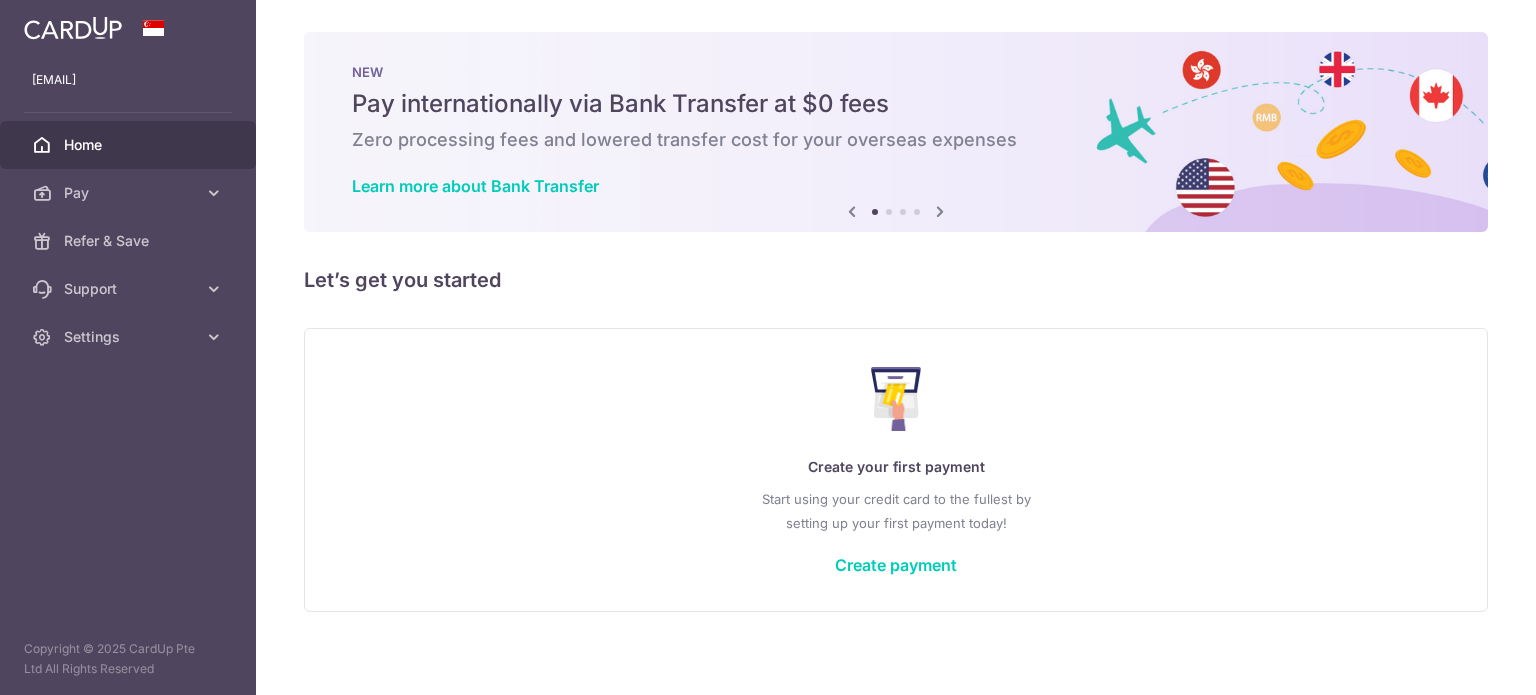 scroll, scrollTop: 0, scrollLeft: 0, axis: both 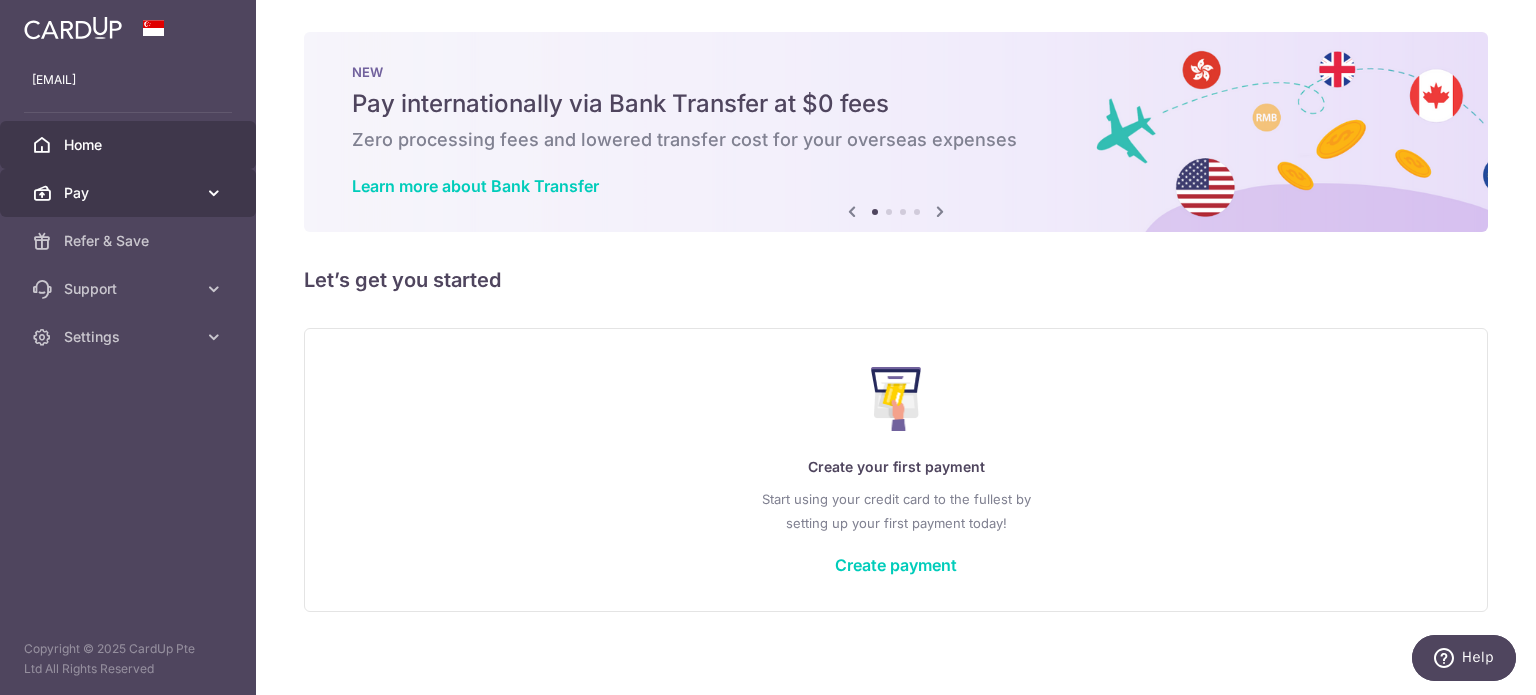 click on "Pay" at bounding box center [128, 193] 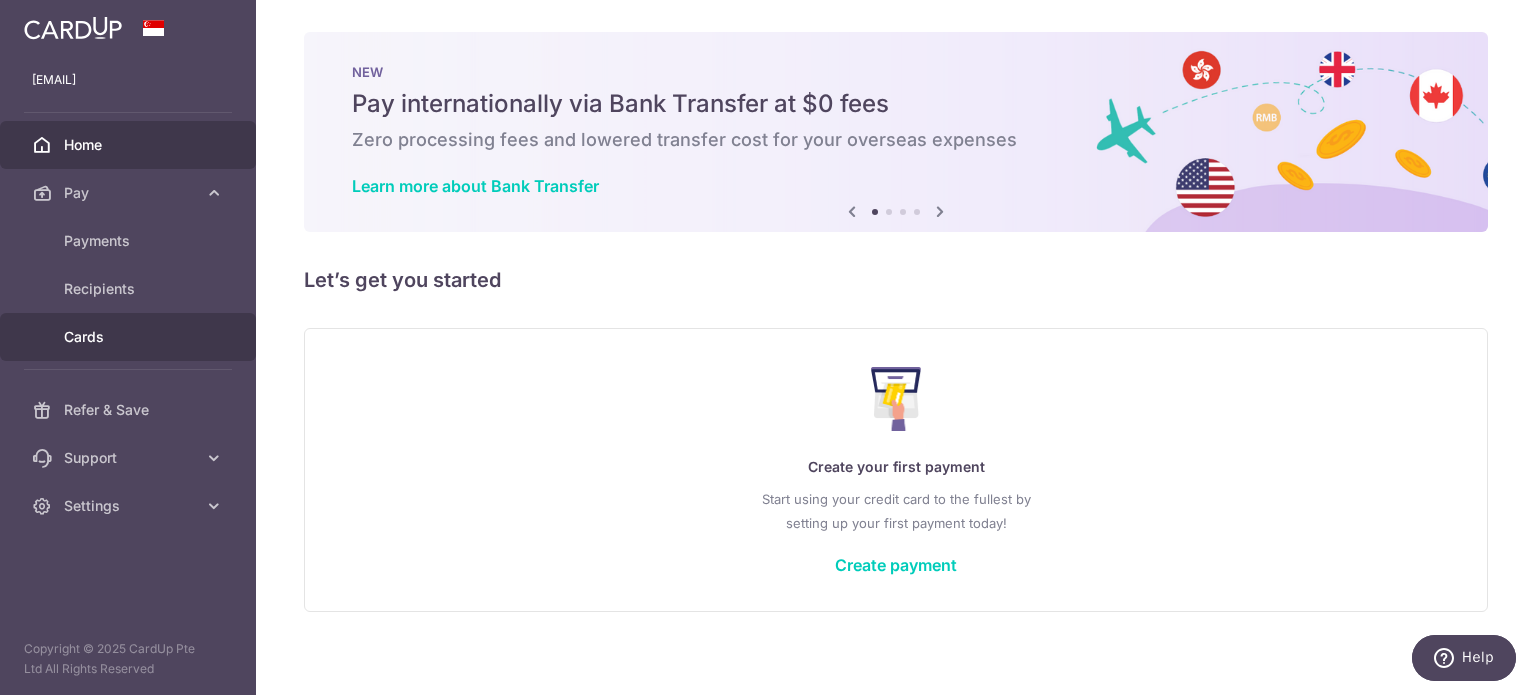 click on "Cards" at bounding box center [128, 337] 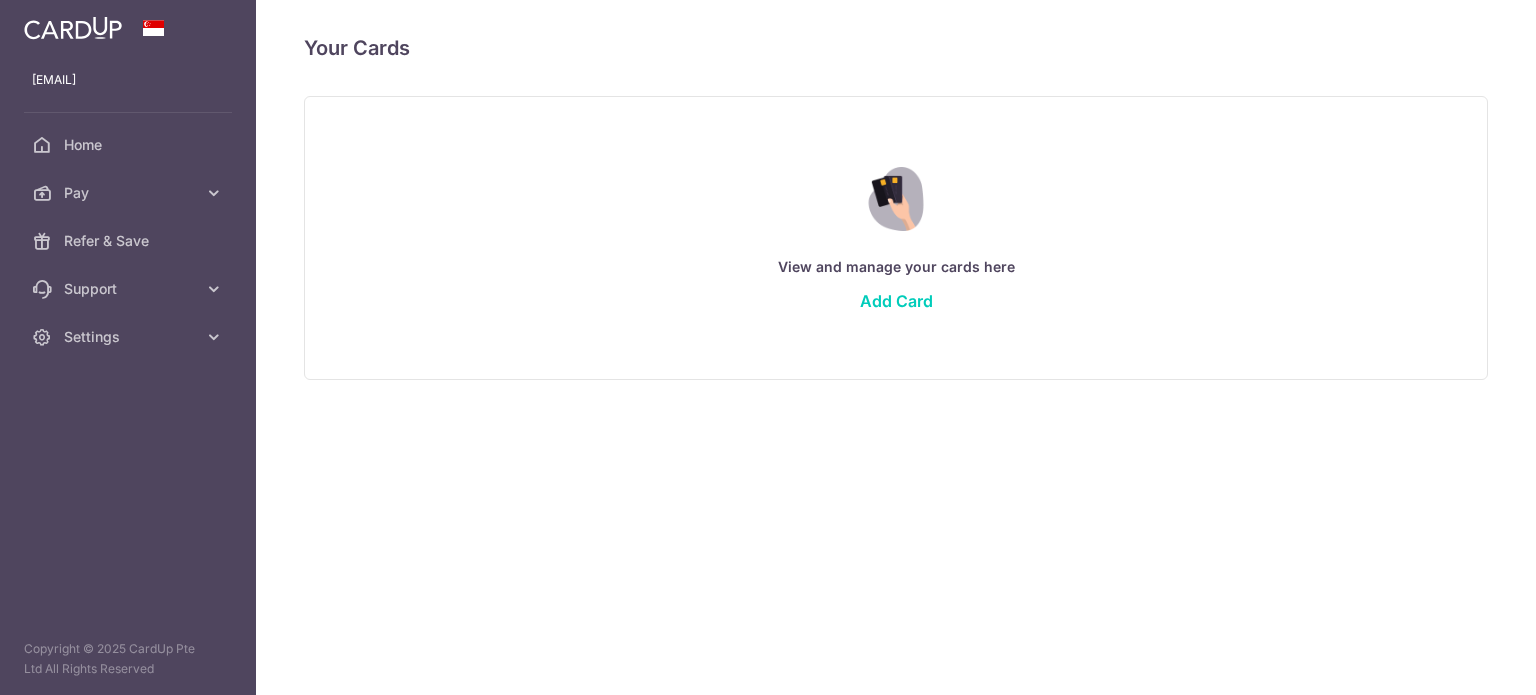 scroll, scrollTop: 0, scrollLeft: 0, axis: both 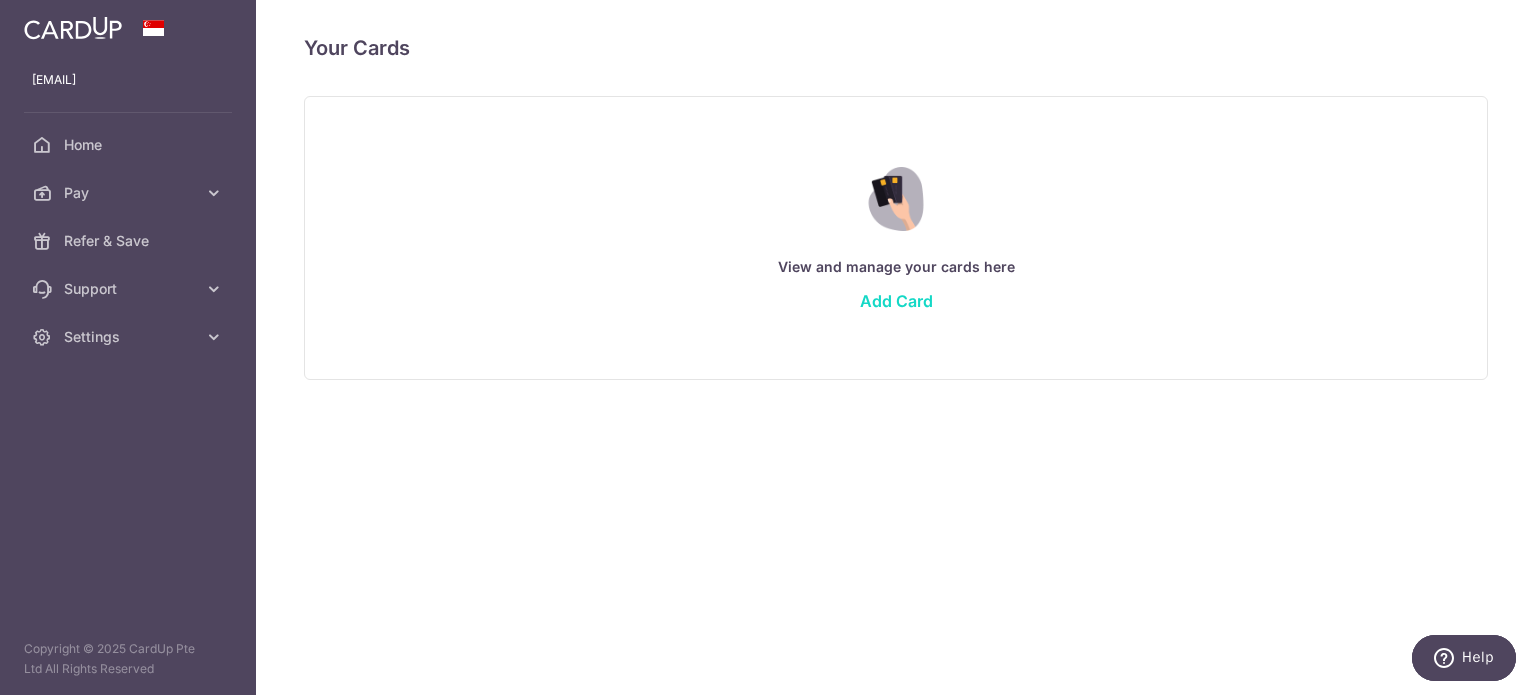 click on "Add Card" at bounding box center [896, 301] 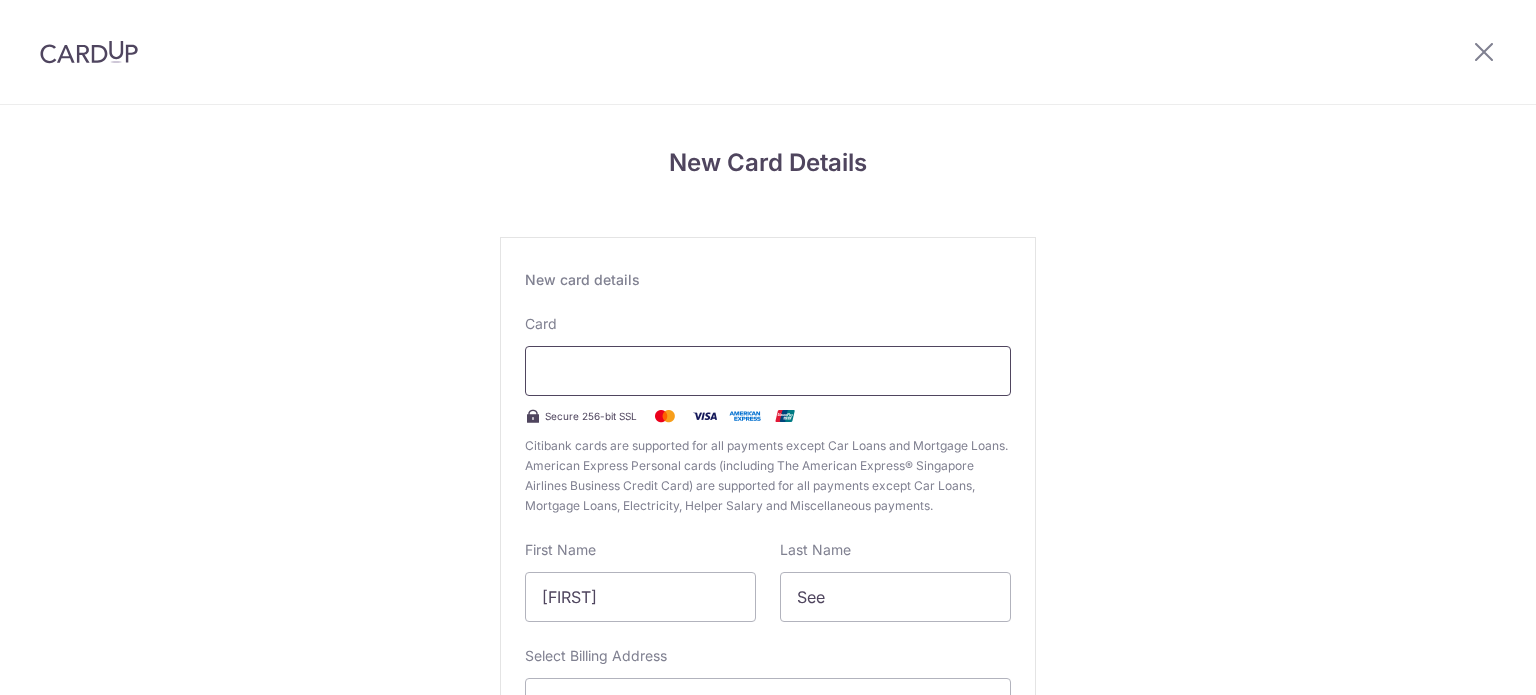 scroll, scrollTop: 0, scrollLeft: 0, axis: both 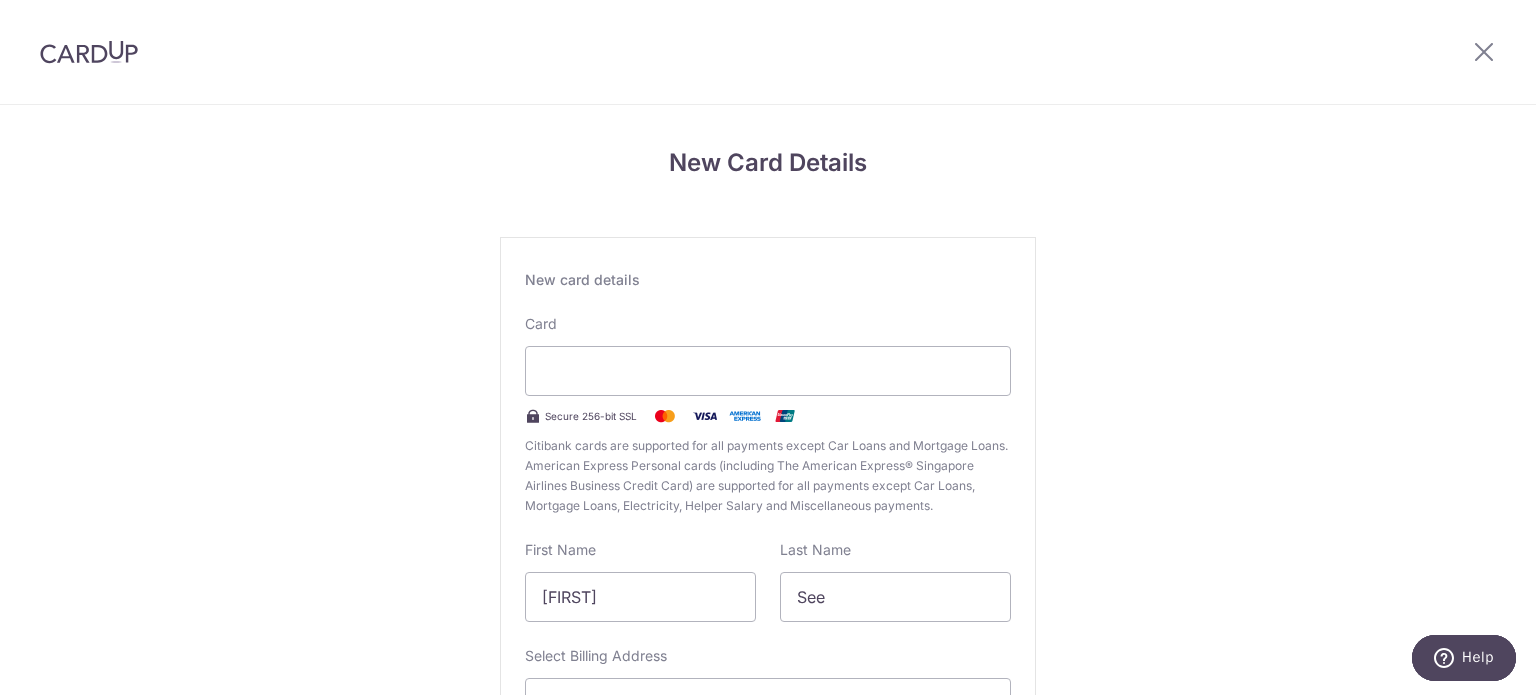 click on "New Card Details
New card details
Card
Secure 256-bit SSL
Citibank cards are supported for all payments except Car Loans and Mortgage Loans. American Express Personal cards (including The American Express® Singapore Airlines Business Credit Card) are supported for all payments except Car Loans, Mortgage Loans, Electricity, Helper Salary and Miscellaneous payments.
First Name
Kangluo
Last Name
See
Select Billing Address
Select option
Add Billing Address" at bounding box center (768, 525) 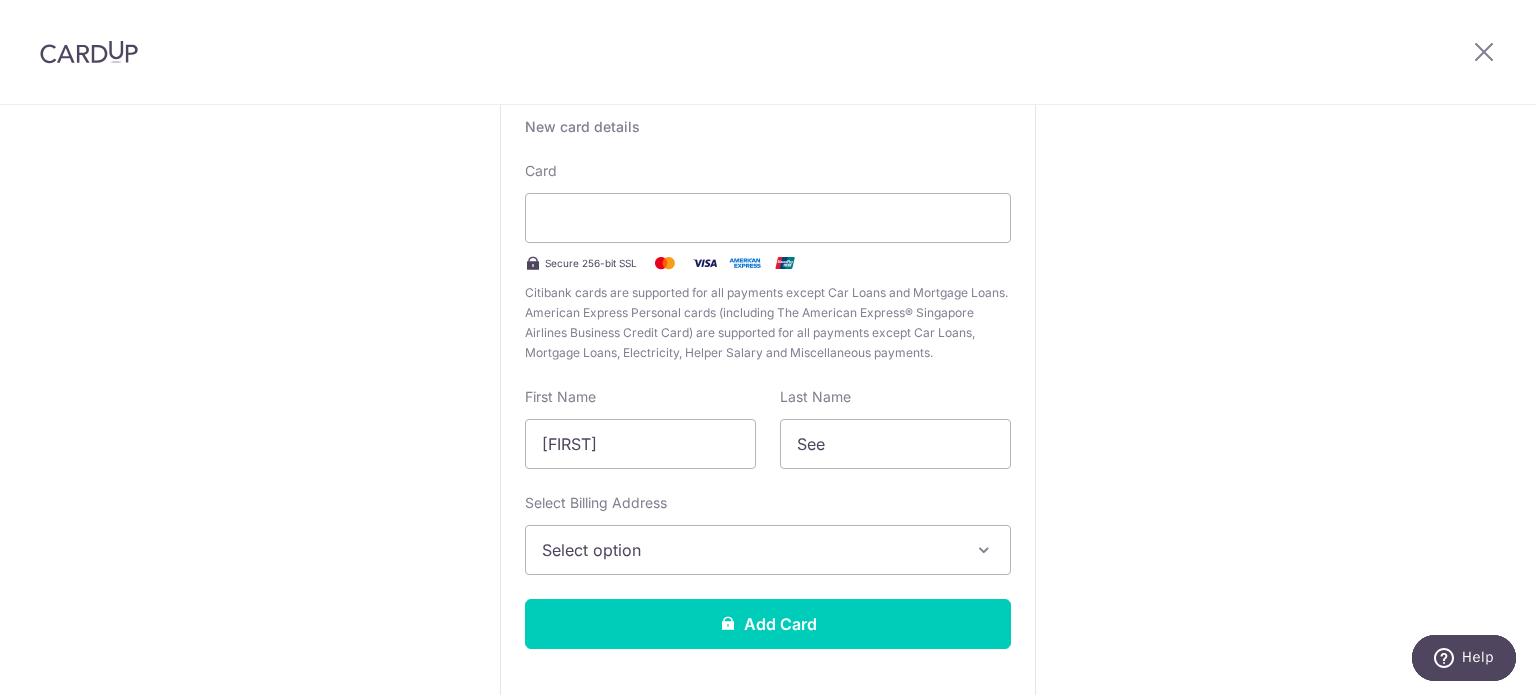 scroll, scrollTop: 248, scrollLeft: 0, axis: vertical 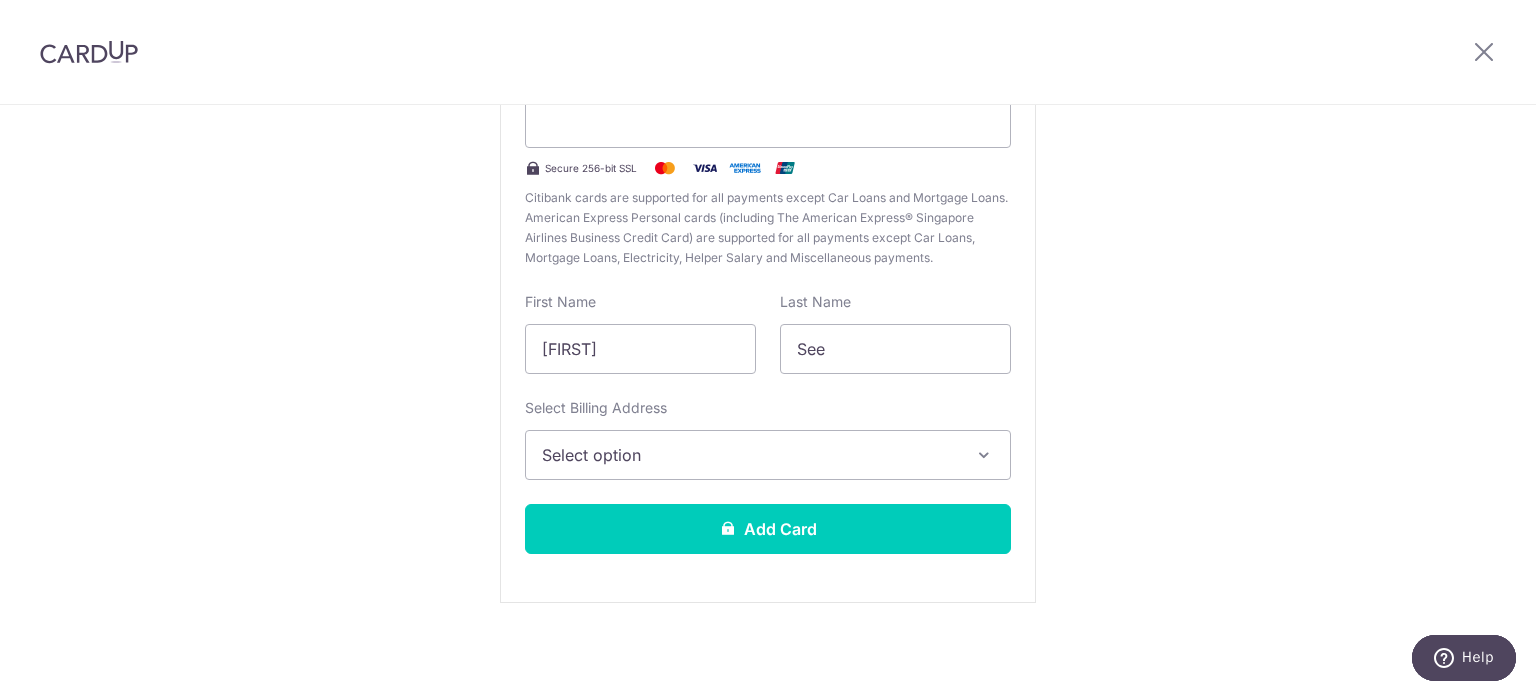 click on "Select option" at bounding box center [768, 455] 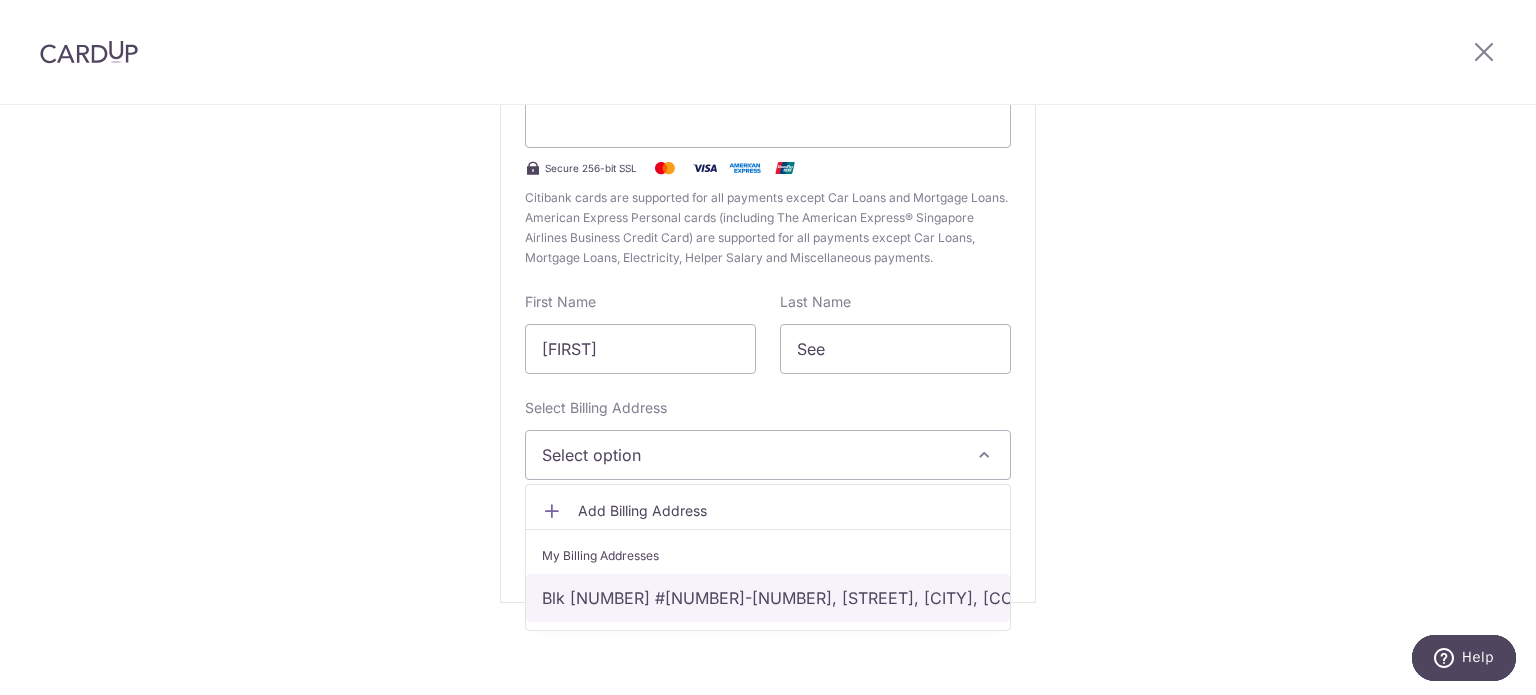 click on "Blk 655 #12-306, Woodlands Ring Road, Singapore, Singapore-730655" at bounding box center (768, 598) 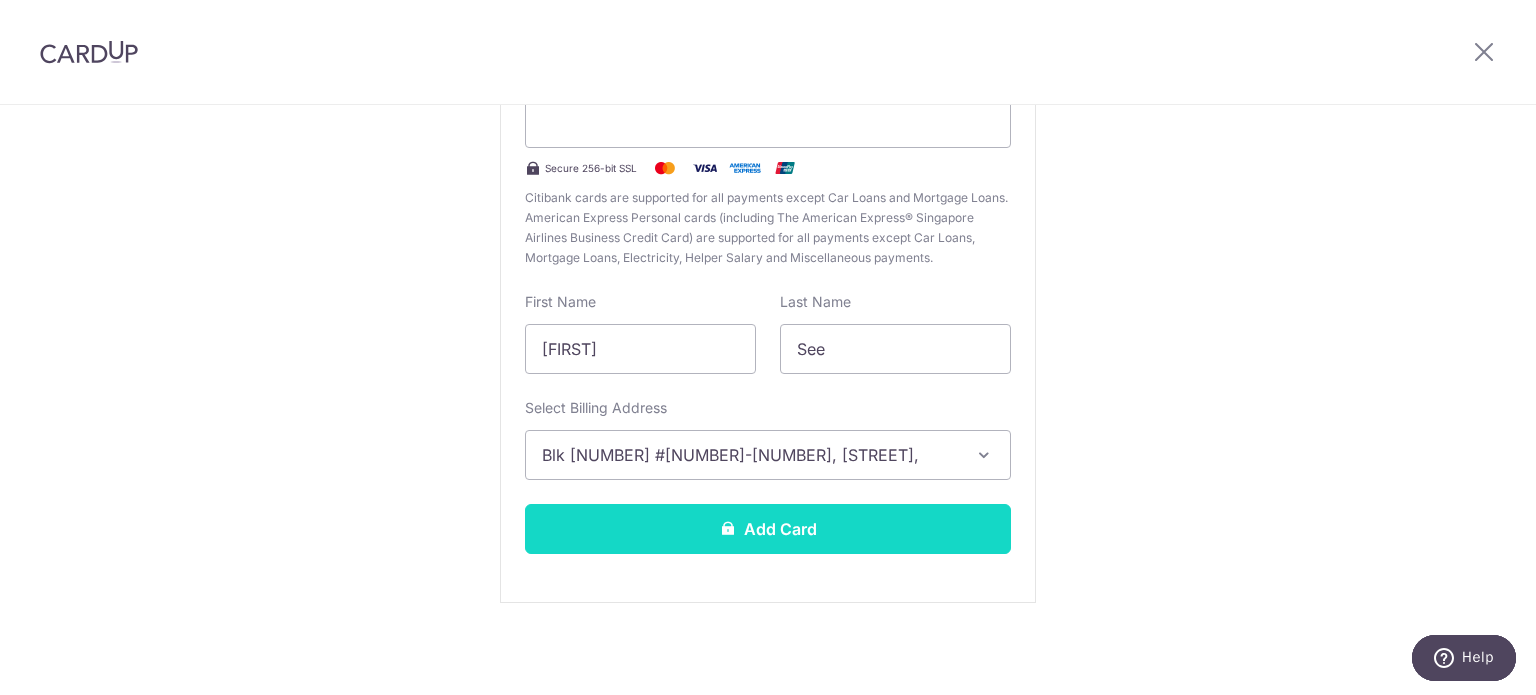 click on "Add Card" at bounding box center [768, 529] 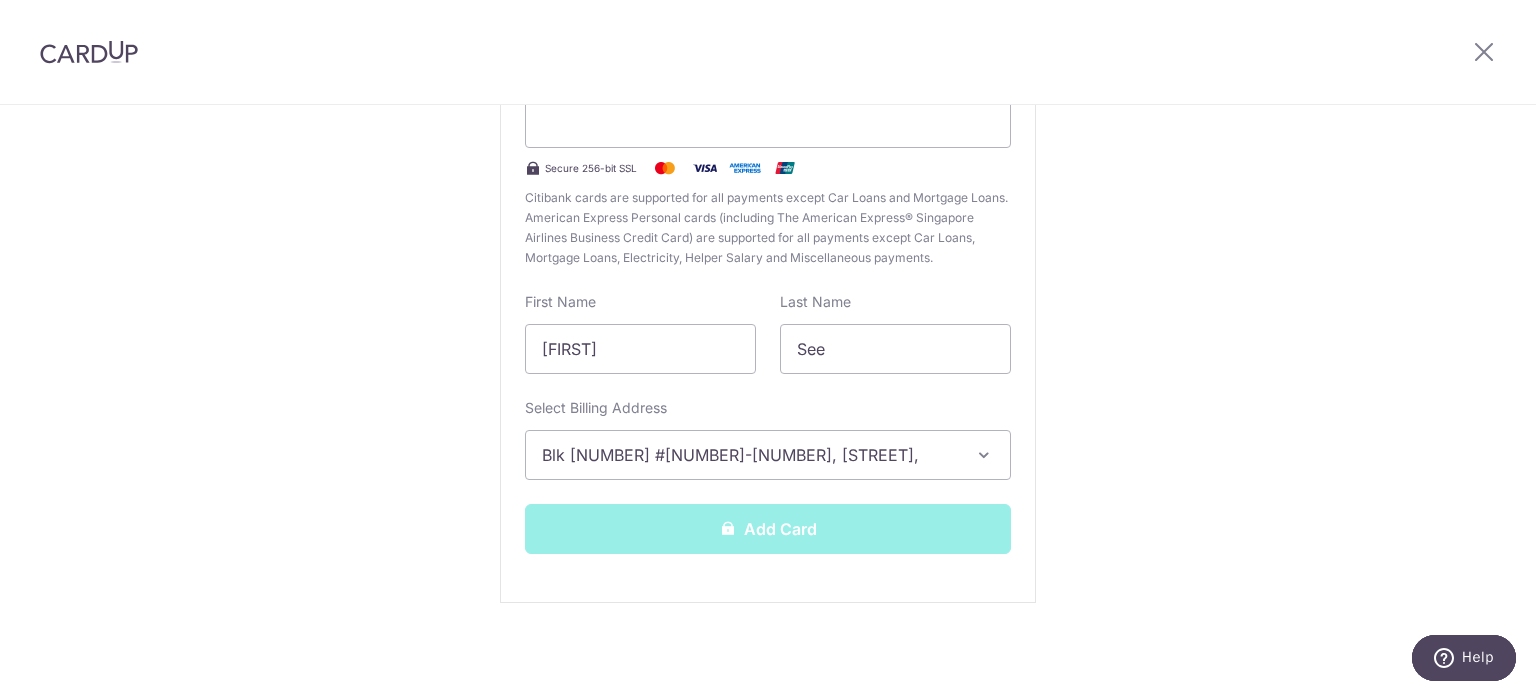 scroll, scrollTop: 0, scrollLeft: 0, axis: both 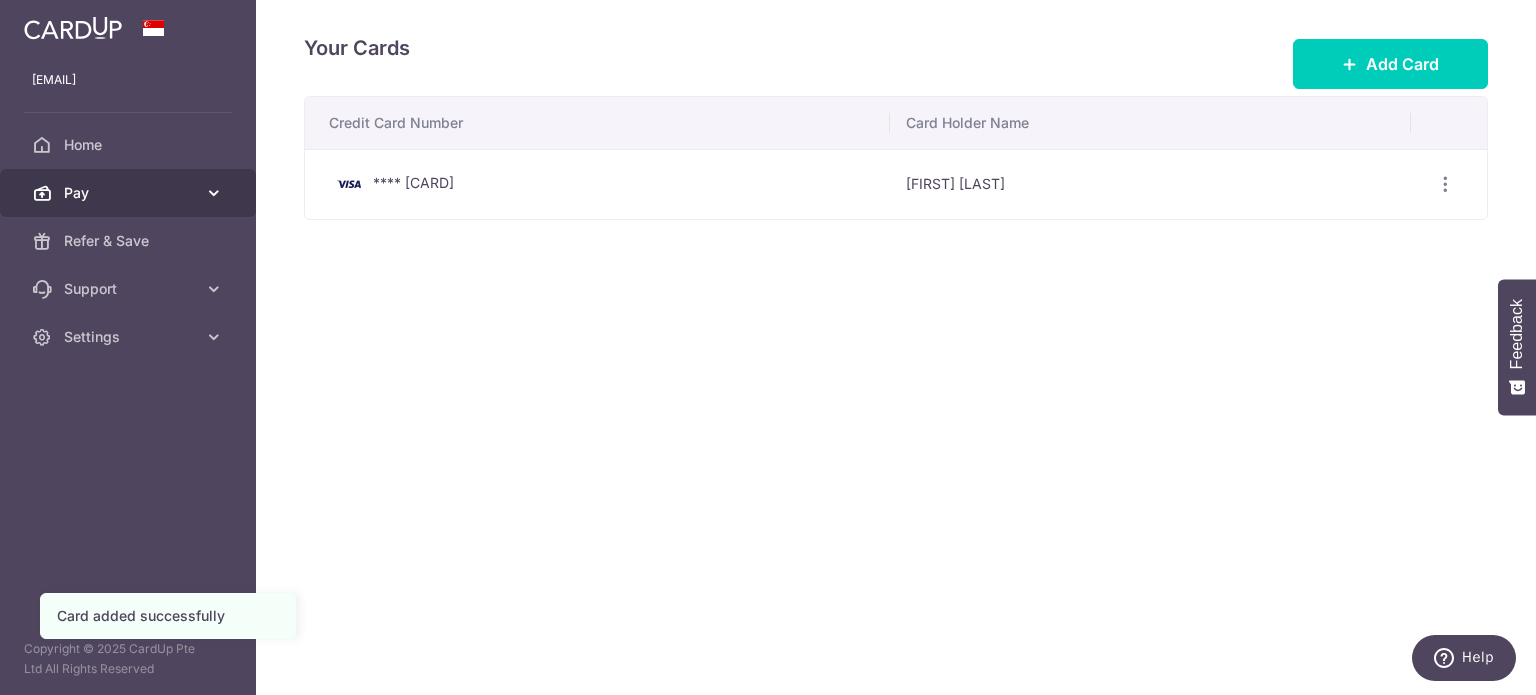 click on "Pay" at bounding box center [128, 193] 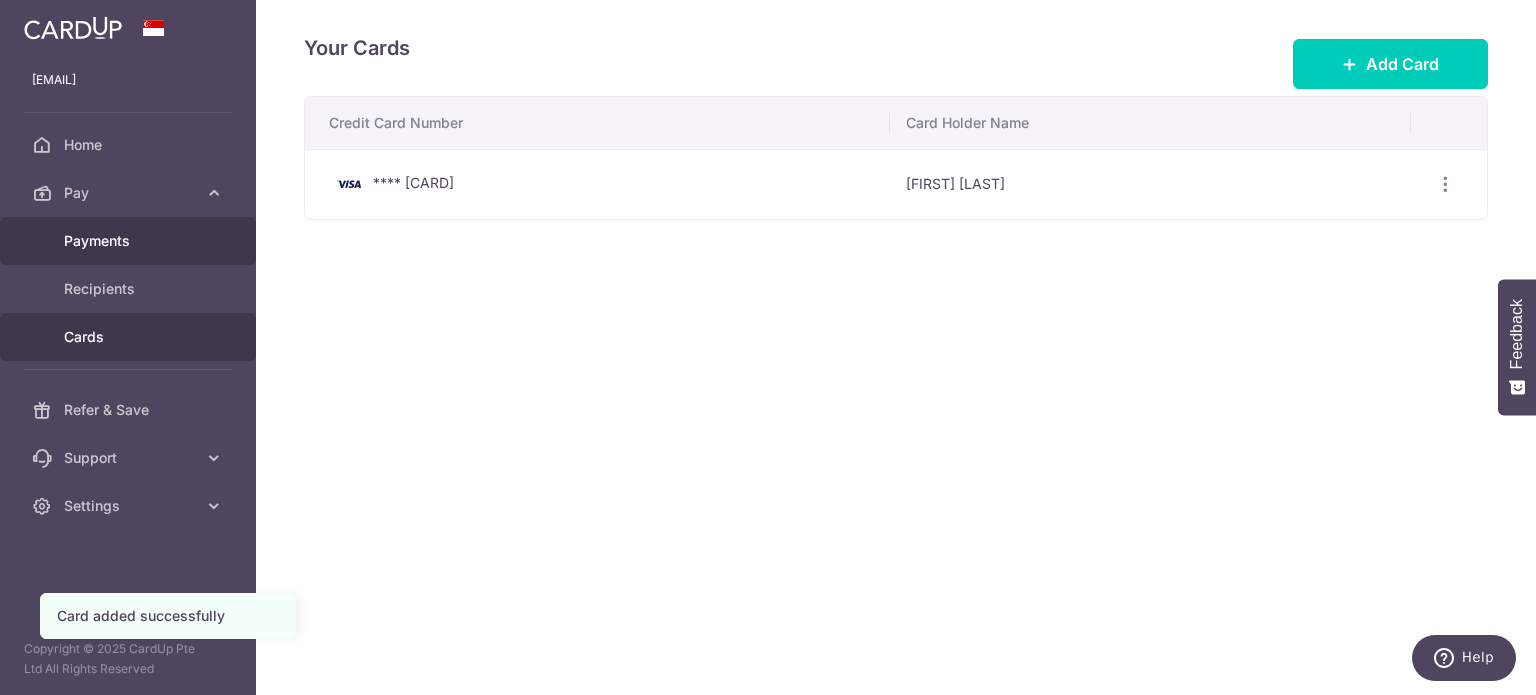 click on "Payments" at bounding box center (130, 241) 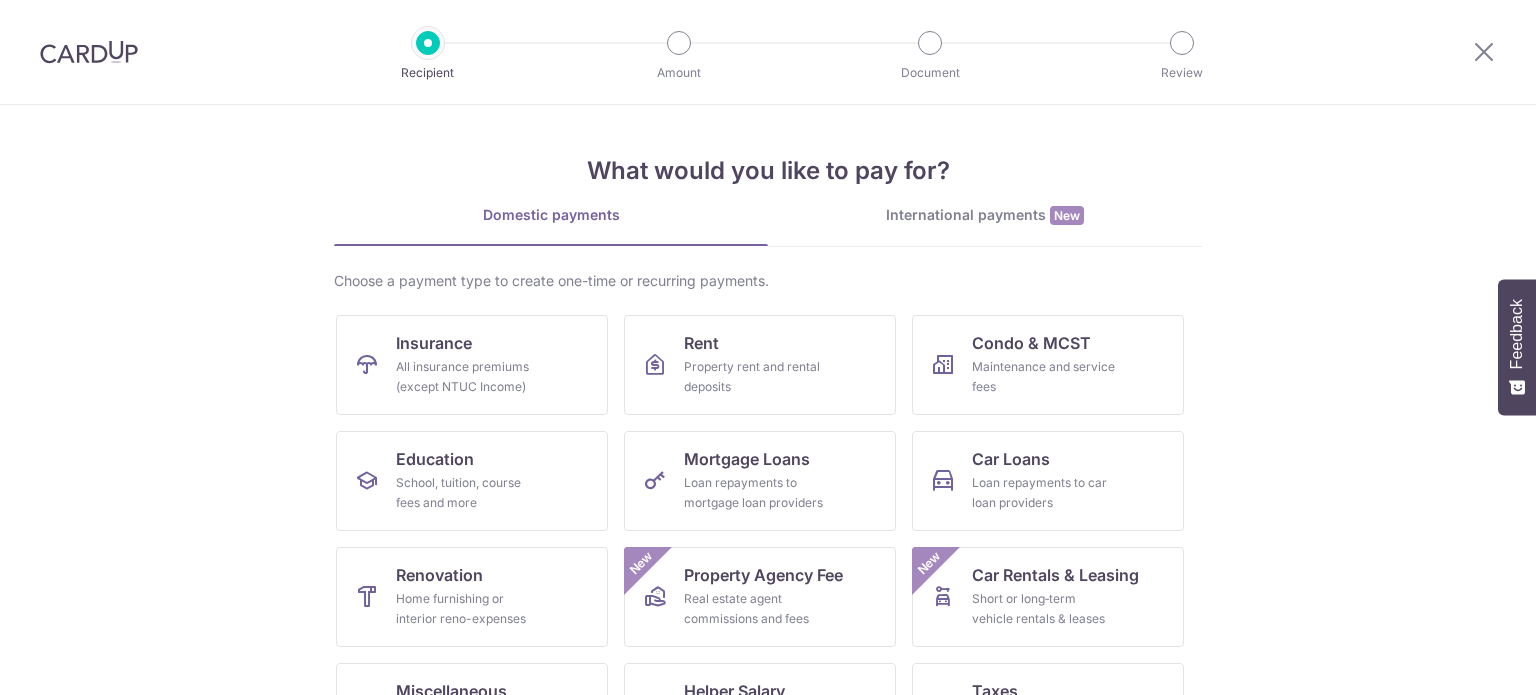scroll, scrollTop: 0, scrollLeft: 0, axis: both 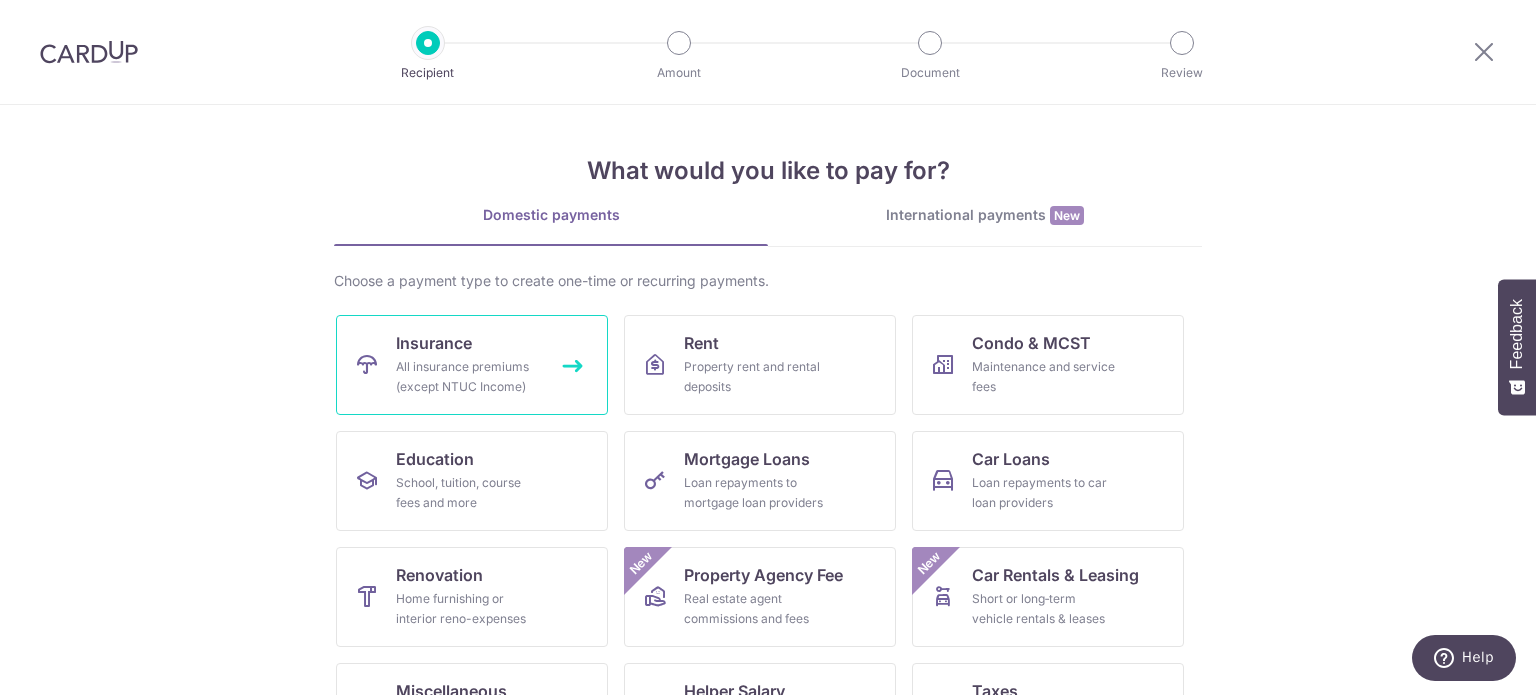 click on "Insurance All insurance premiums (except NTUC Income)" at bounding box center (472, 365) 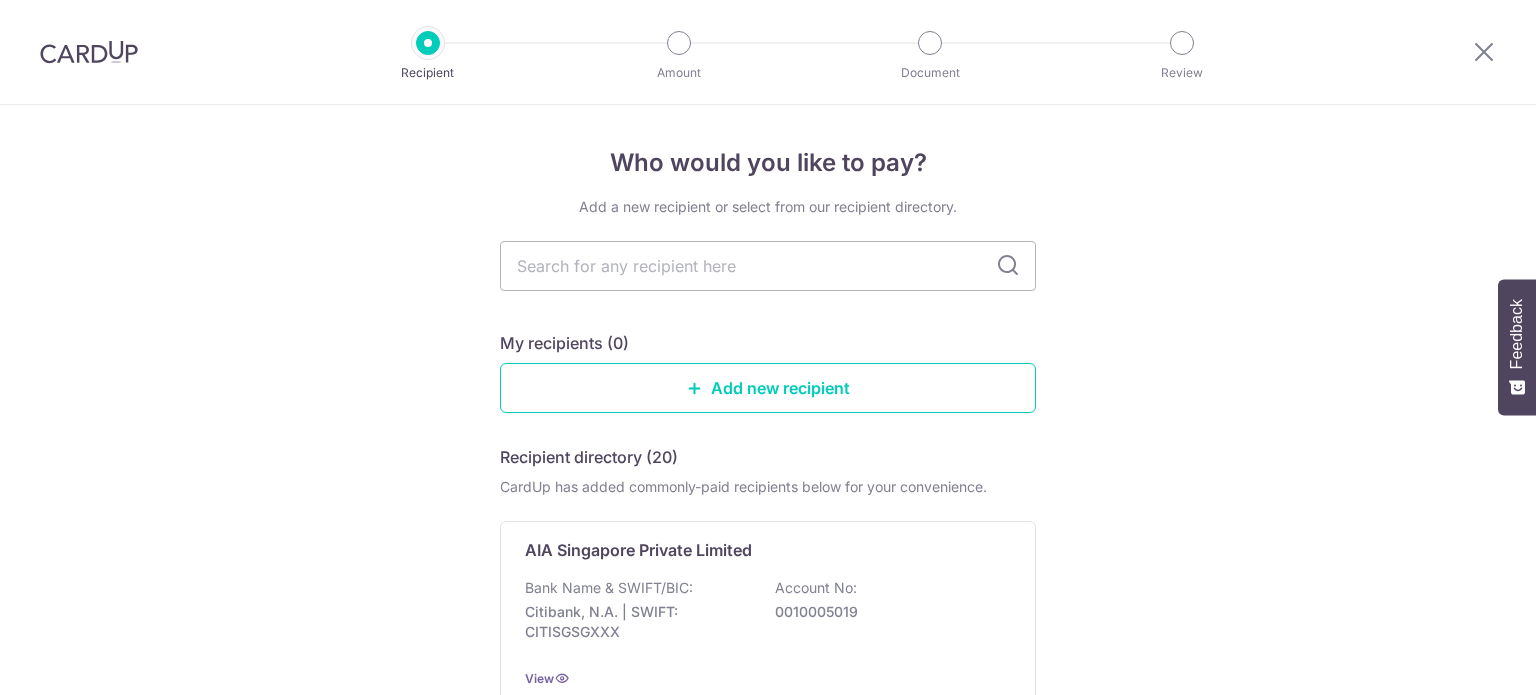 scroll, scrollTop: 0, scrollLeft: 0, axis: both 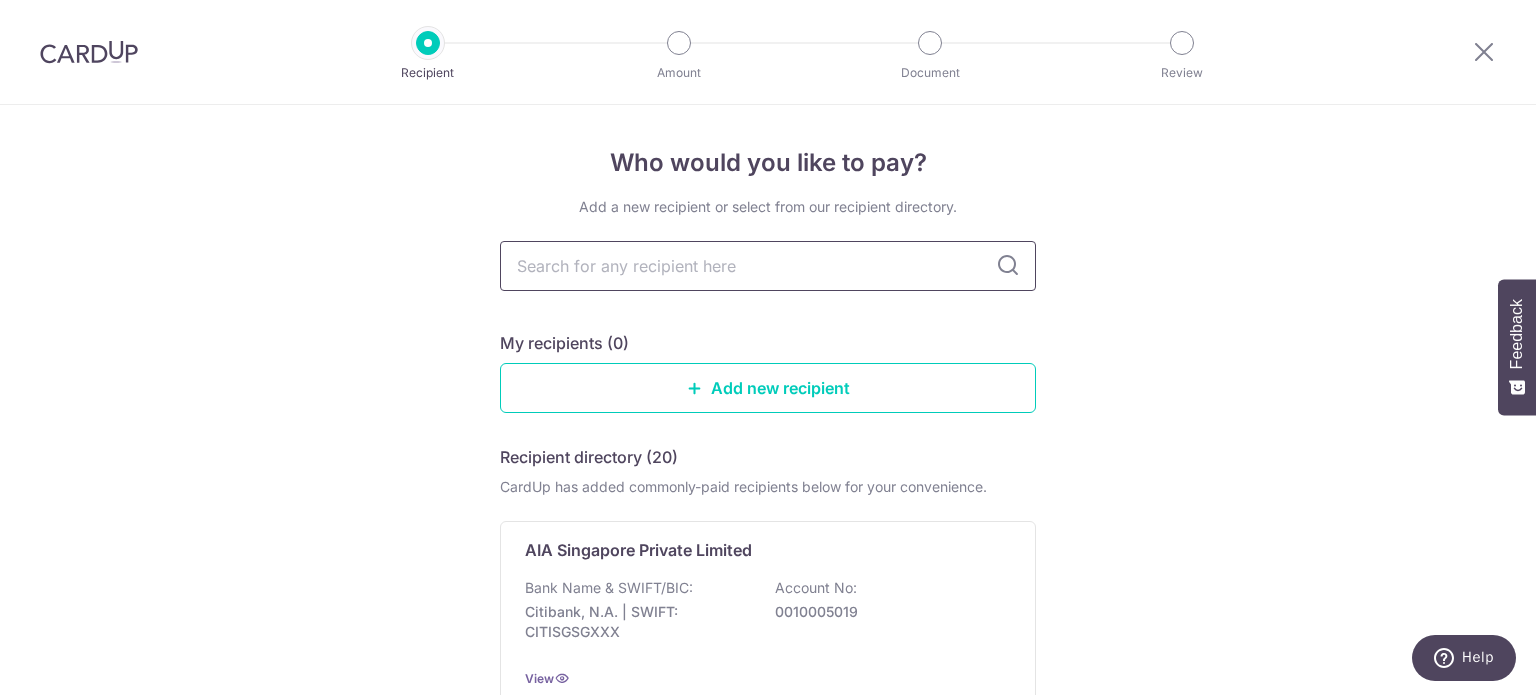 click at bounding box center (768, 266) 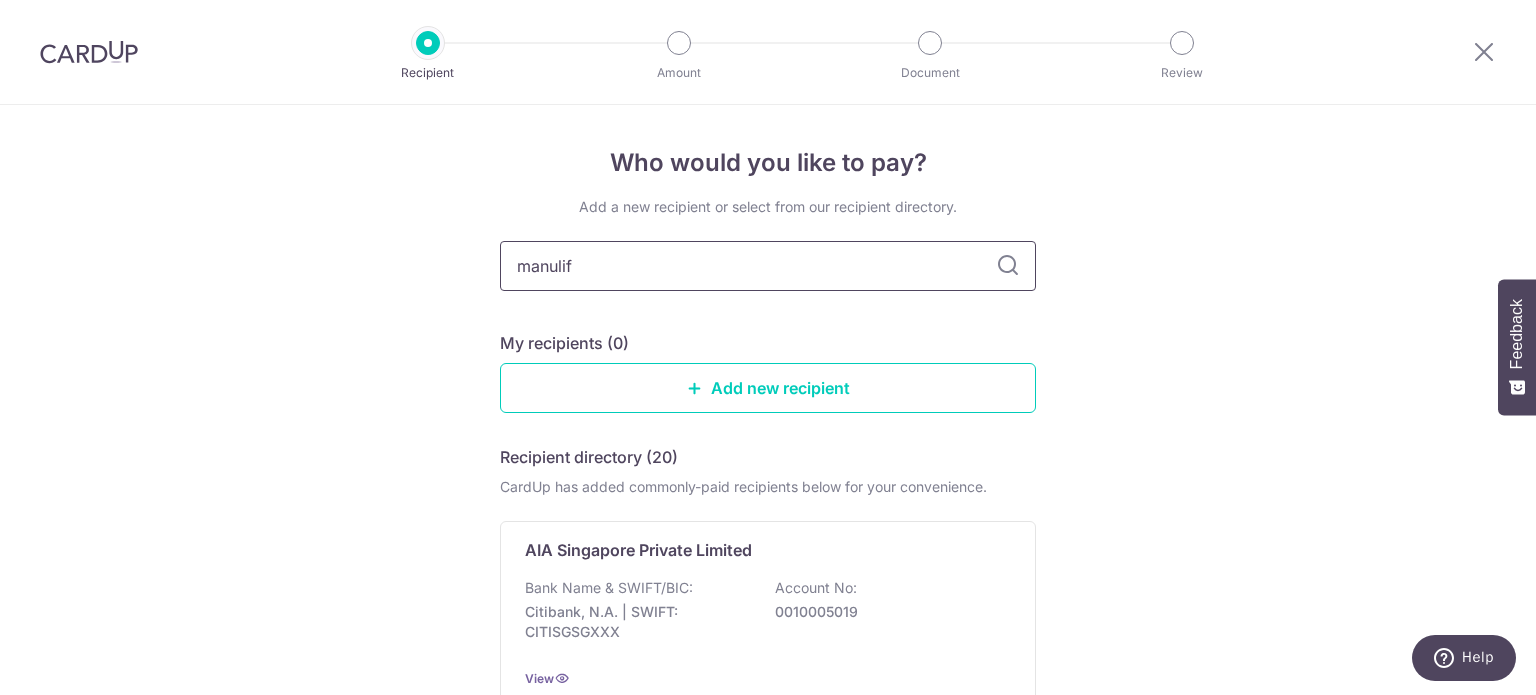 type on "manulife" 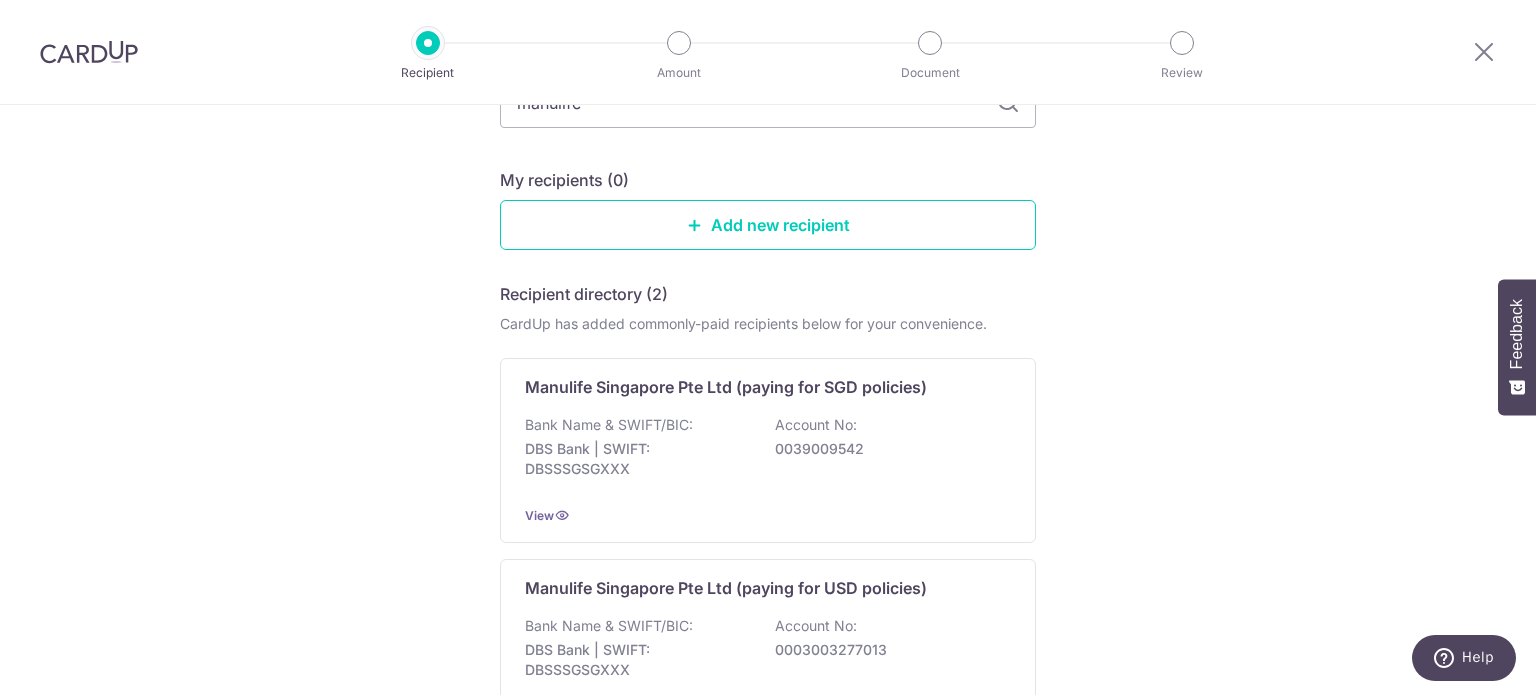 scroll, scrollTop: 266, scrollLeft: 0, axis: vertical 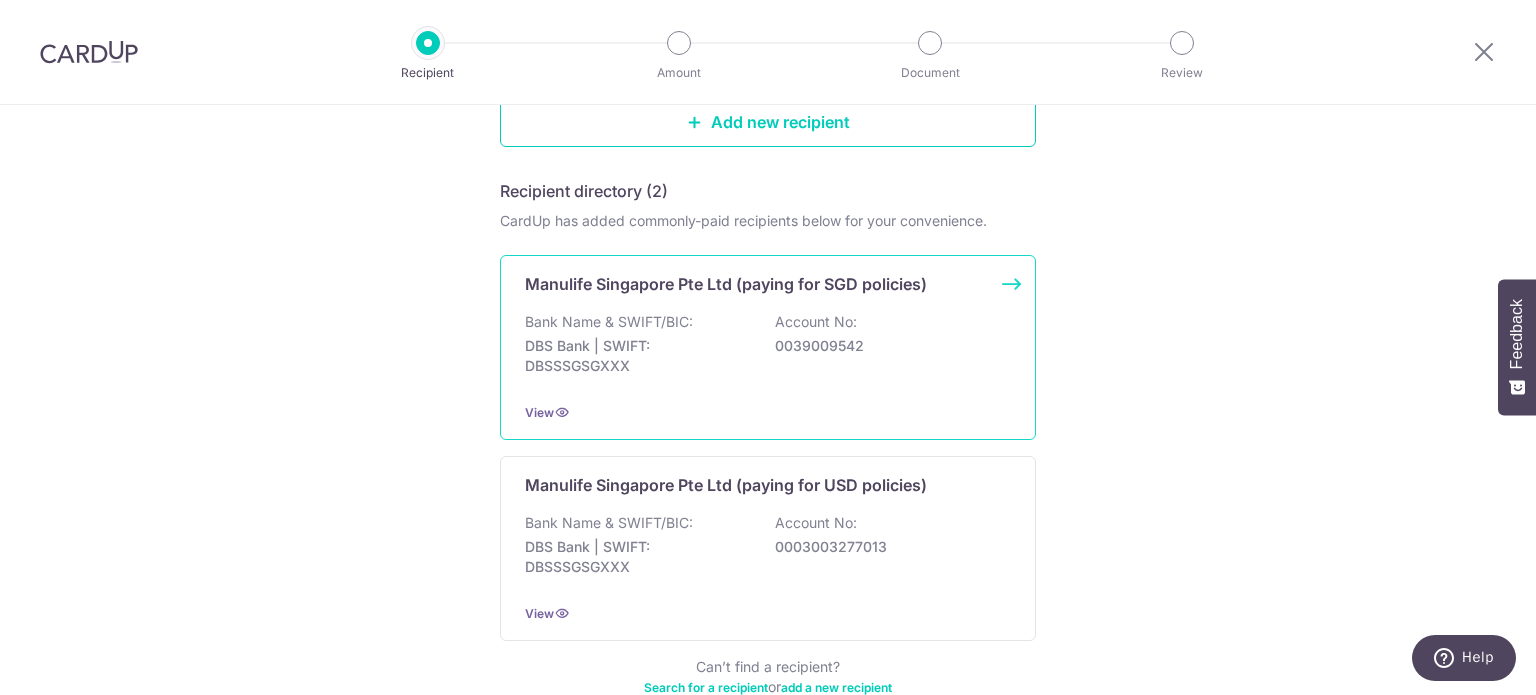 click on "Bank Name & SWIFT/BIC:
DBS Bank | SWIFT: DBSSSGSGXXX
Account No:
0039009542" at bounding box center (768, 349) 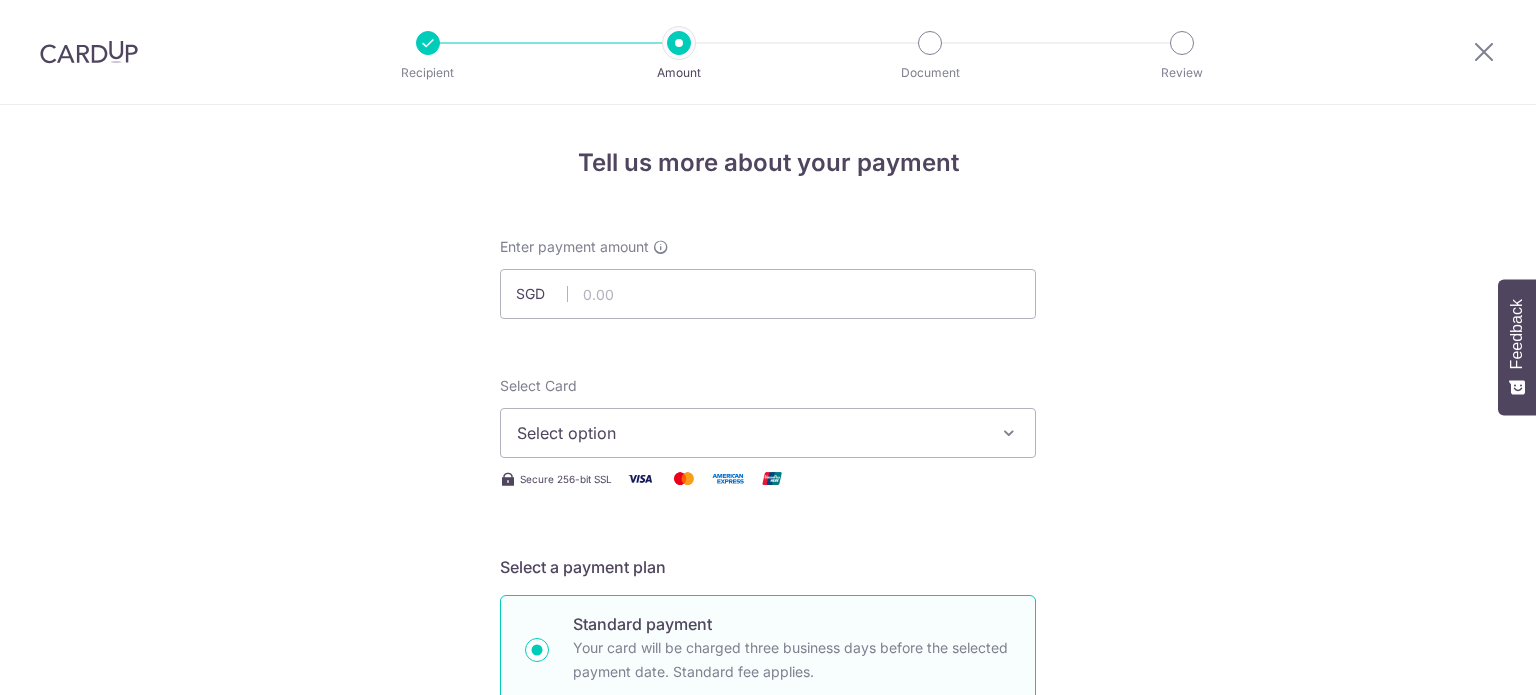 scroll, scrollTop: 0, scrollLeft: 0, axis: both 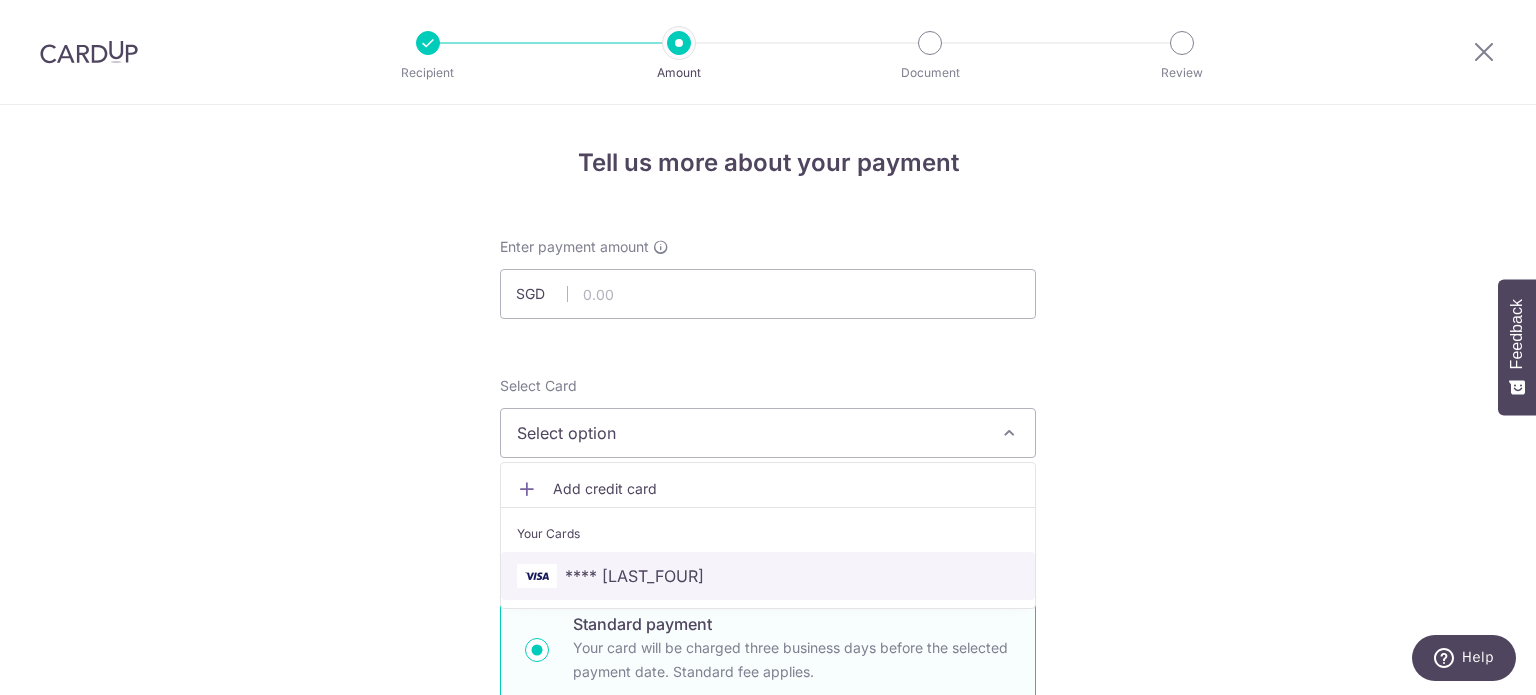 click on "**** [LAST_FOUR]" at bounding box center (768, 576) 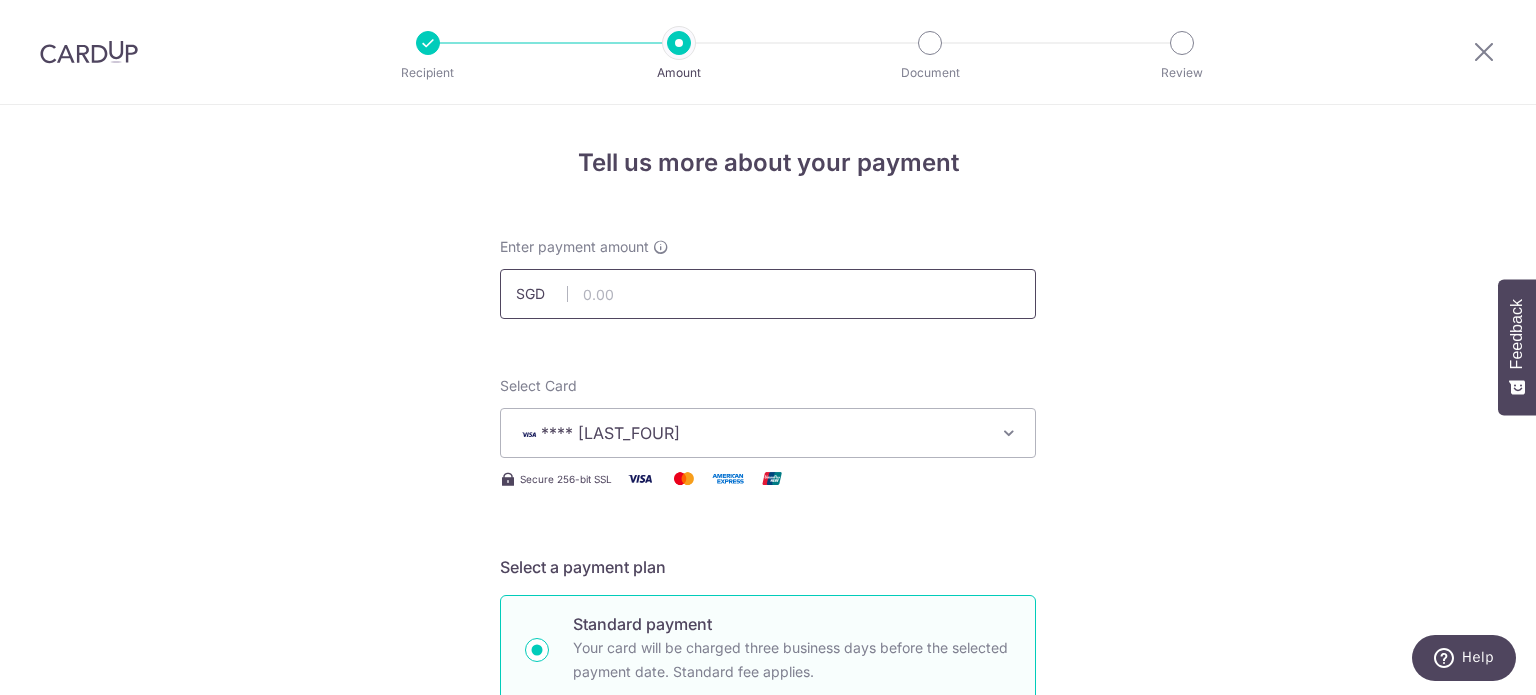 click at bounding box center (768, 294) 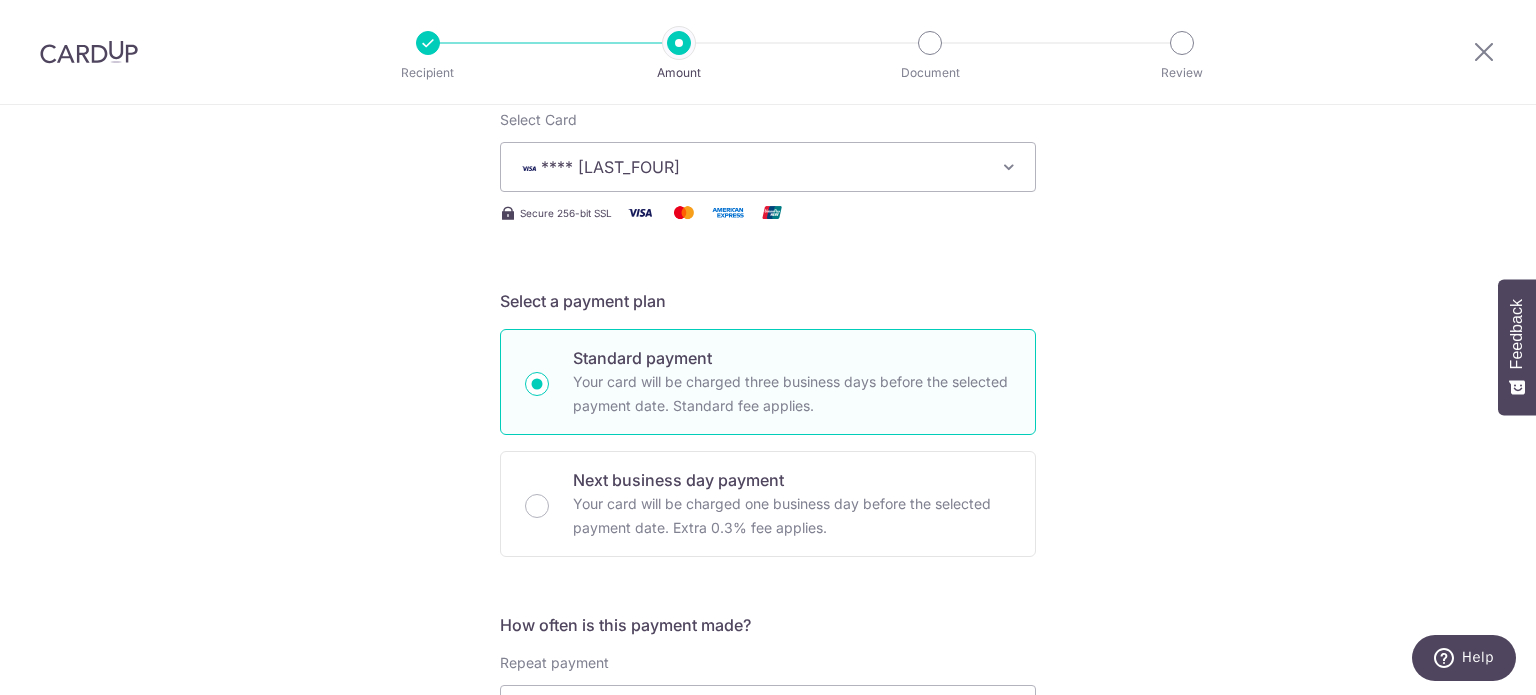 scroll, scrollTop: 533, scrollLeft: 0, axis: vertical 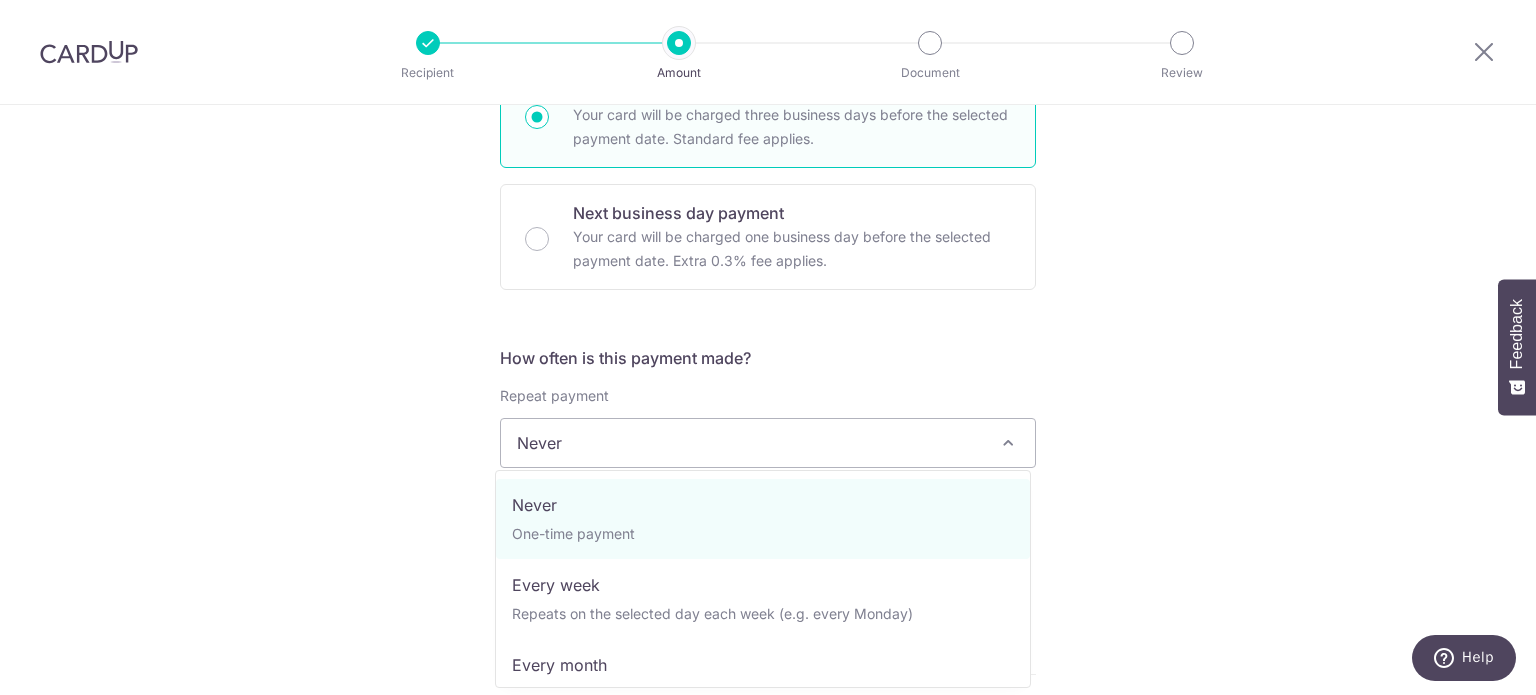 click on "Never" at bounding box center (768, 443) 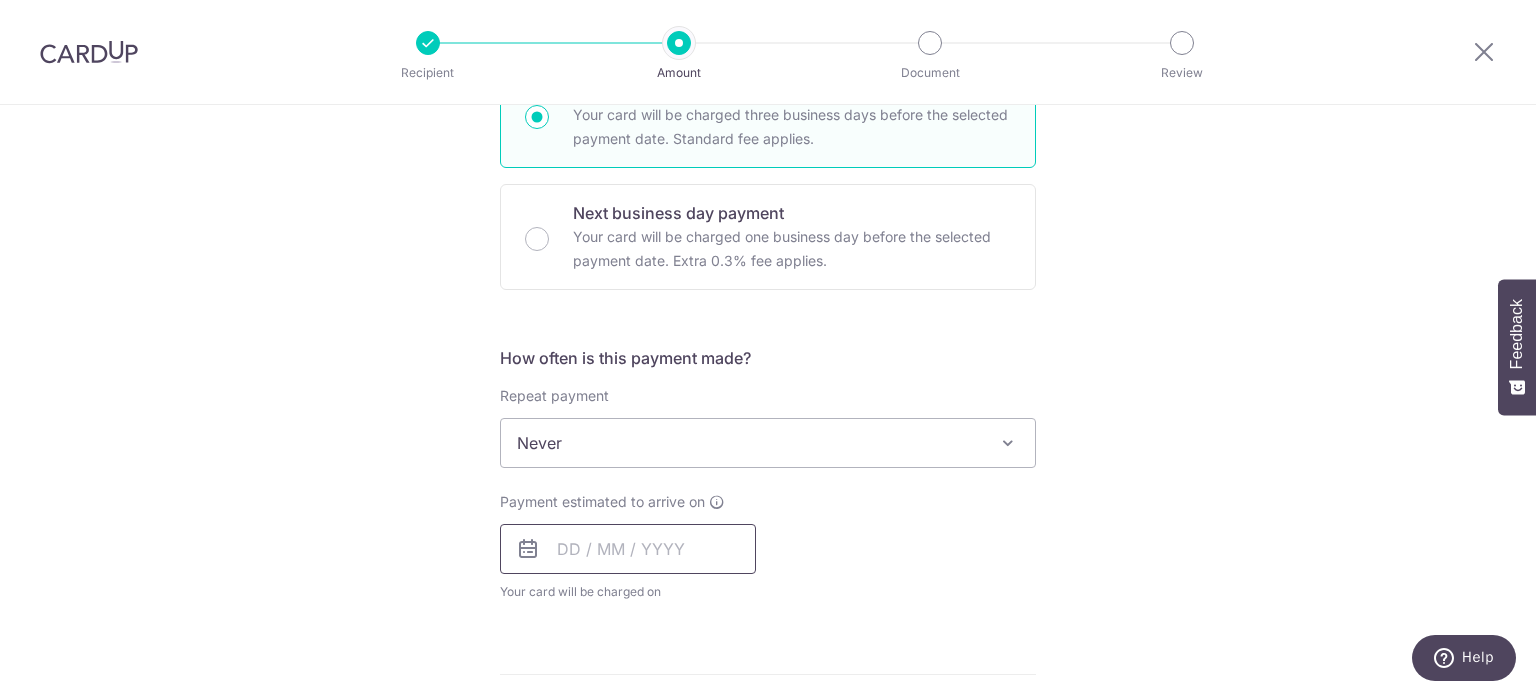 click at bounding box center [628, 549] 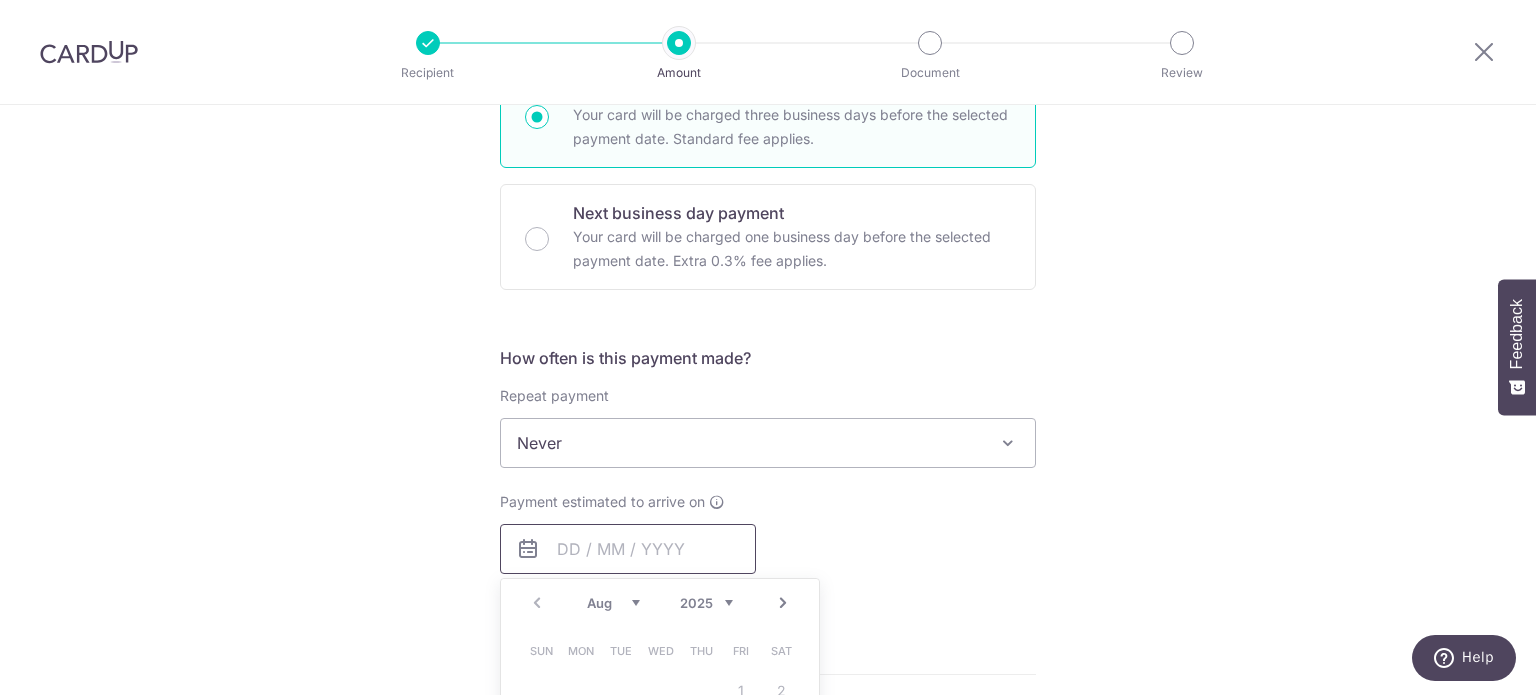scroll, scrollTop: 800, scrollLeft: 0, axis: vertical 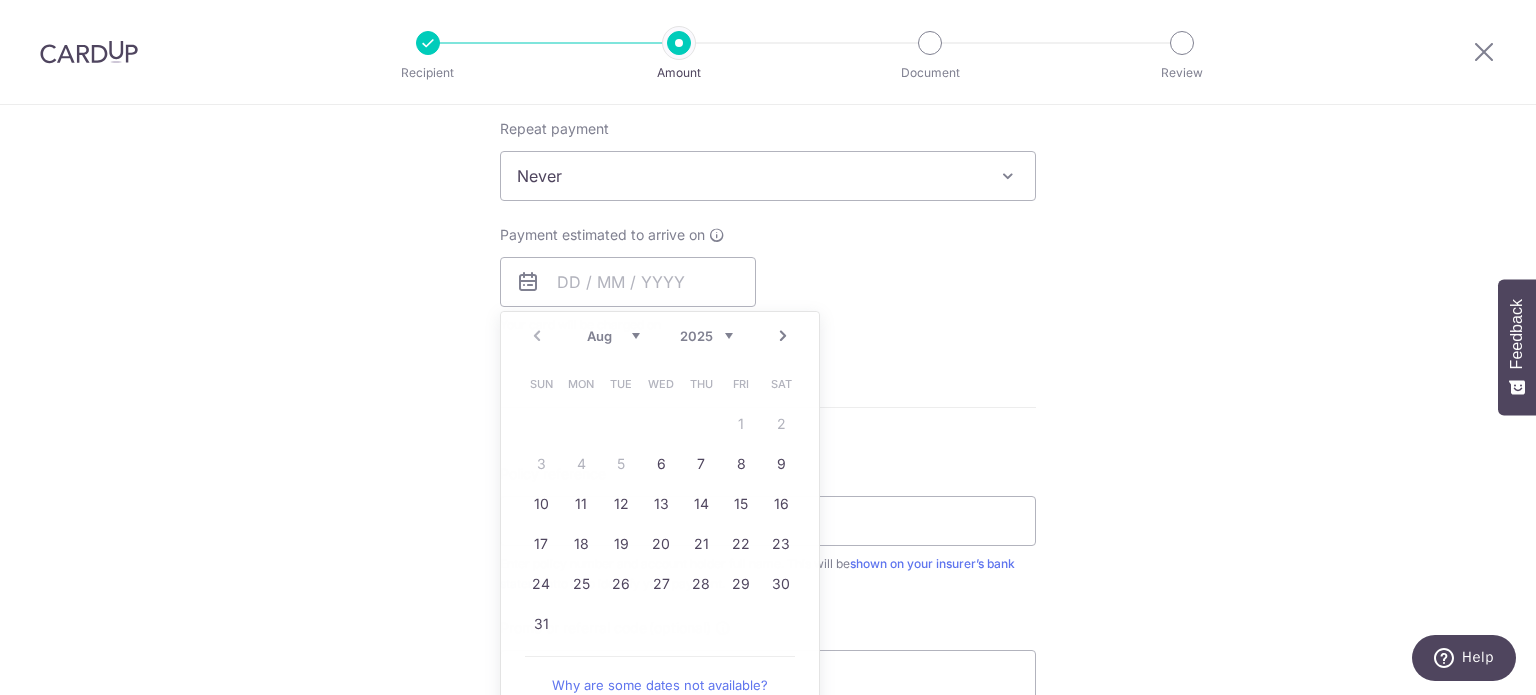 click on "Tell us more about your payment
Enter payment amount
SGD
Select Card
**** 1465
Add credit card
Your Cards
**** 1465
Secure 256-bit SSL
Text
New card details
Card
Secure 256-bit SSL" at bounding box center [768, 209] 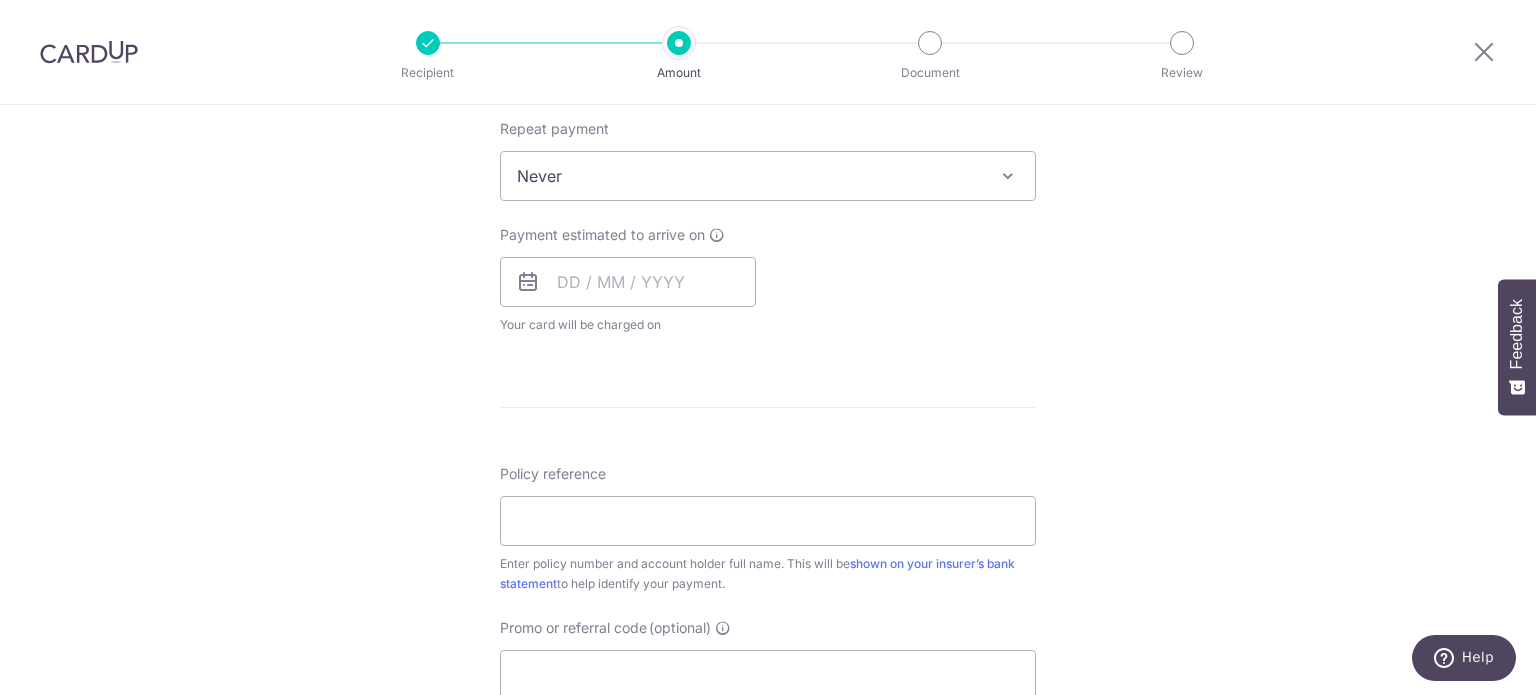 click on "Payment estimated to arrive on
Prev Next Aug Sep Oct Nov Dec 2025 2026 2027 2028 2029 2030 2031 2032 2033 2034 2035 Sun Mon Tue Wed Thu Fri Sat           1 2 3 4 5 6 7 8 9 10 11 12 13 14 15 16 17 18 19 20 21 22 23 24 25 26 27 28 29 30 31             Why are some dates not available?
Your card will be charged on   for the first payment
* If your payment is funded by  9:00am SGT on Monday 04/08/2025
04/08/2025" at bounding box center (628, 280) 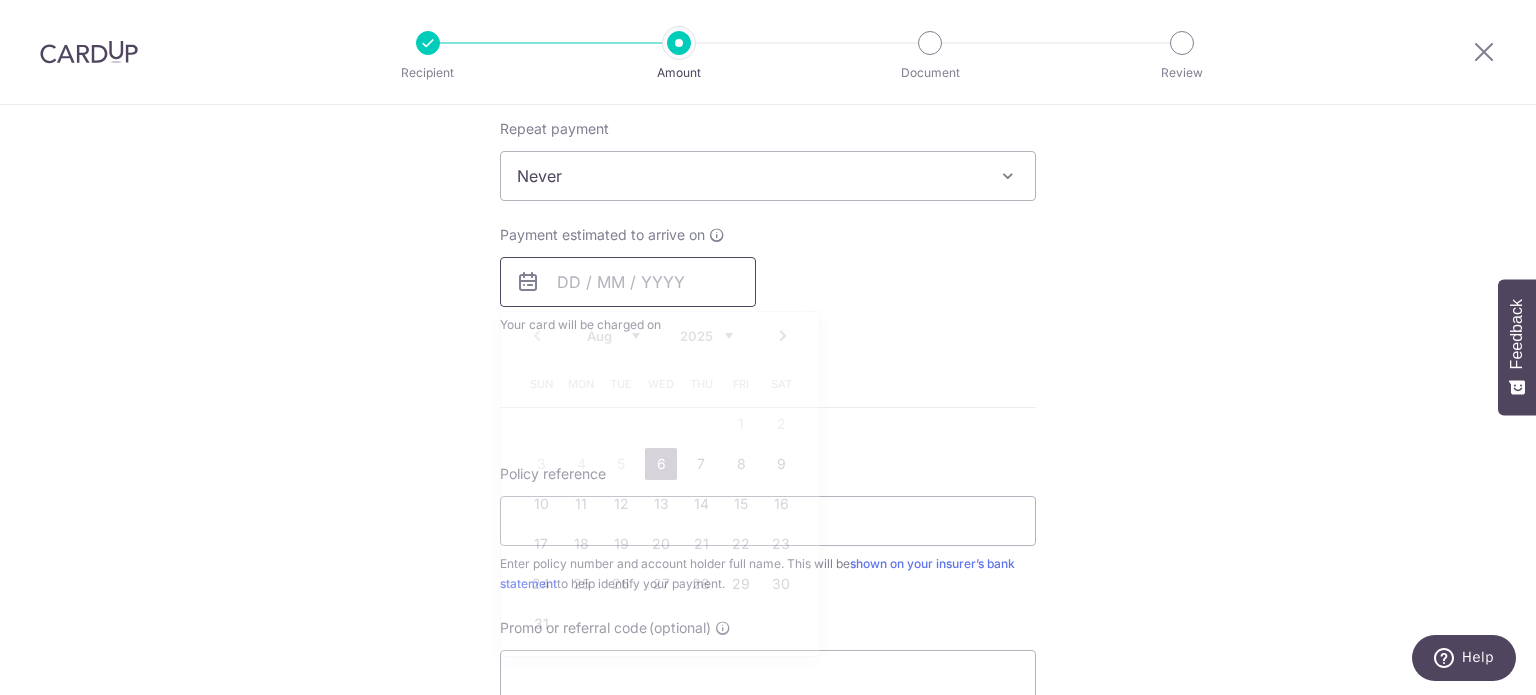 click at bounding box center [628, 282] 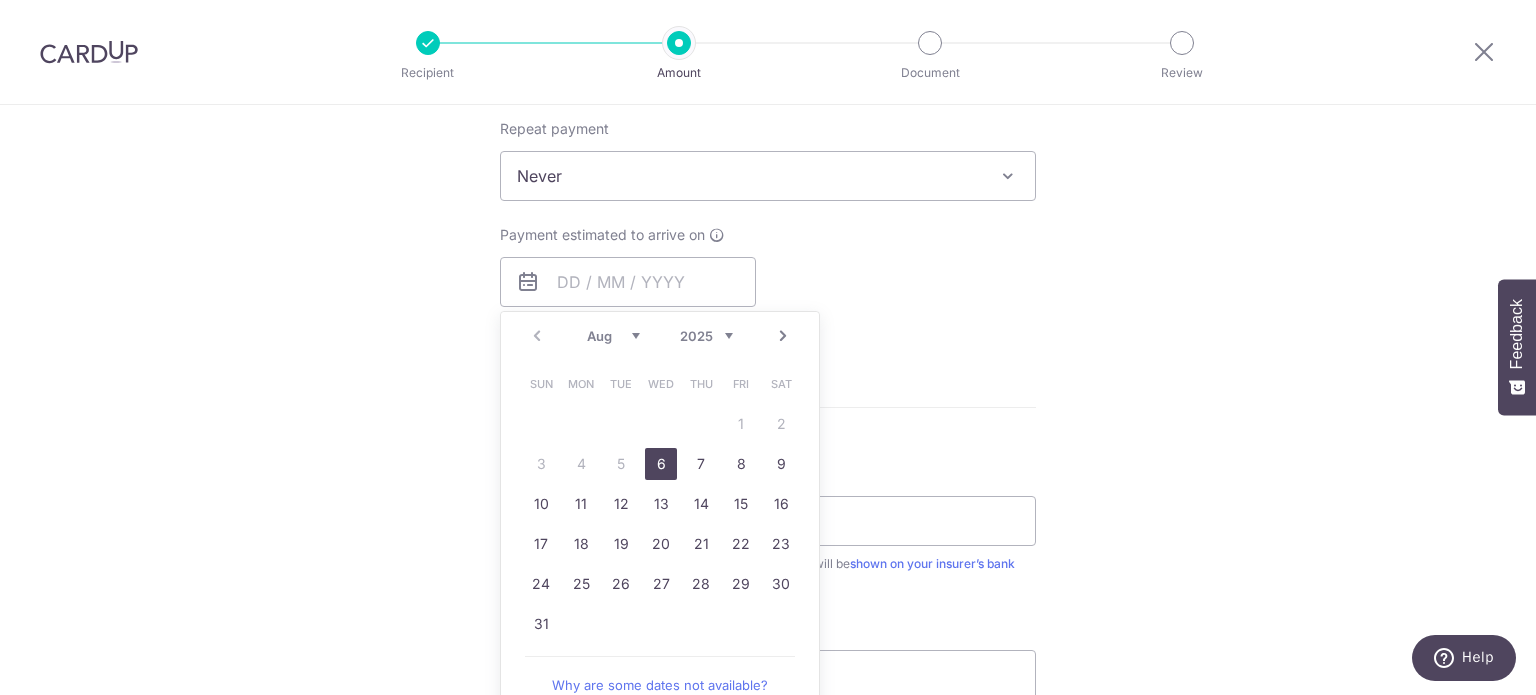 click on "6" at bounding box center (661, 464) 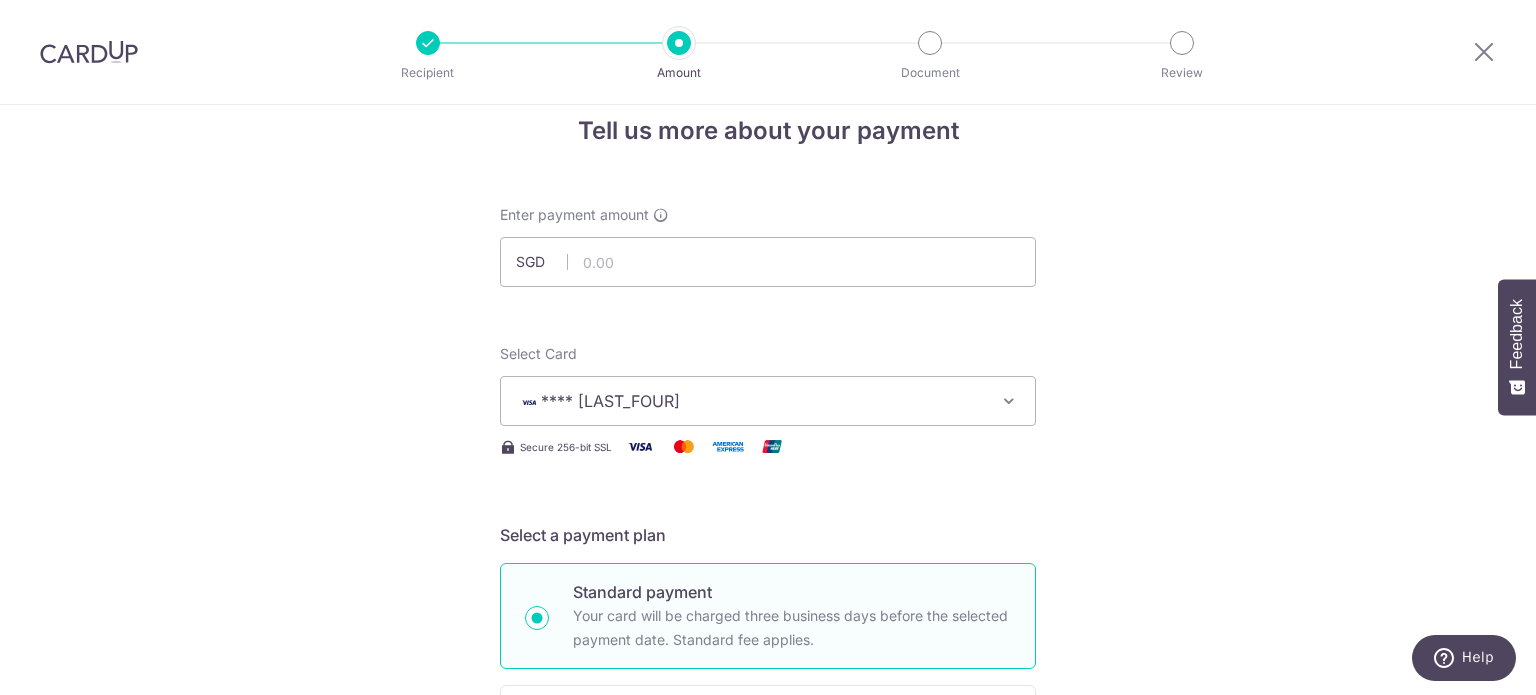 scroll, scrollTop: 0, scrollLeft: 0, axis: both 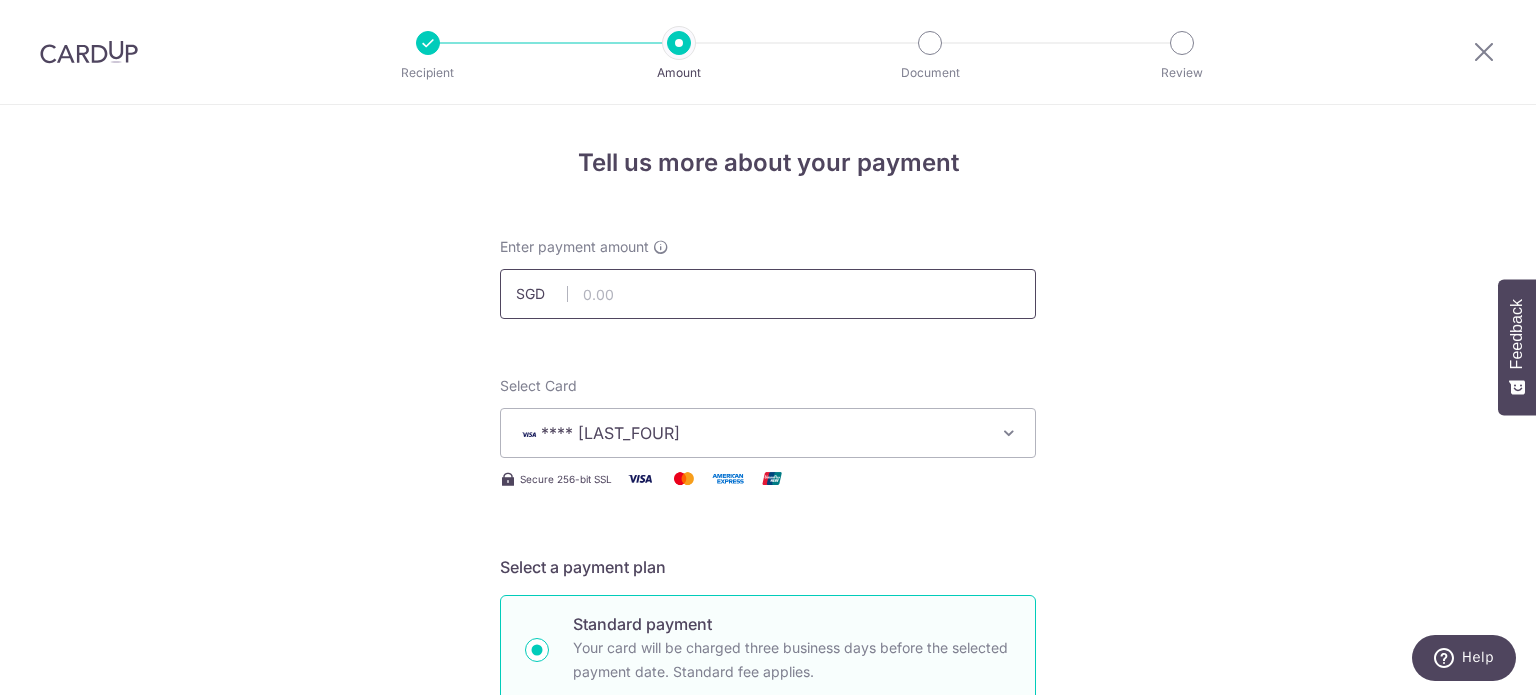 click at bounding box center (768, 294) 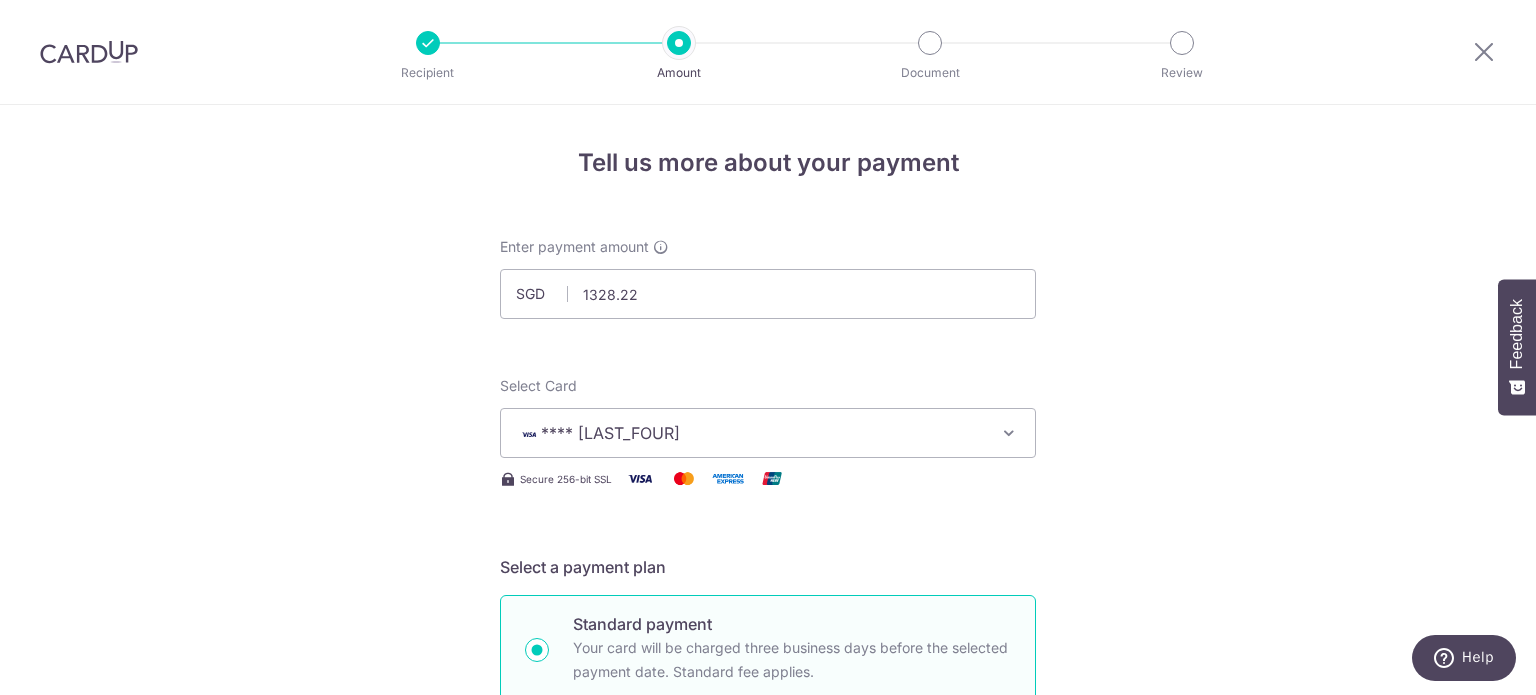 click on "Tell us more about your payment
Enter payment amount
SGD
1328.22
Select Card
**** 1465
Add credit card
Your Cards
**** 1465
Secure 256-bit SSL
Text
New card details
Card
Secure 256-bit SSL" at bounding box center [768, 1050] 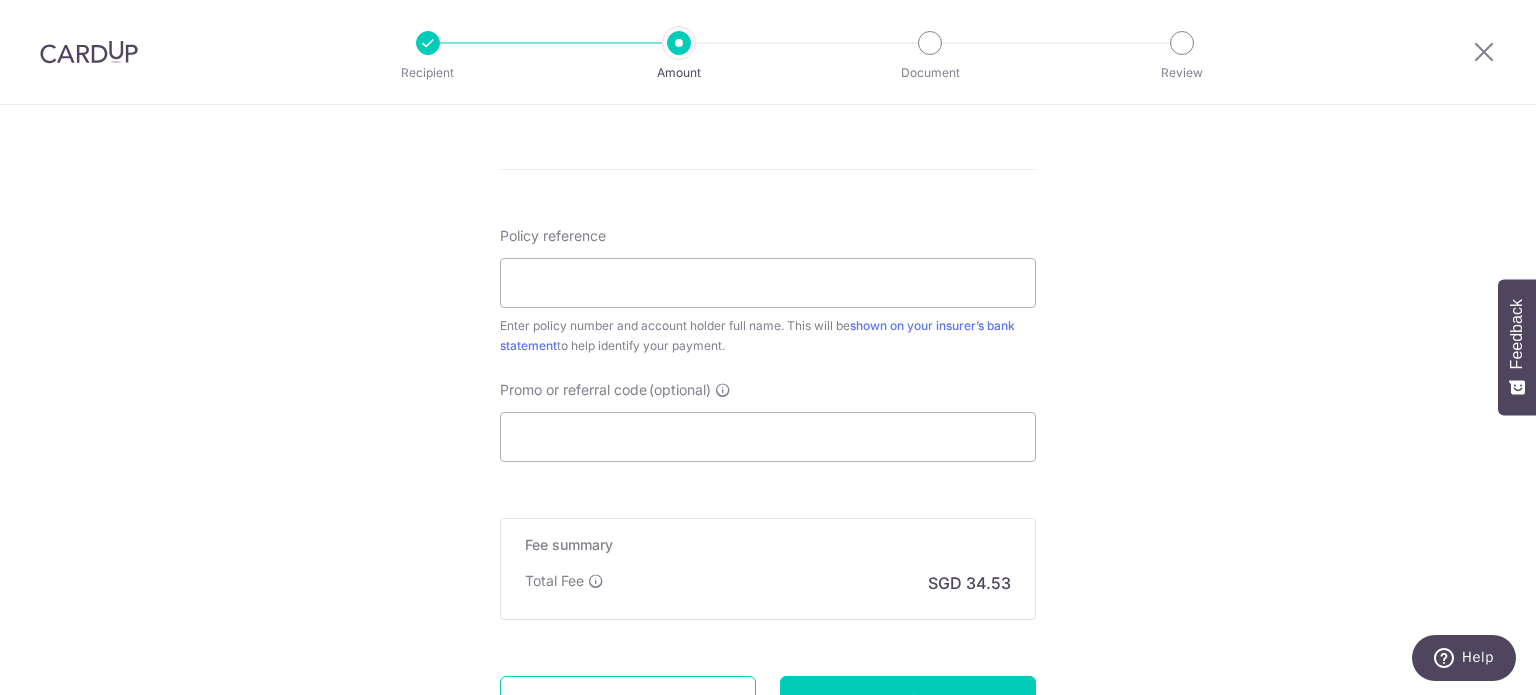 scroll, scrollTop: 1032, scrollLeft: 0, axis: vertical 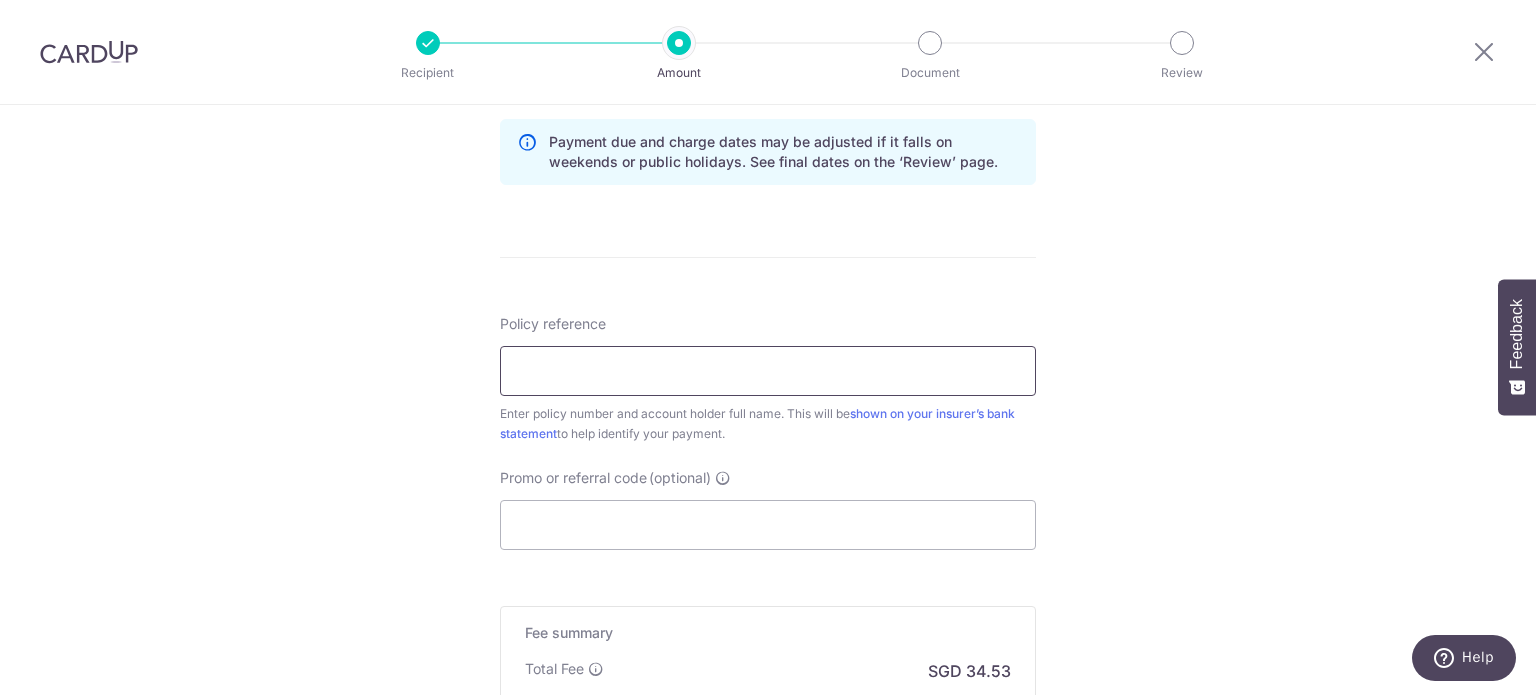 click on "Policy reference" at bounding box center (768, 371) 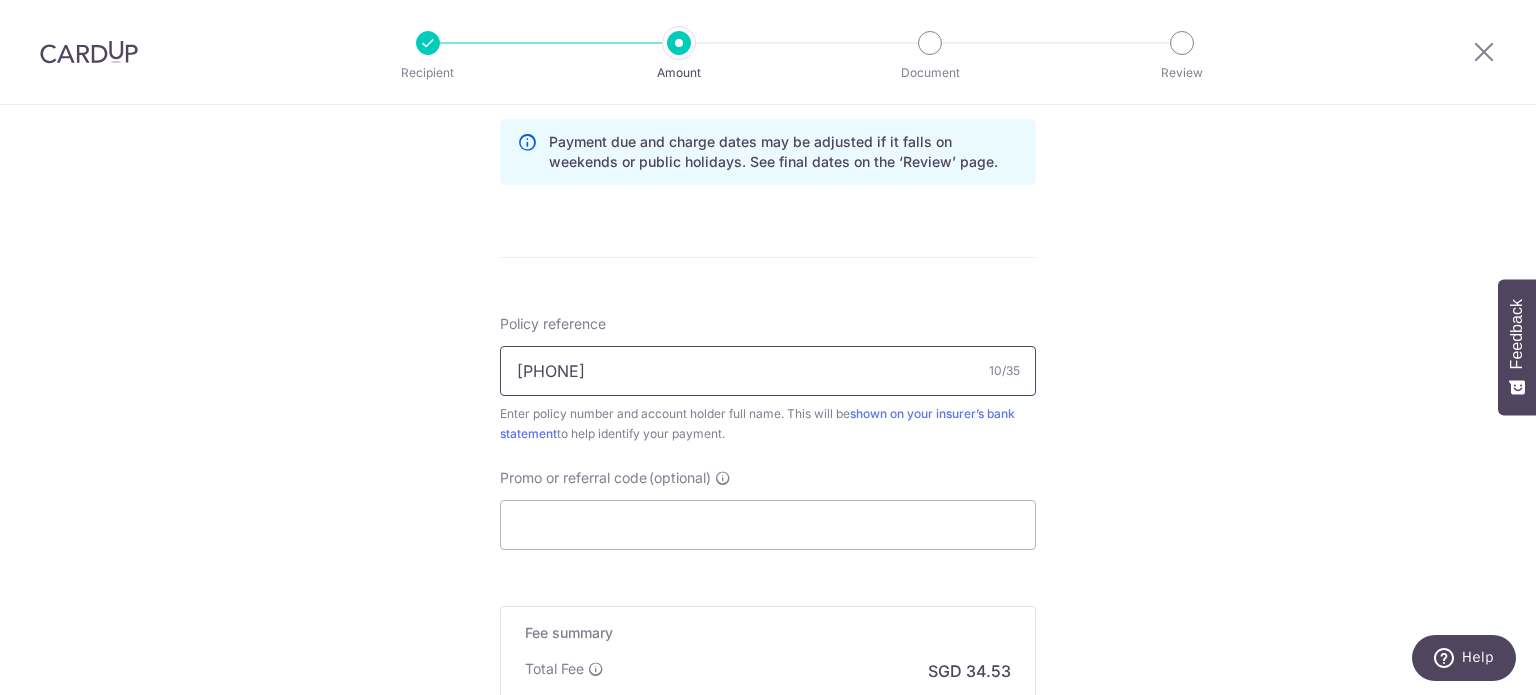 type on "2492533470" 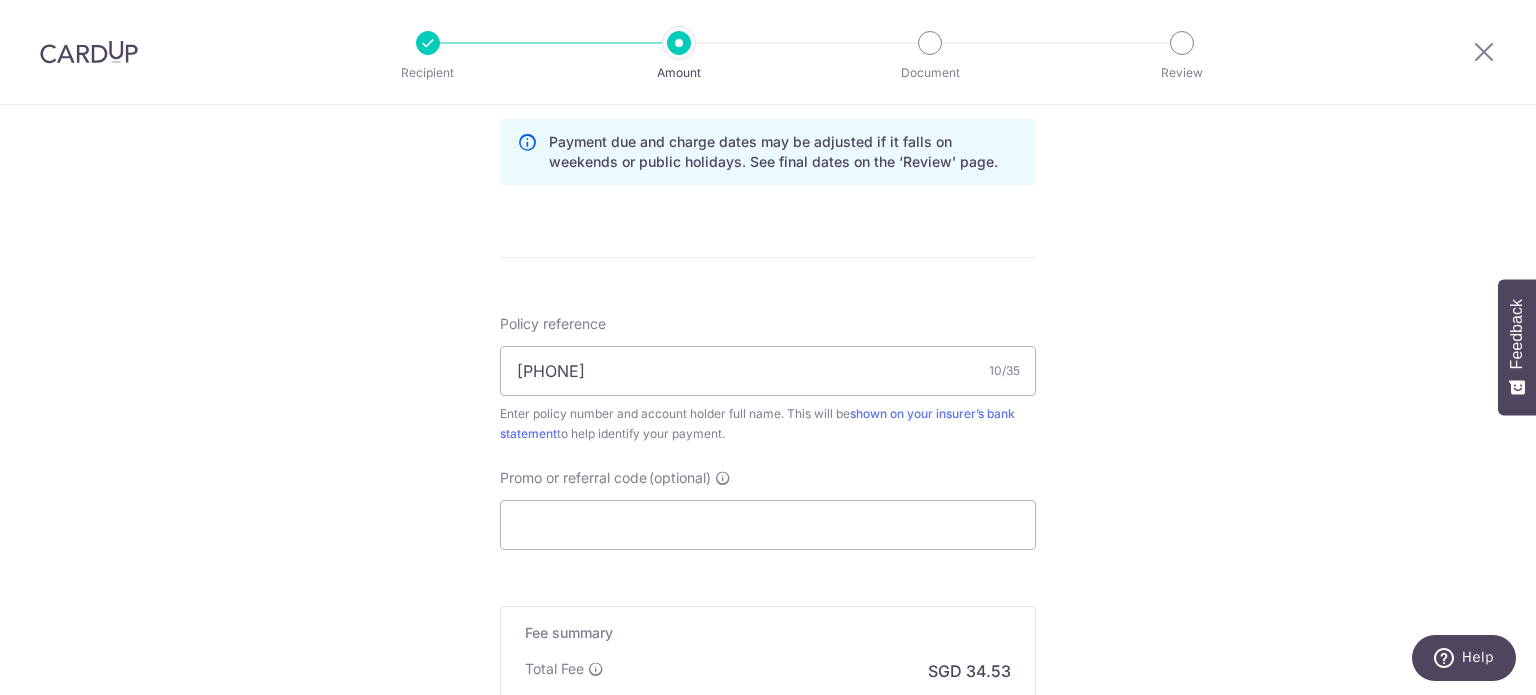 click on "Tell us more about your payment
Enter payment amount
SGD
1,328.22
1328.22
Select Card
**** 1465
Add credit card
Your Cards
**** 1465
Secure 256-bit SSL
Text
New card details
Card
Secure 256-bit SSL" at bounding box center (768, 18) 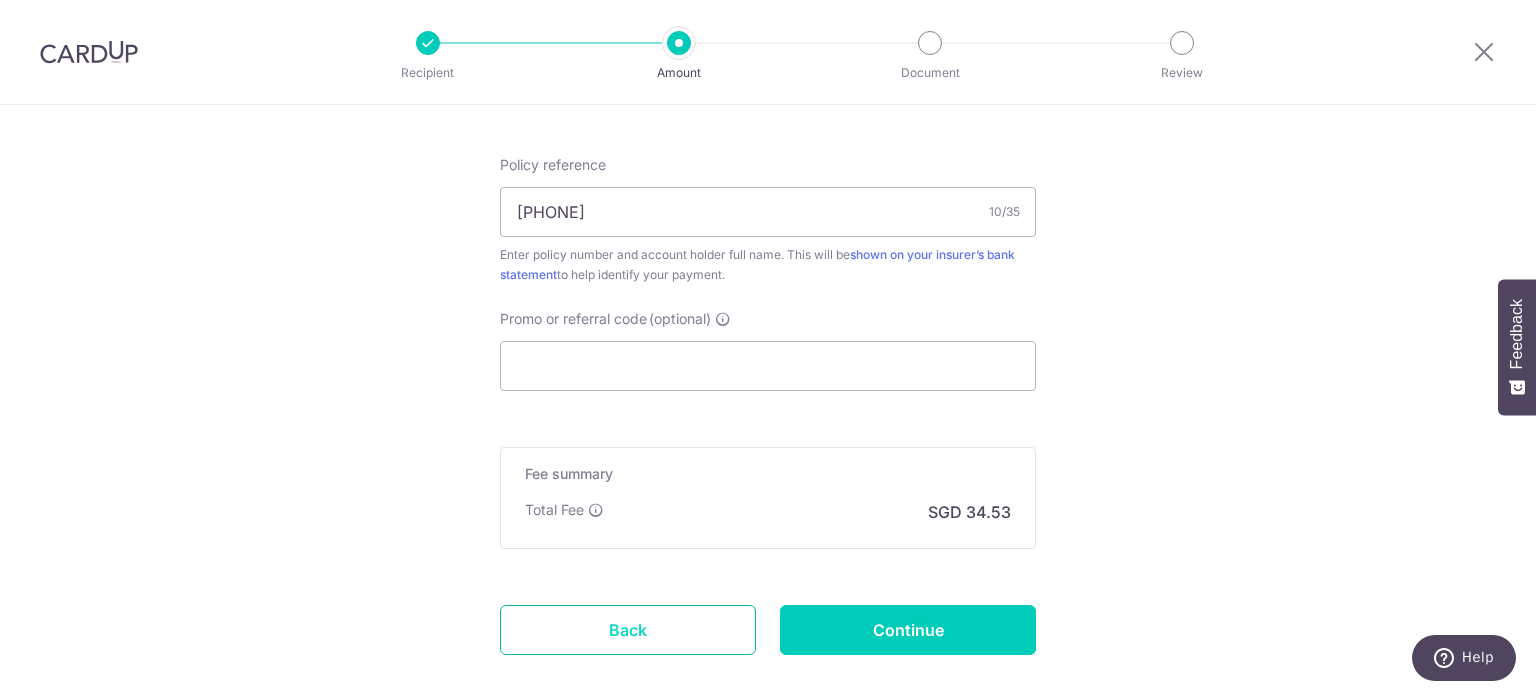 scroll, scrollTop: 1298, scrollLeft: 0, axis: vertical 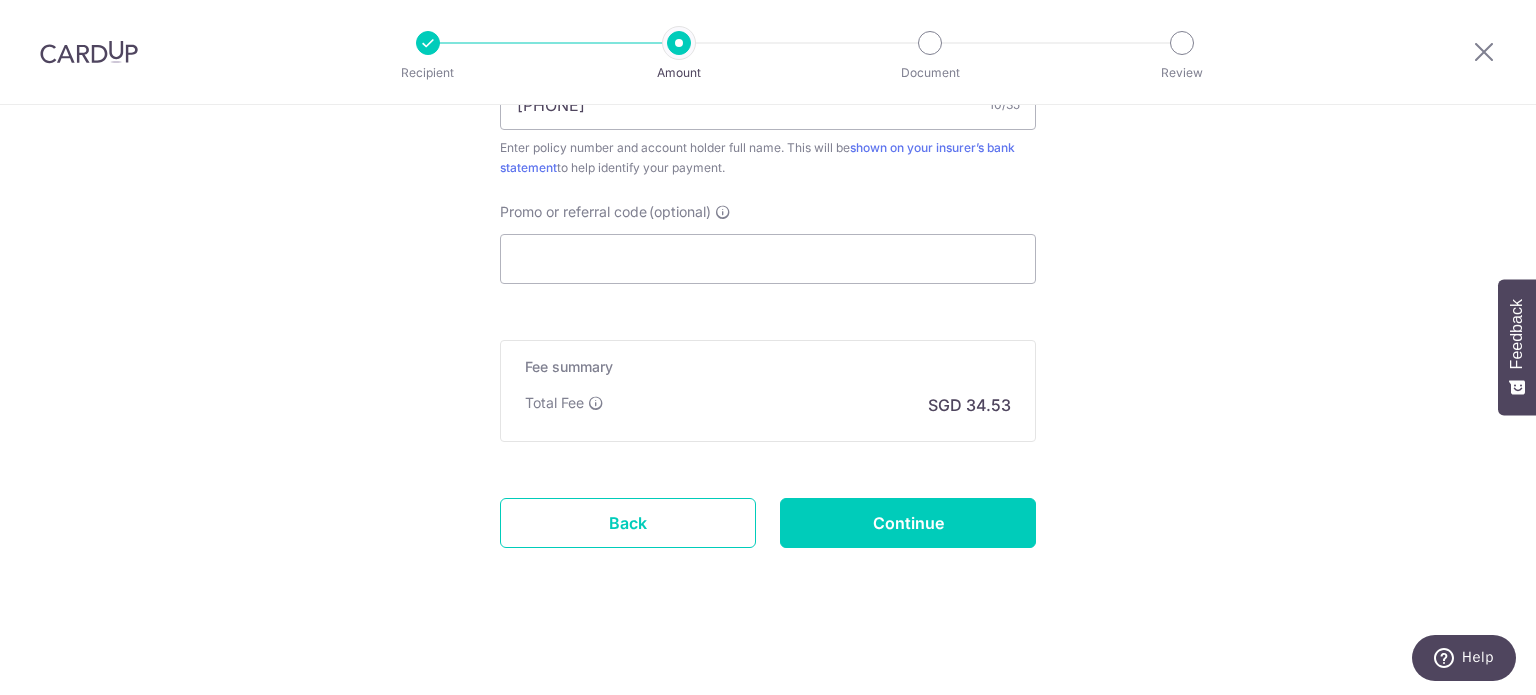 click on "Total Fee
SGD 34.53" at bounding box center [768, 405] 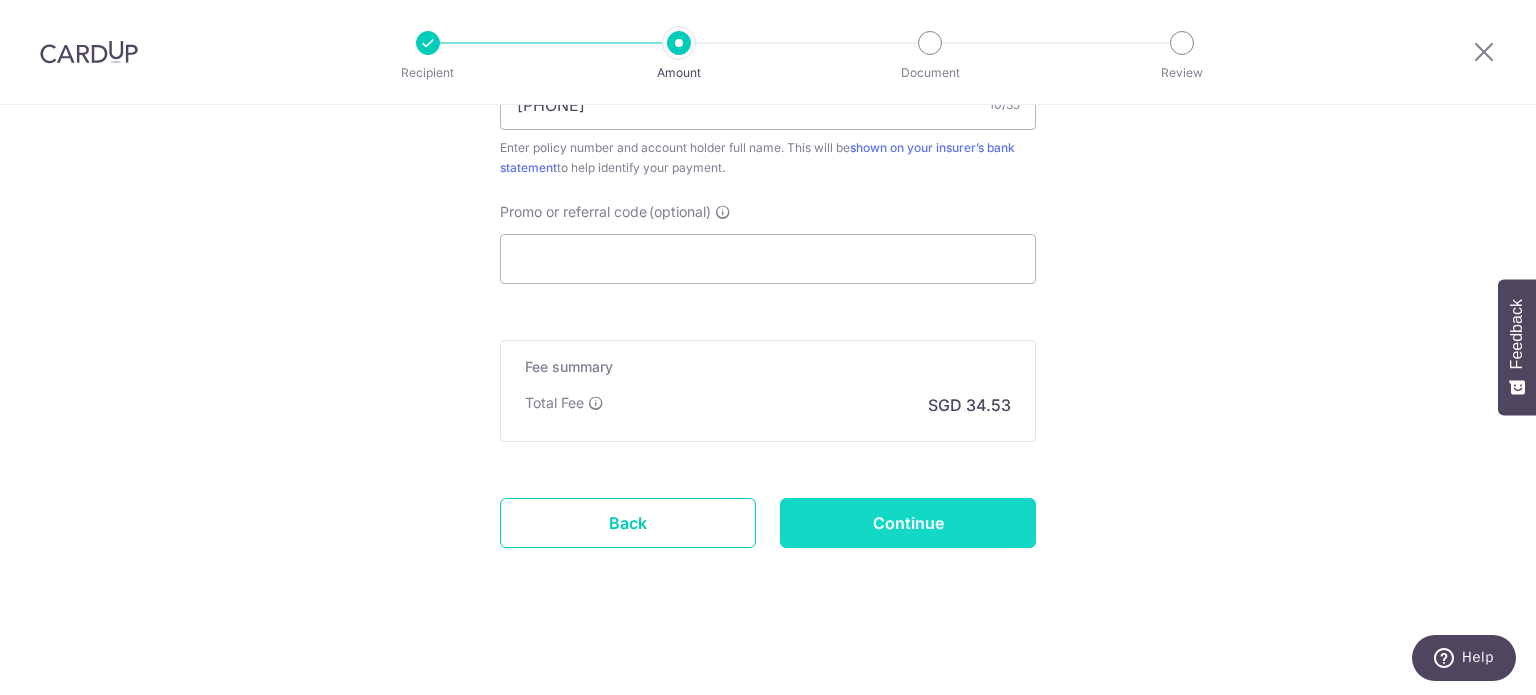 click on "Continue" at bounding box center (908, 523) 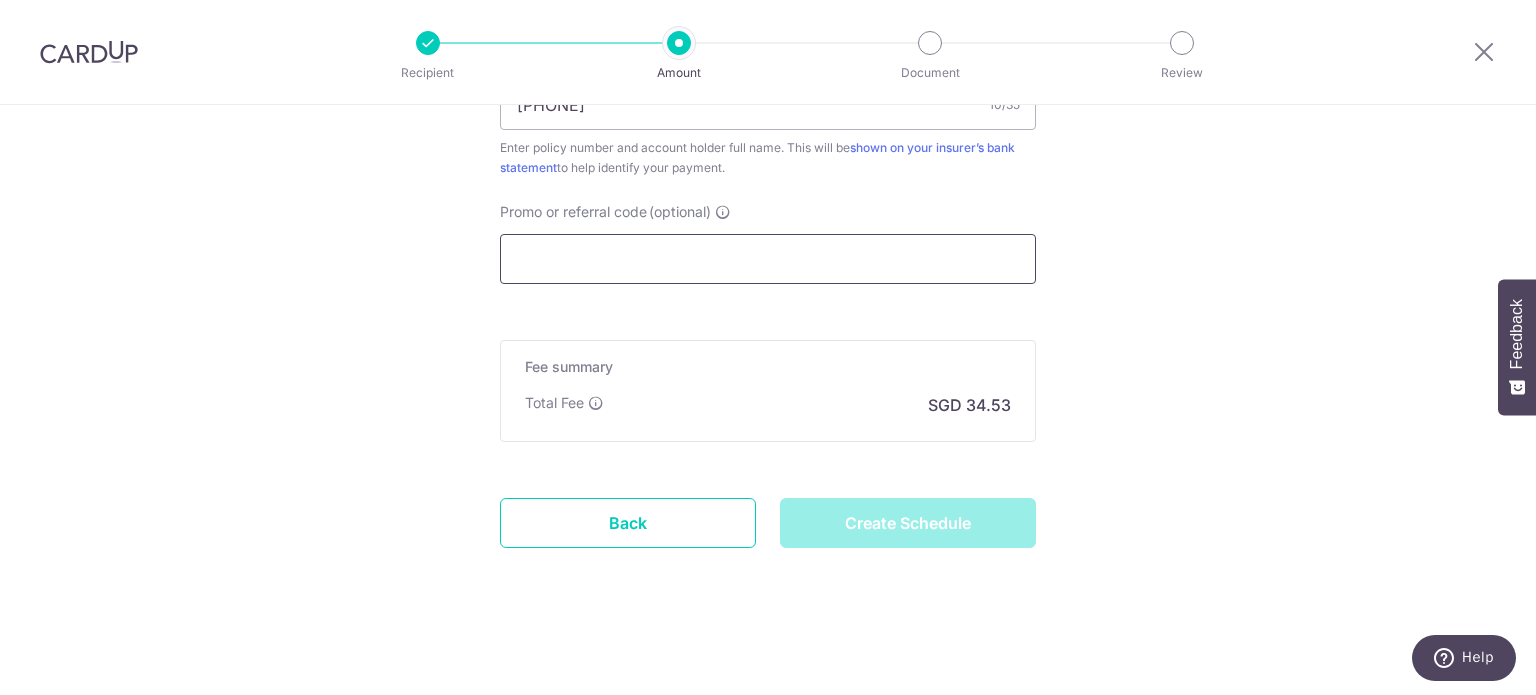 click on "Promo or referral code
(optional)" at bounding box center [768, 259] 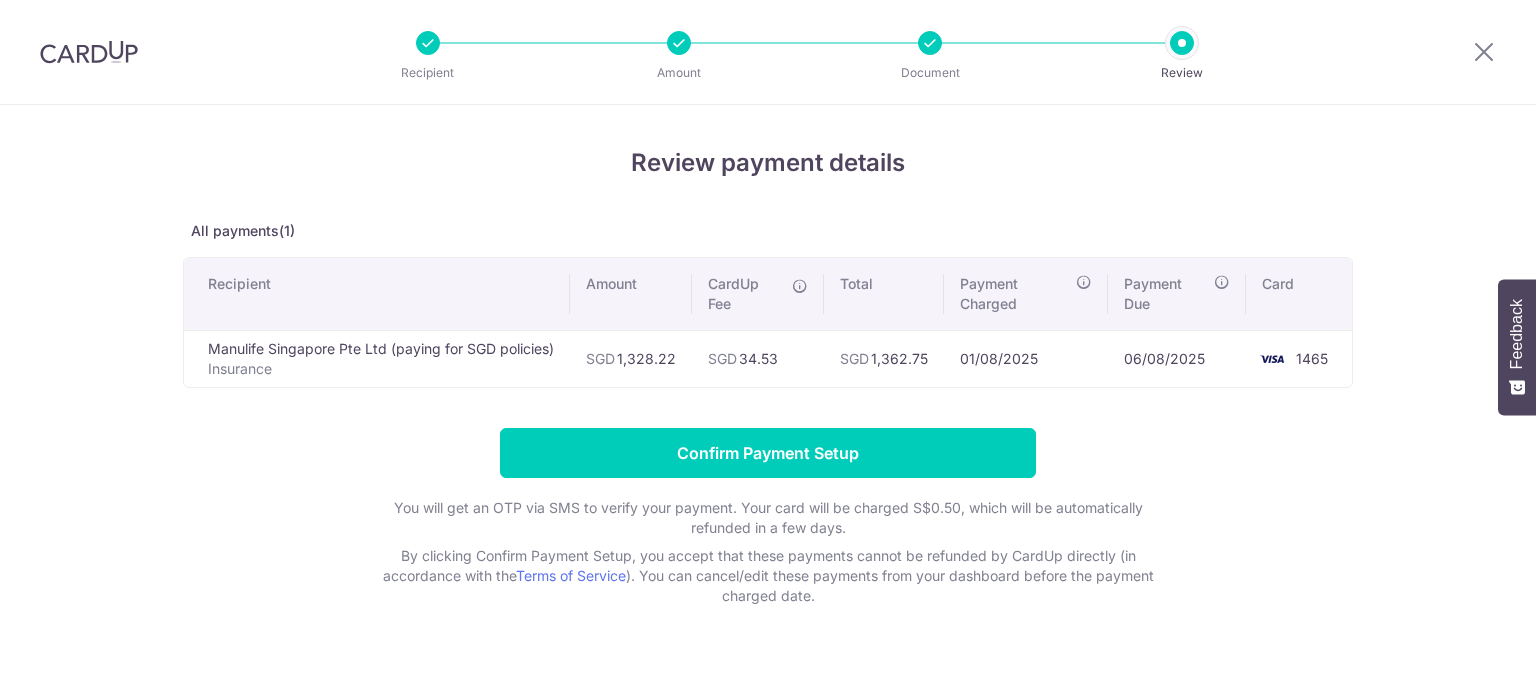 scroll, scrollTop: 0, scrollLeft: 0, axis: both 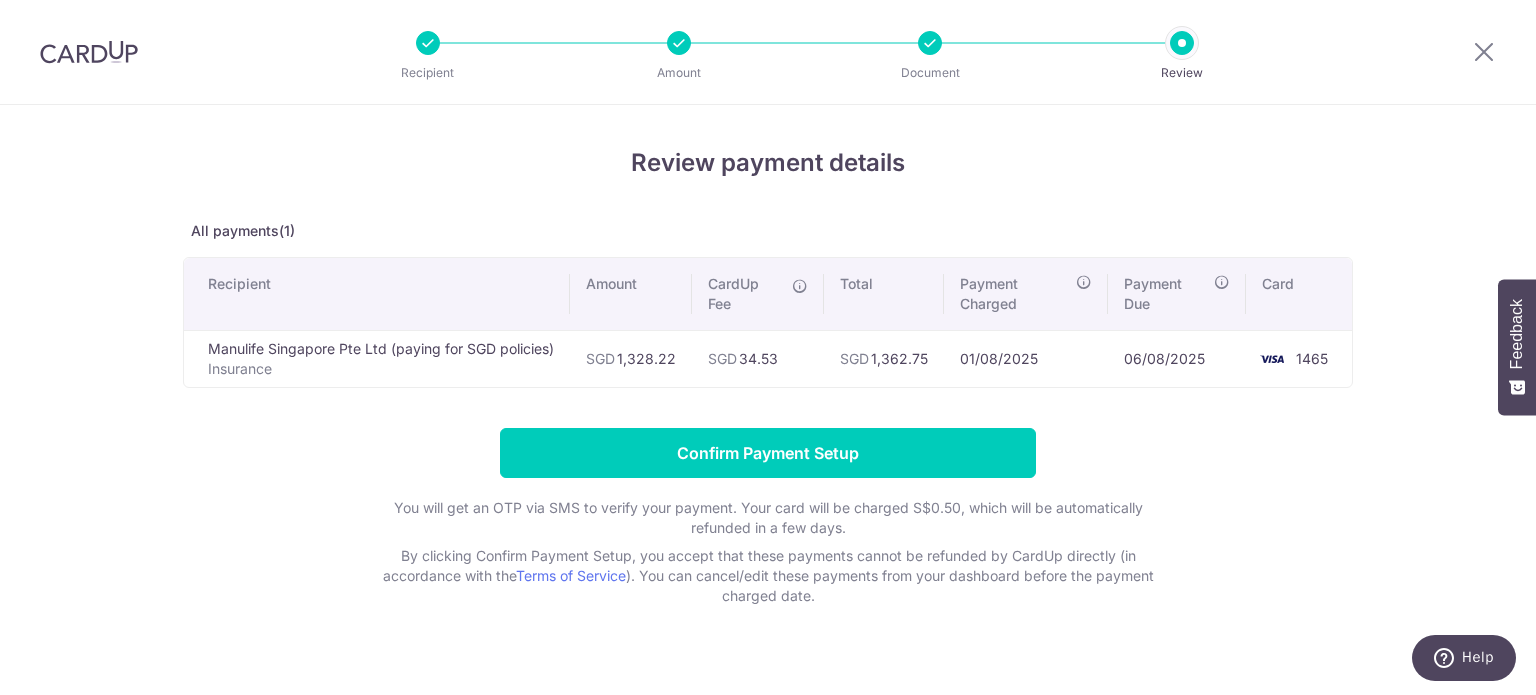 click at bounding box center [930, 43] 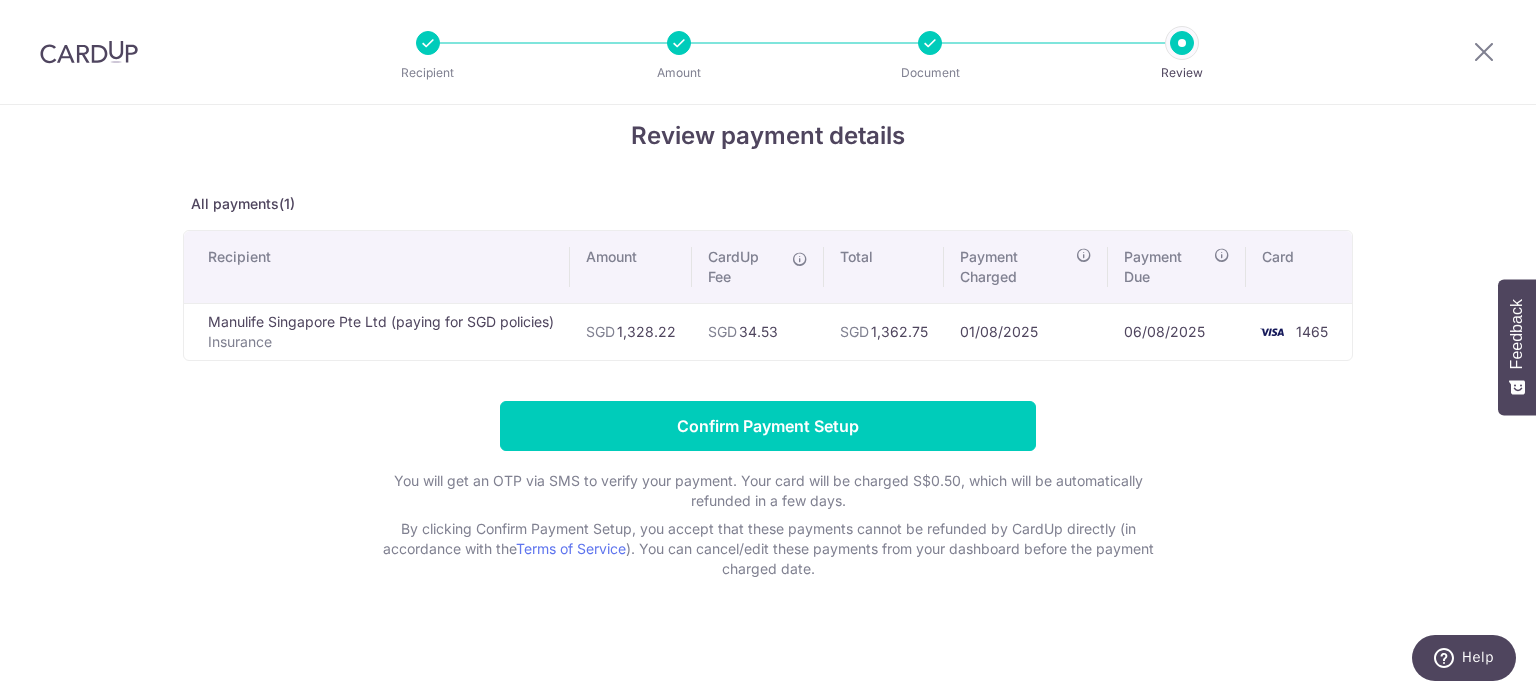 scroll, scrollTop: 28, scrollLeft: 0, axis: vertical 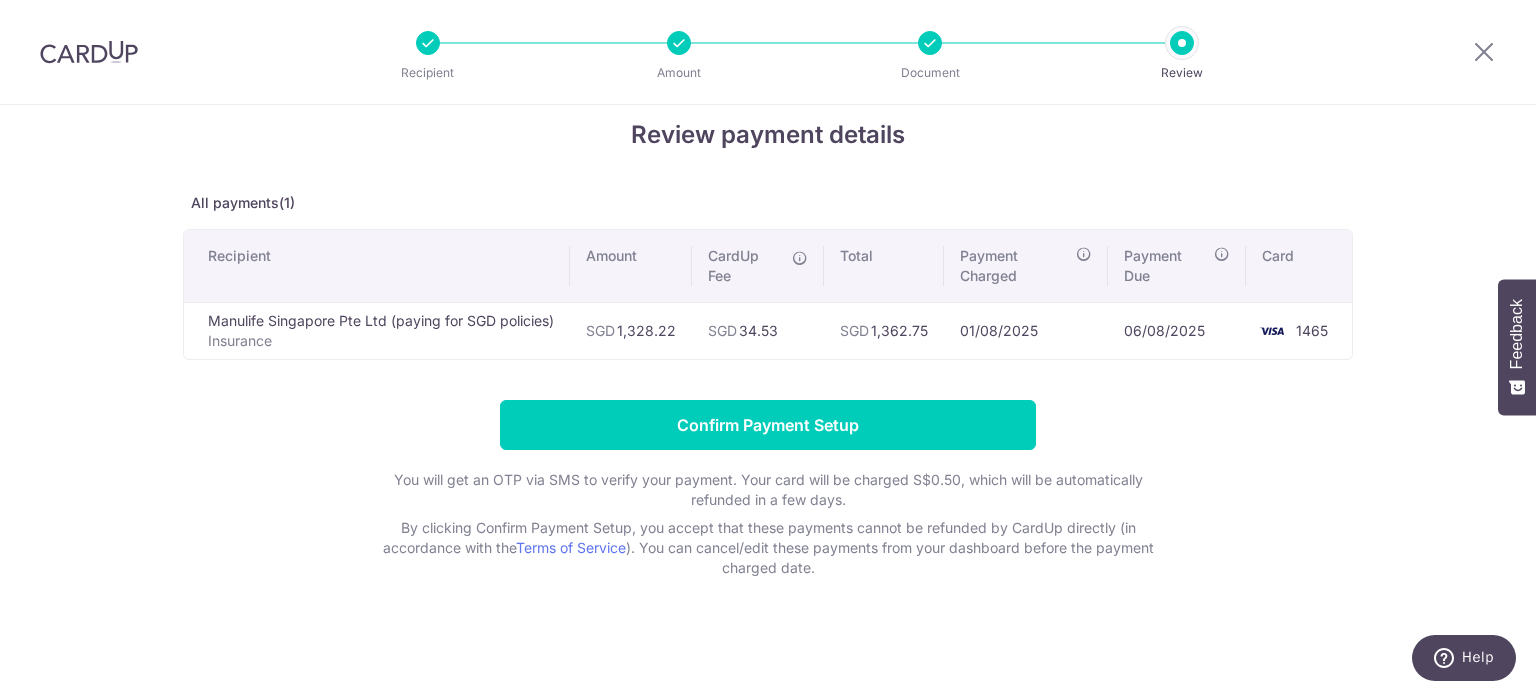 click on "Payment Charged" at bounding box center (1026, 266) 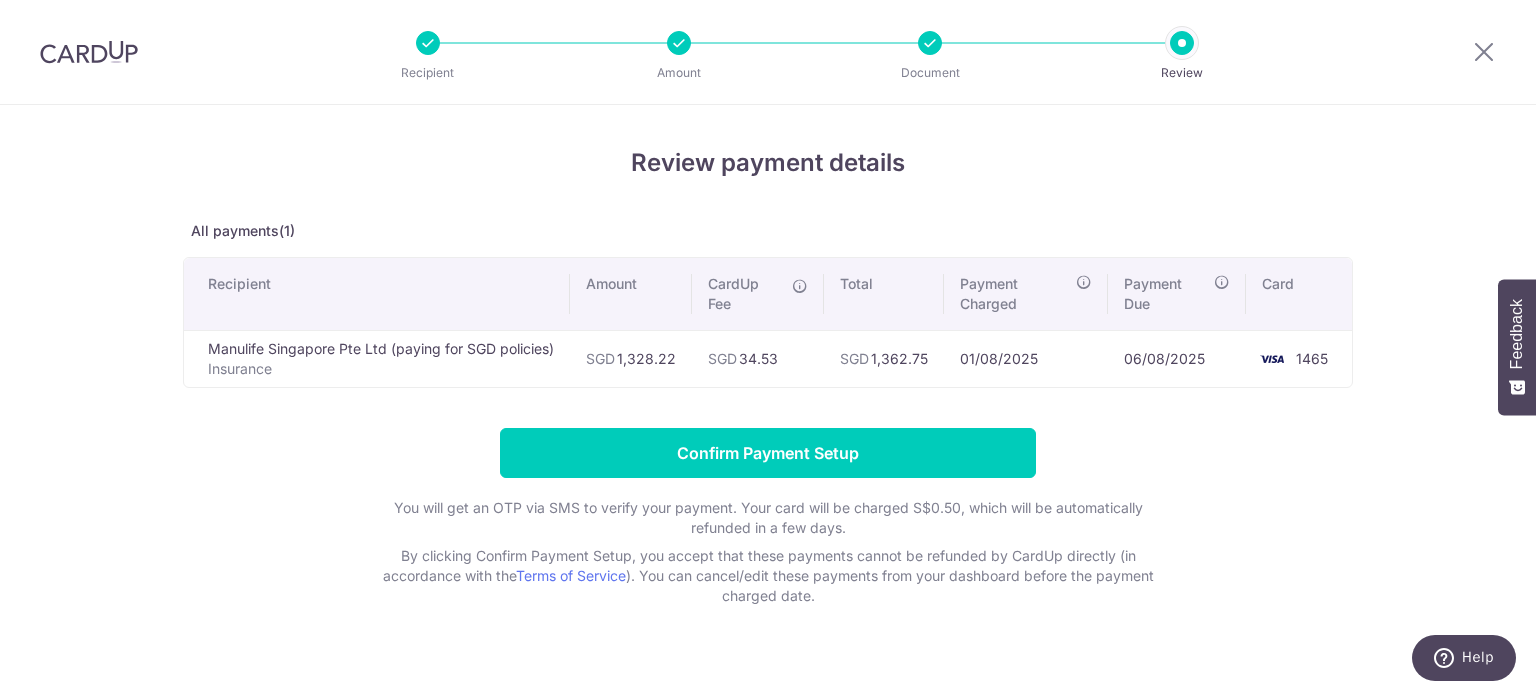 scroll, scrollTop: 0, scrollLeft: 0, axis: both 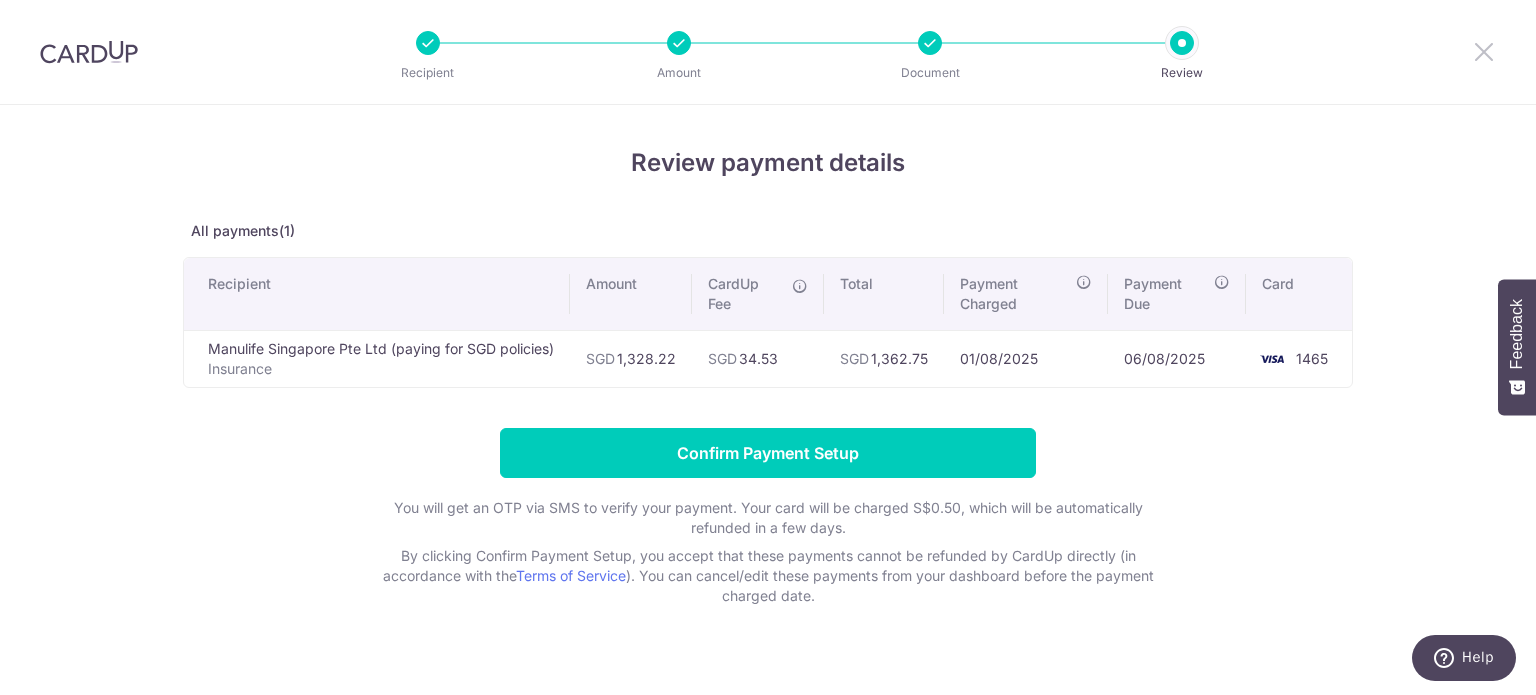 click at bounding box center [1484, 51] 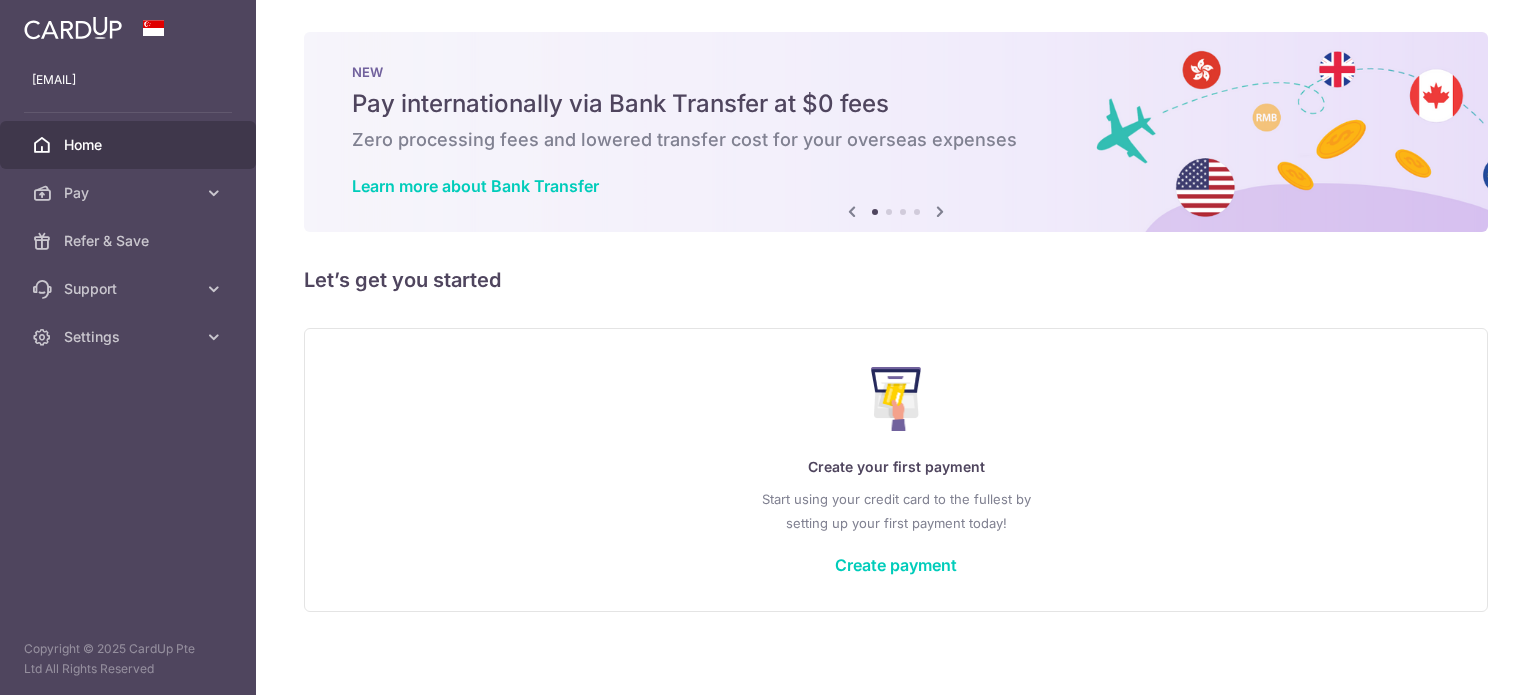 scroll, scrollTop: 0, scrollLeft: 0, axis: both 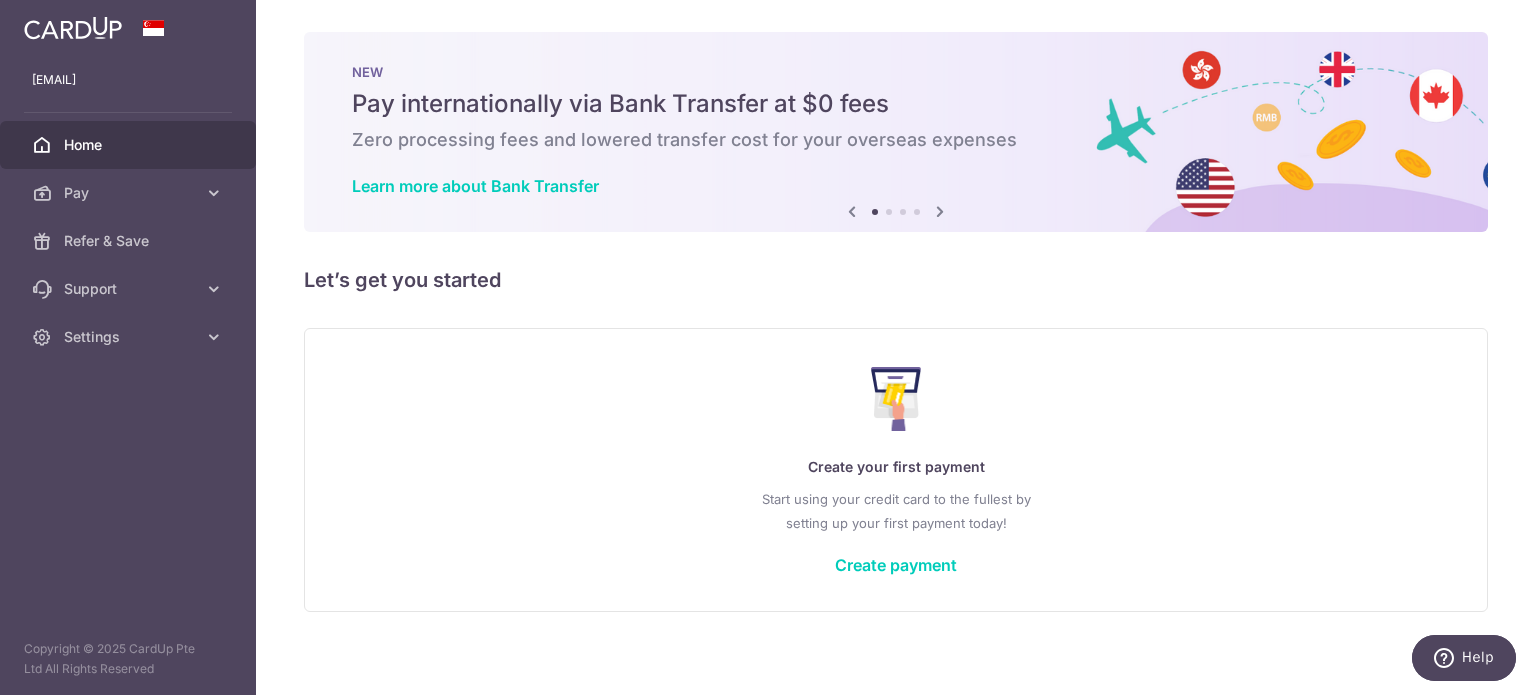 click on "Create your first payment
Start using your credit card to the fullest by   setting up your first payment today!
Create payment" at bounding box center [896, 469] 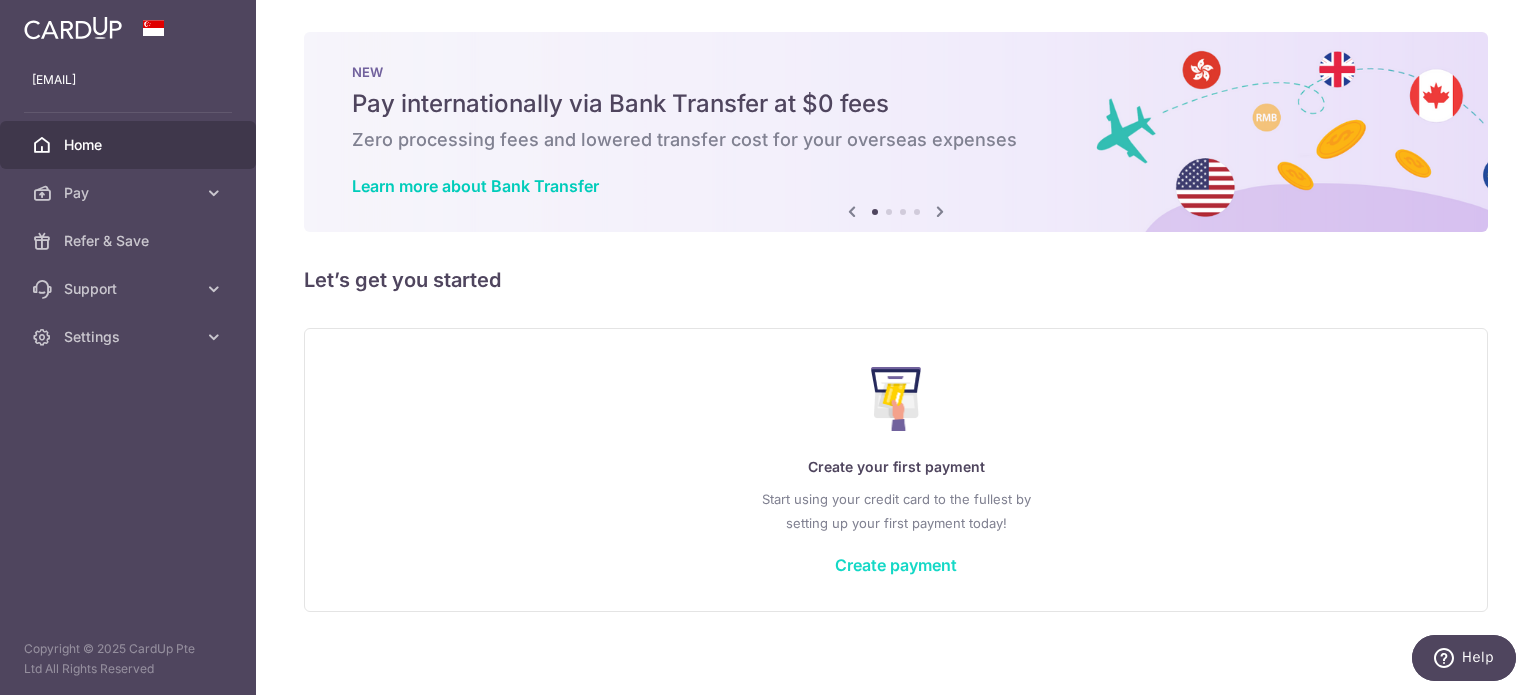 click on "Create payment" at bounding box center [896, 565] 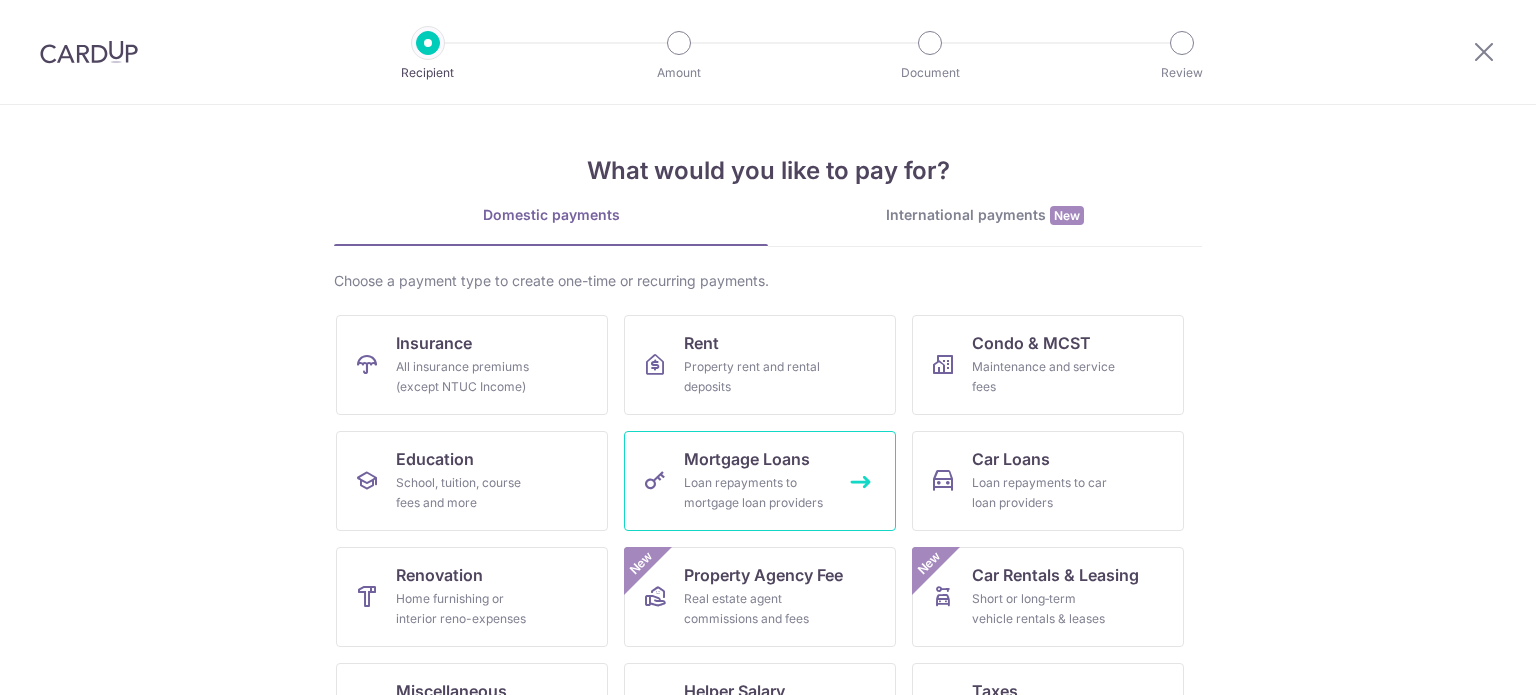 scroll, scrollTop: 0, scrollLeft: 0, axis: both 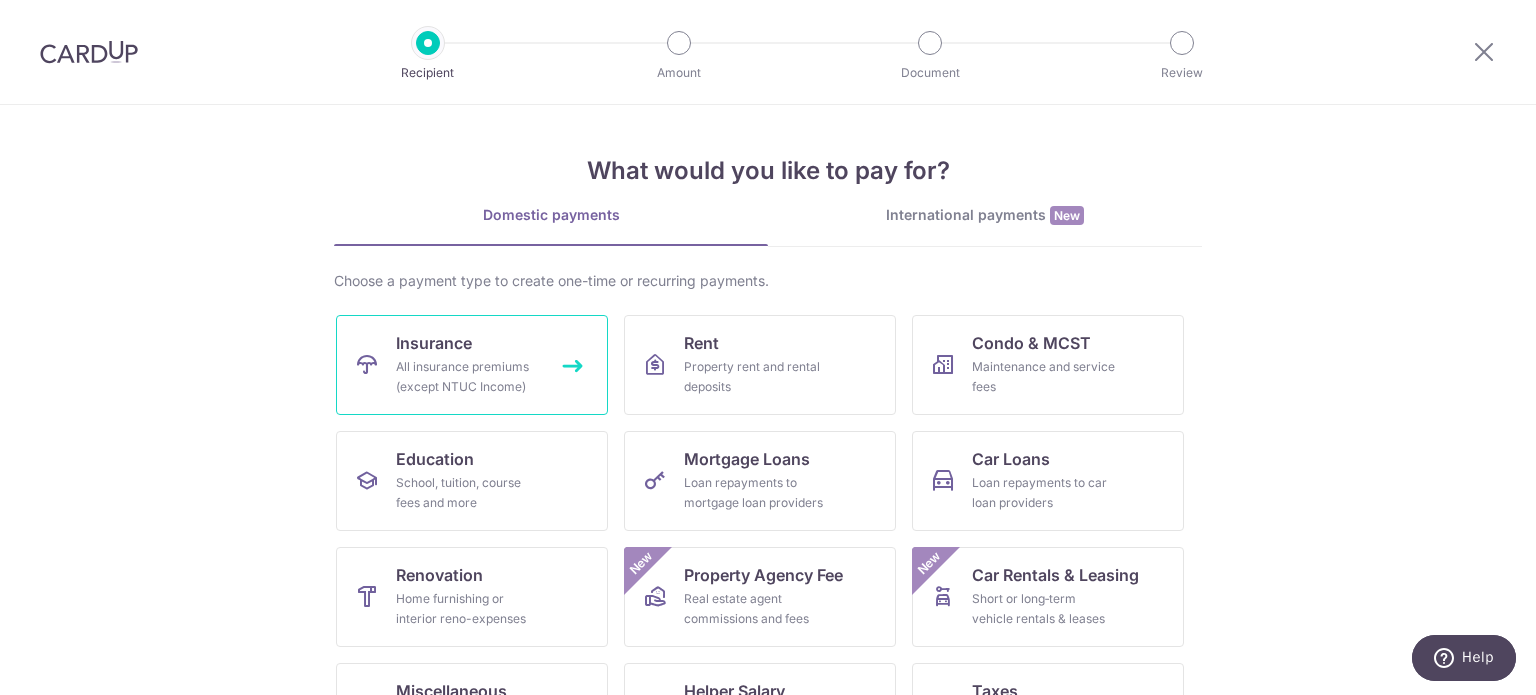click on "All insurance premiums (except NTUC Income)" at bounding box center (468, 377) 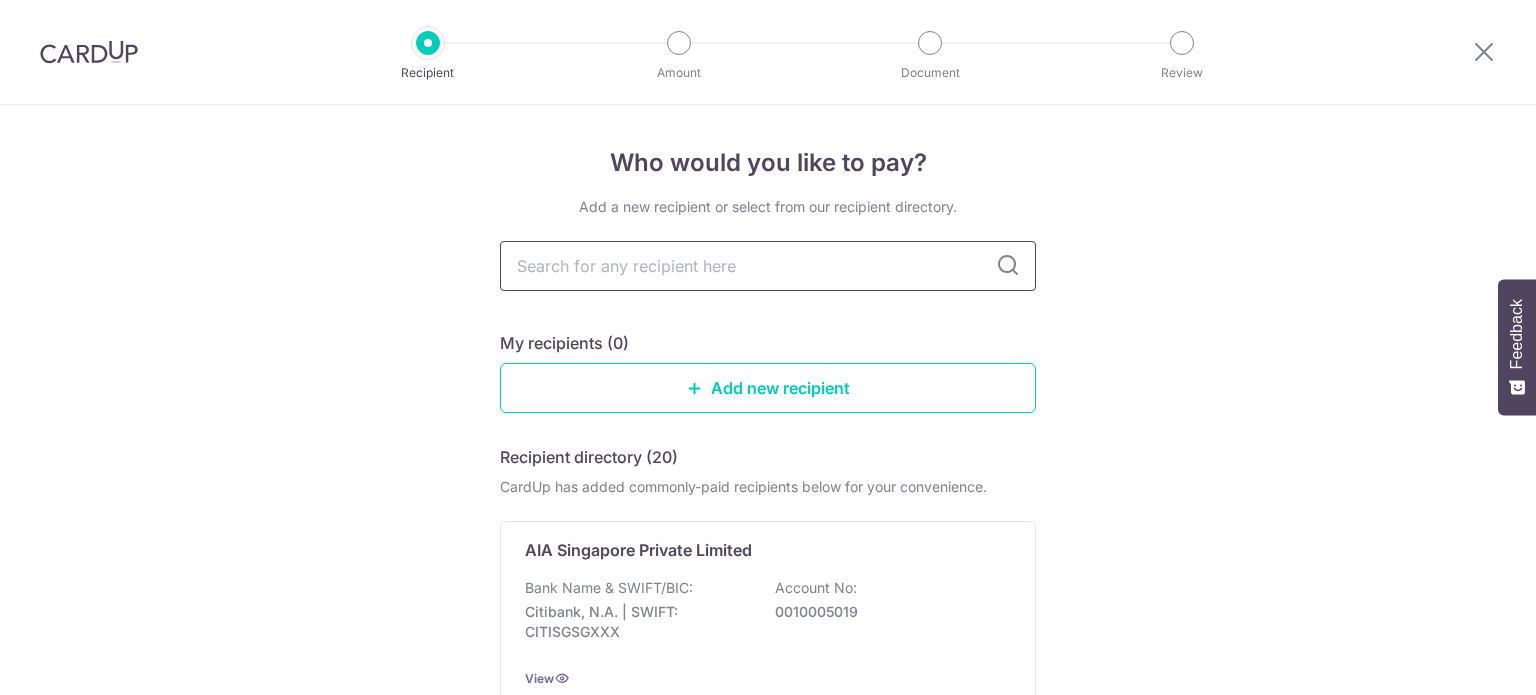 scroll, scrollTop: 0, scrollLeft: 0, axis: both 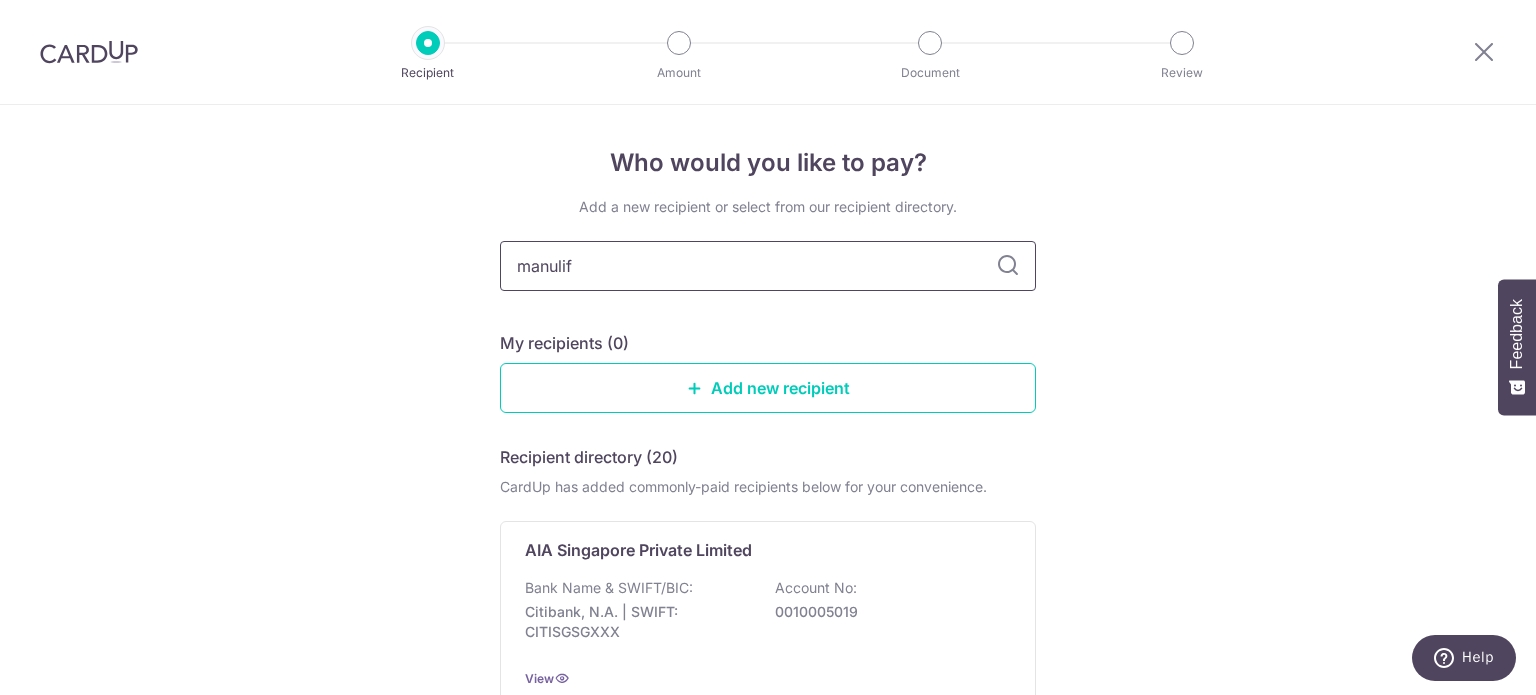 type on "manulife" 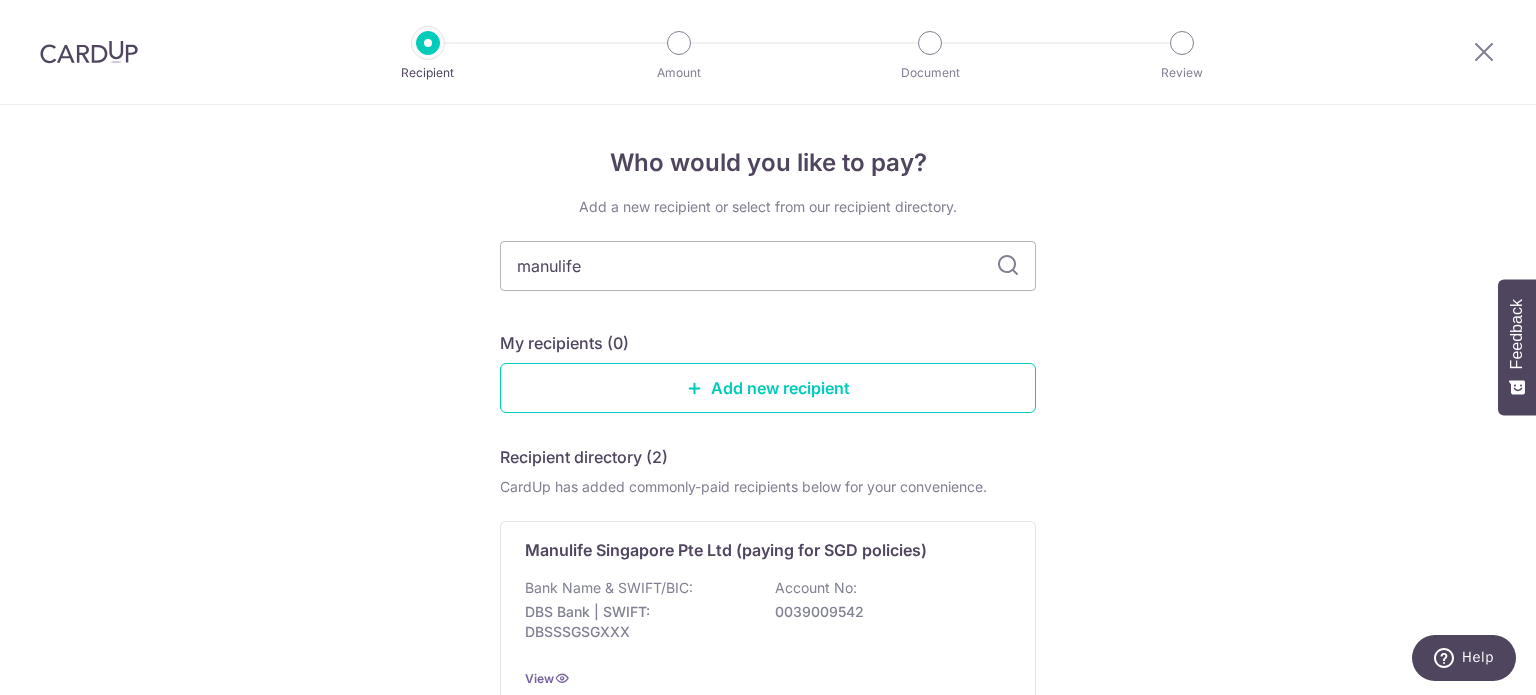 scroll, scrollTop: 266, scrollLeft: 0, axis: vertical 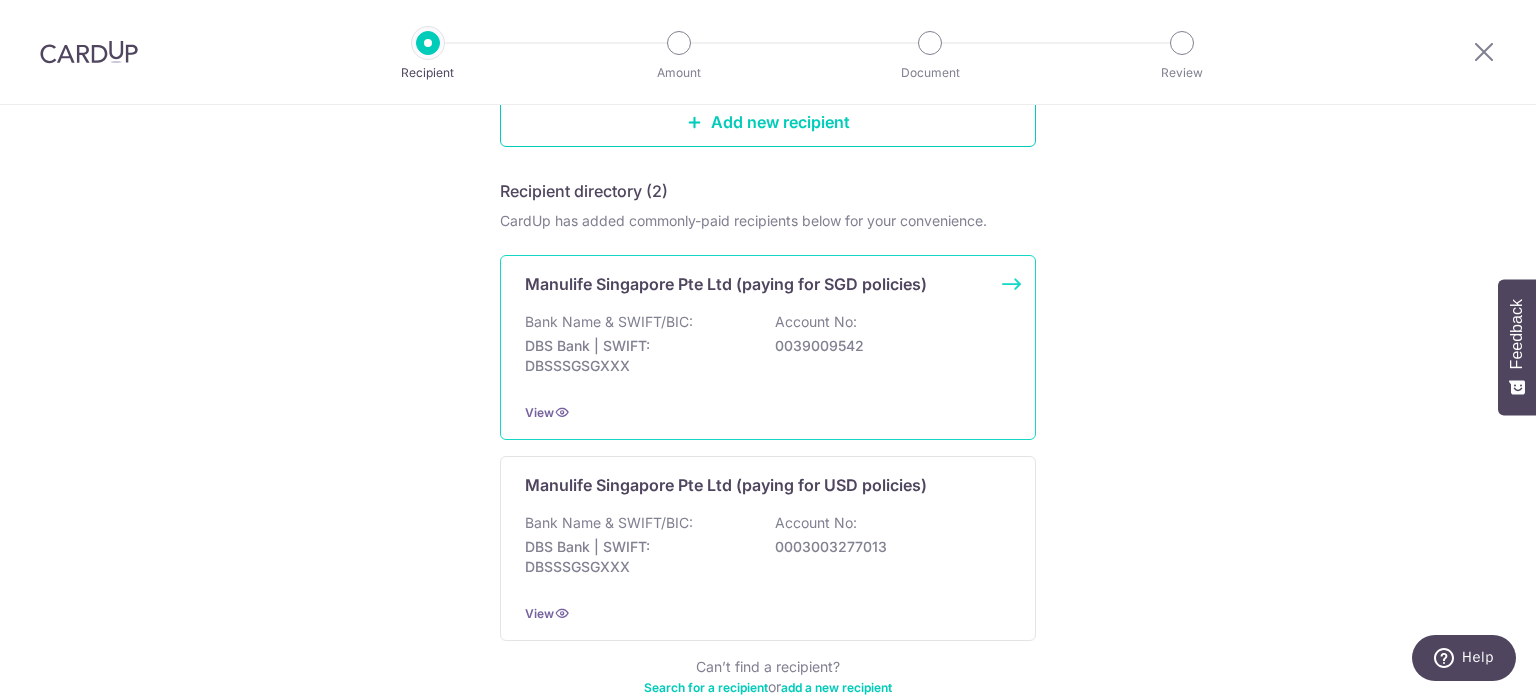 click on "Bank Name & SWIFT/BIC:
DBS Bank | SWIFT: DBSSSGSGXXX
Account No:
0039009542" at bounding box center [768, 349] 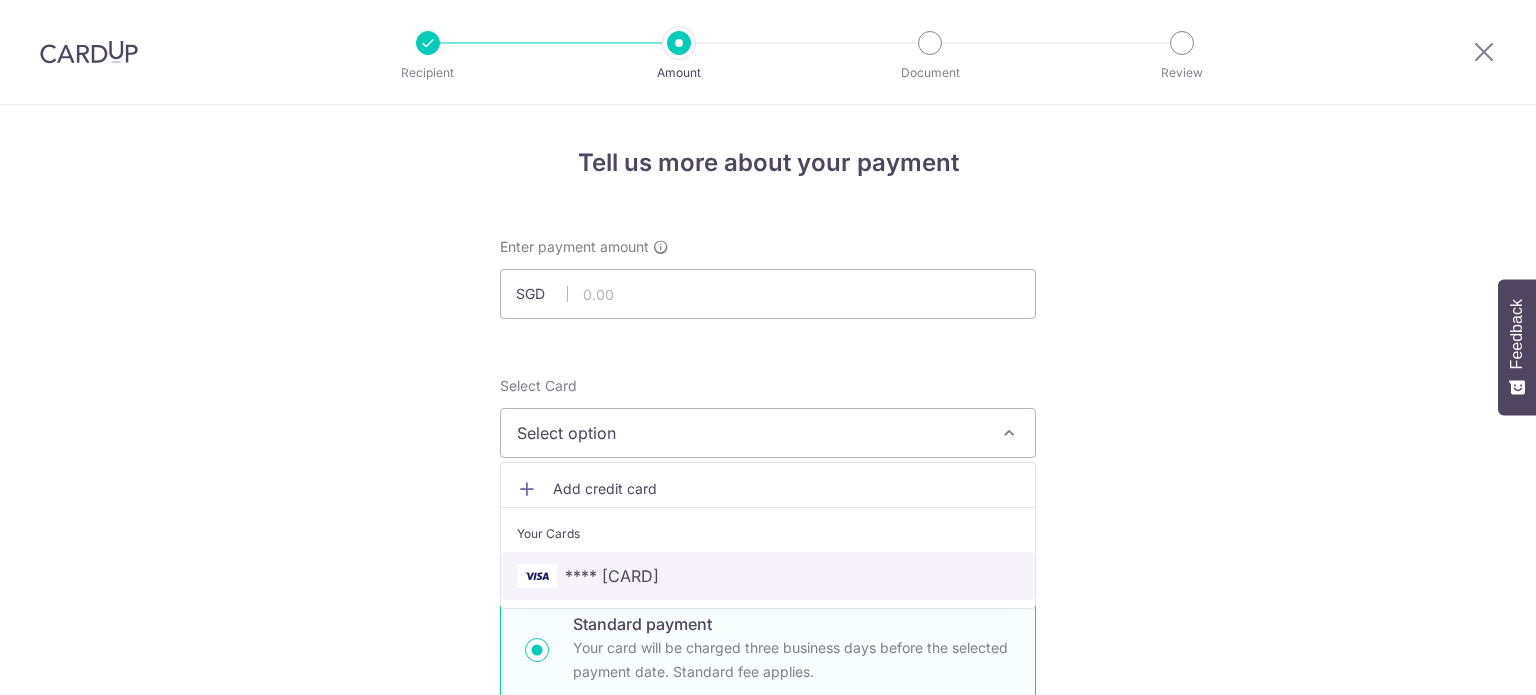 scroll, scrollTop: 0, scrollLeft: 0, axis: both 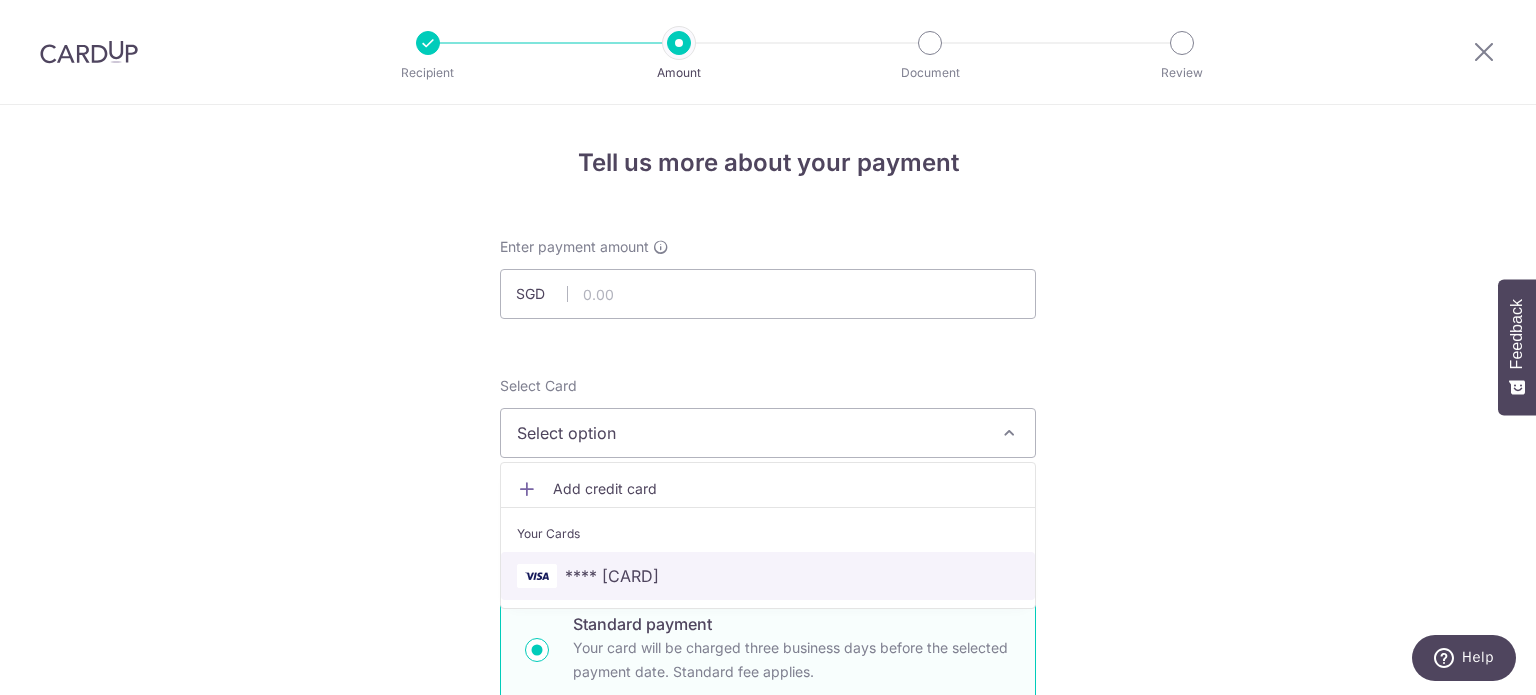 click on "**** 1465" at bounding box center [612, 576] 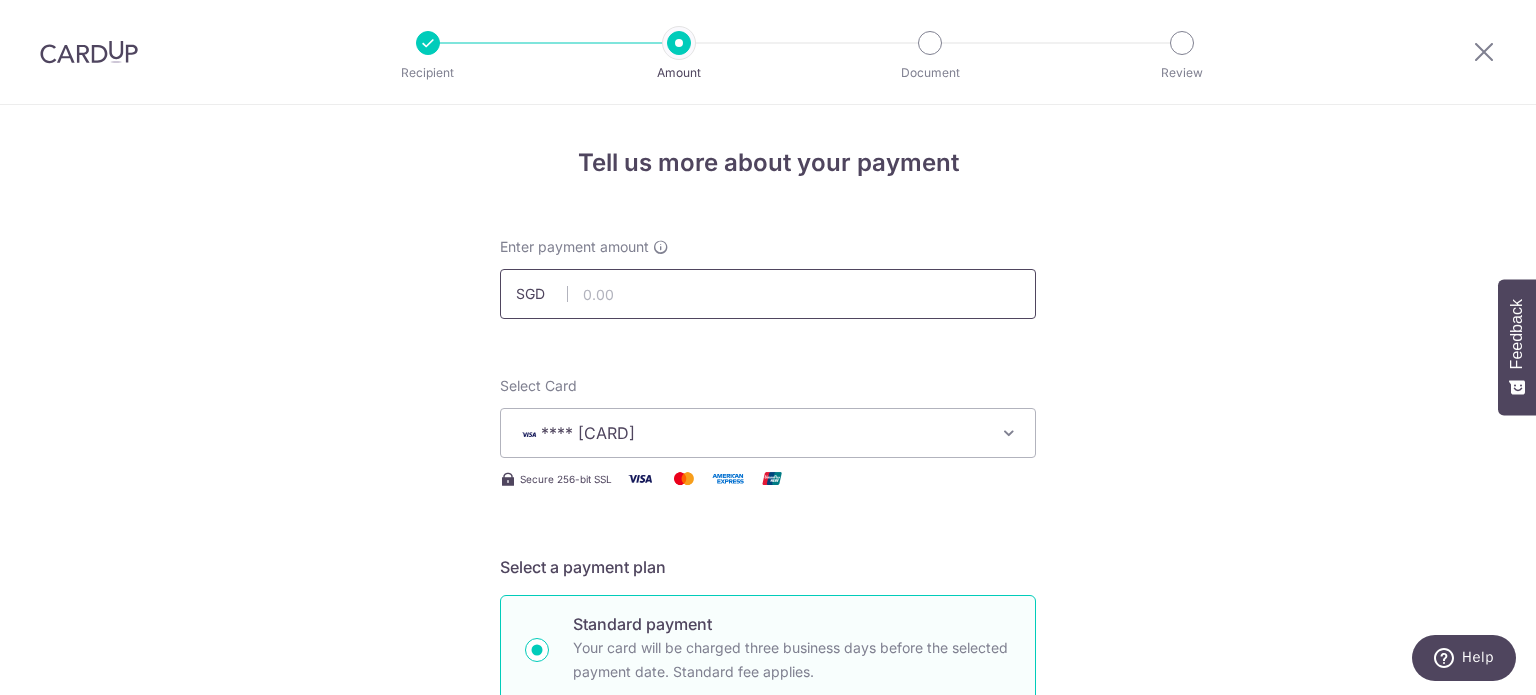 click at bounding box center (768, 294) 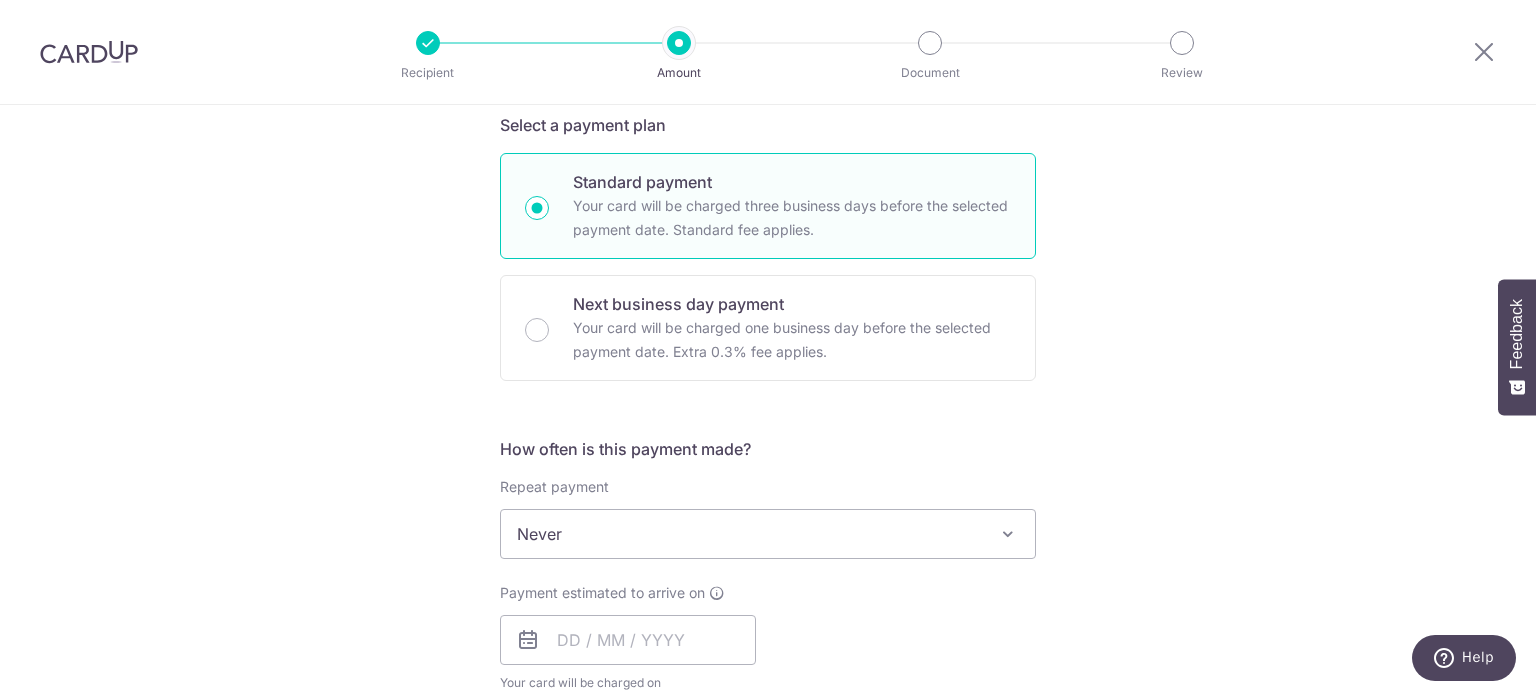scroll, scrollTop: 533, scrollLeft: 0, axis: vertical 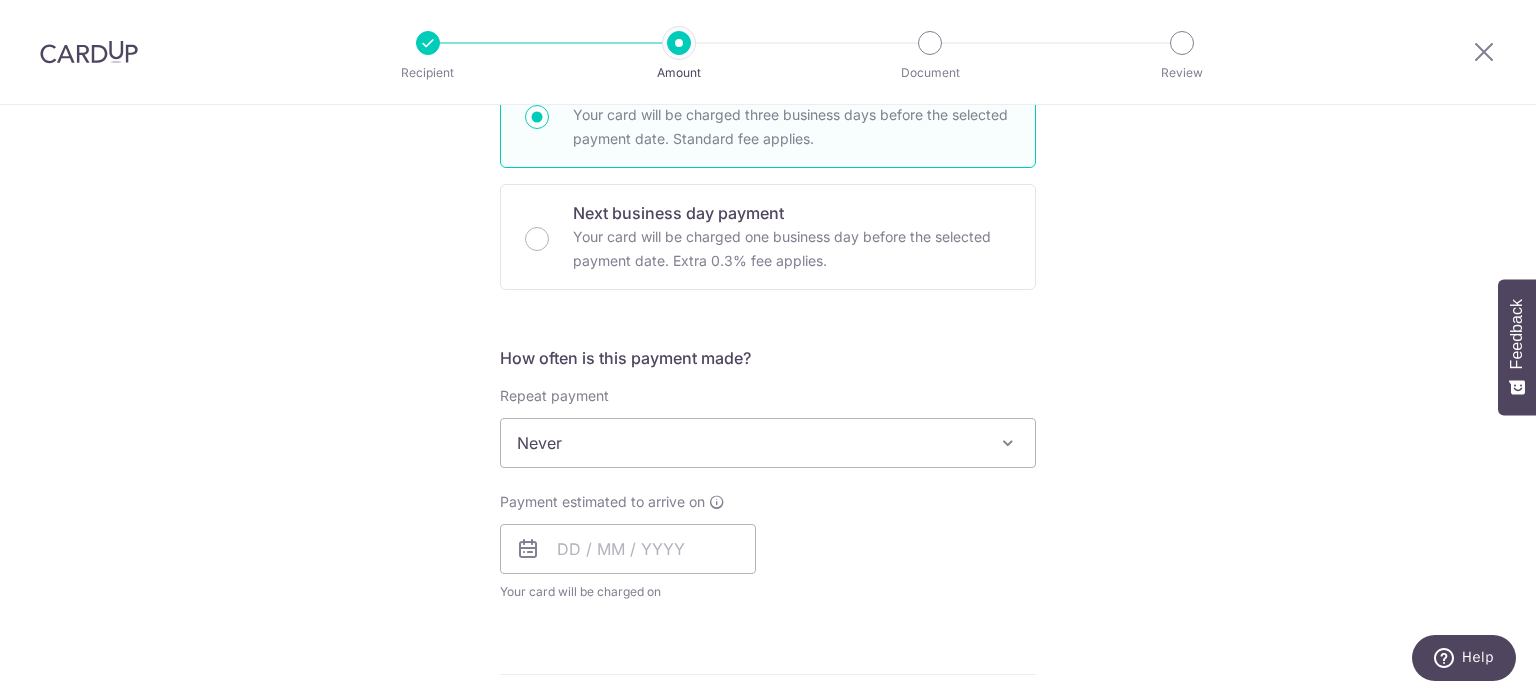 click on "Never" at bounding box center (768, 443) 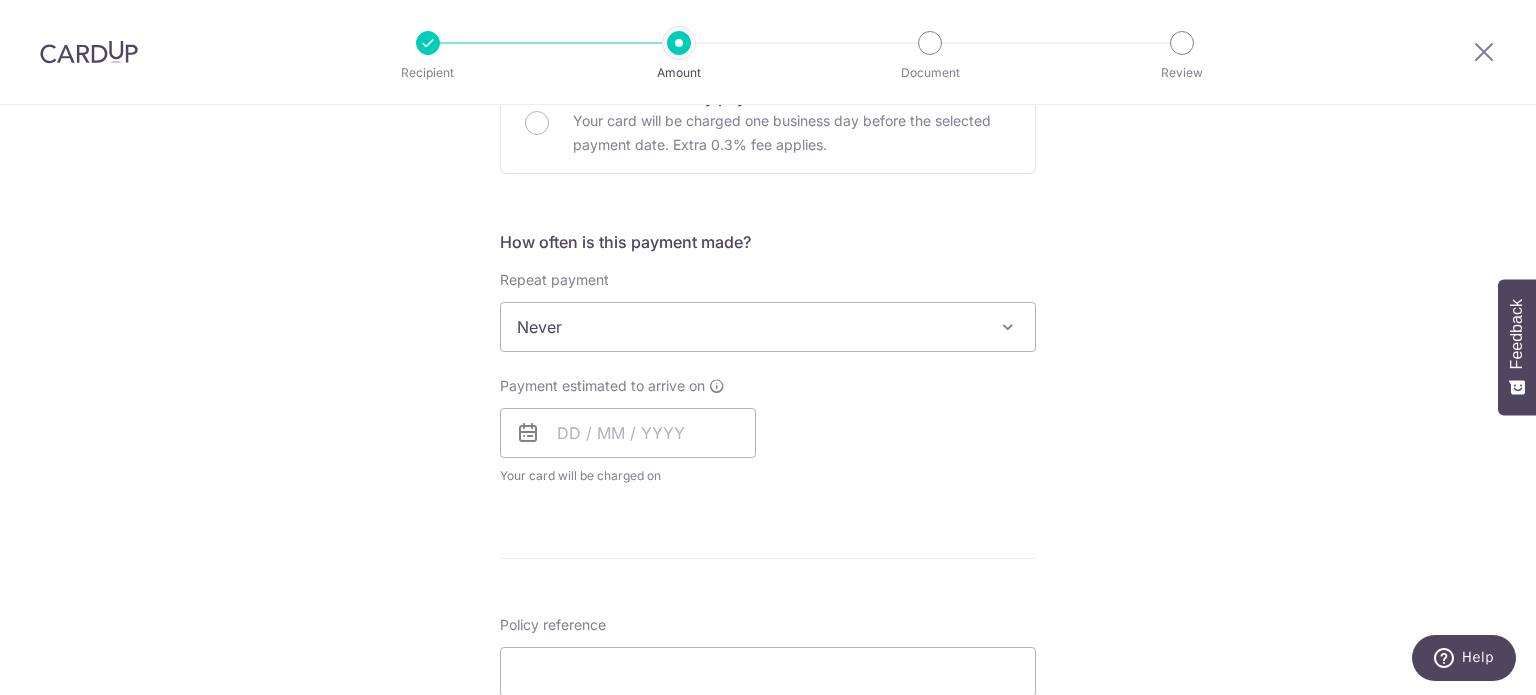 scroll, scrollTop: 800, scrollLeft: 0, axis: vertical 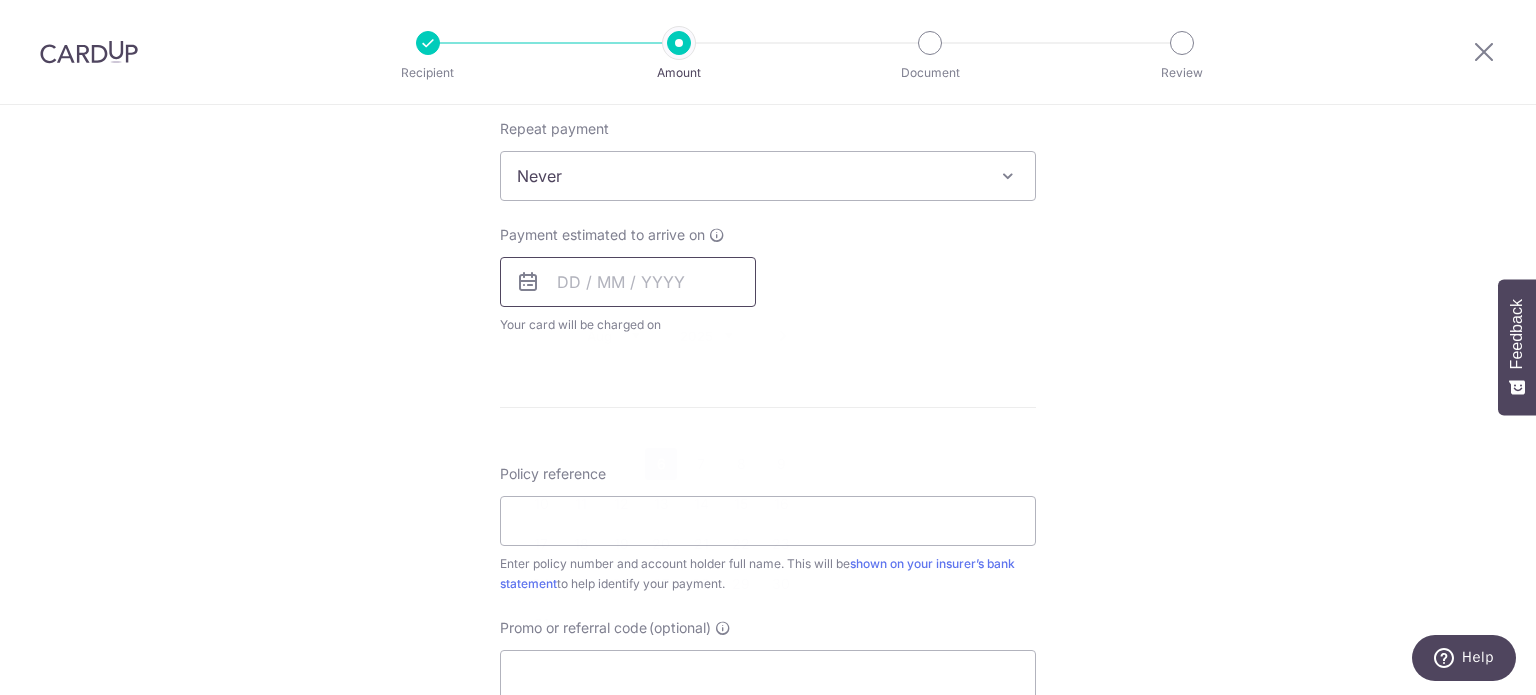click at bounding box center (628, 282) 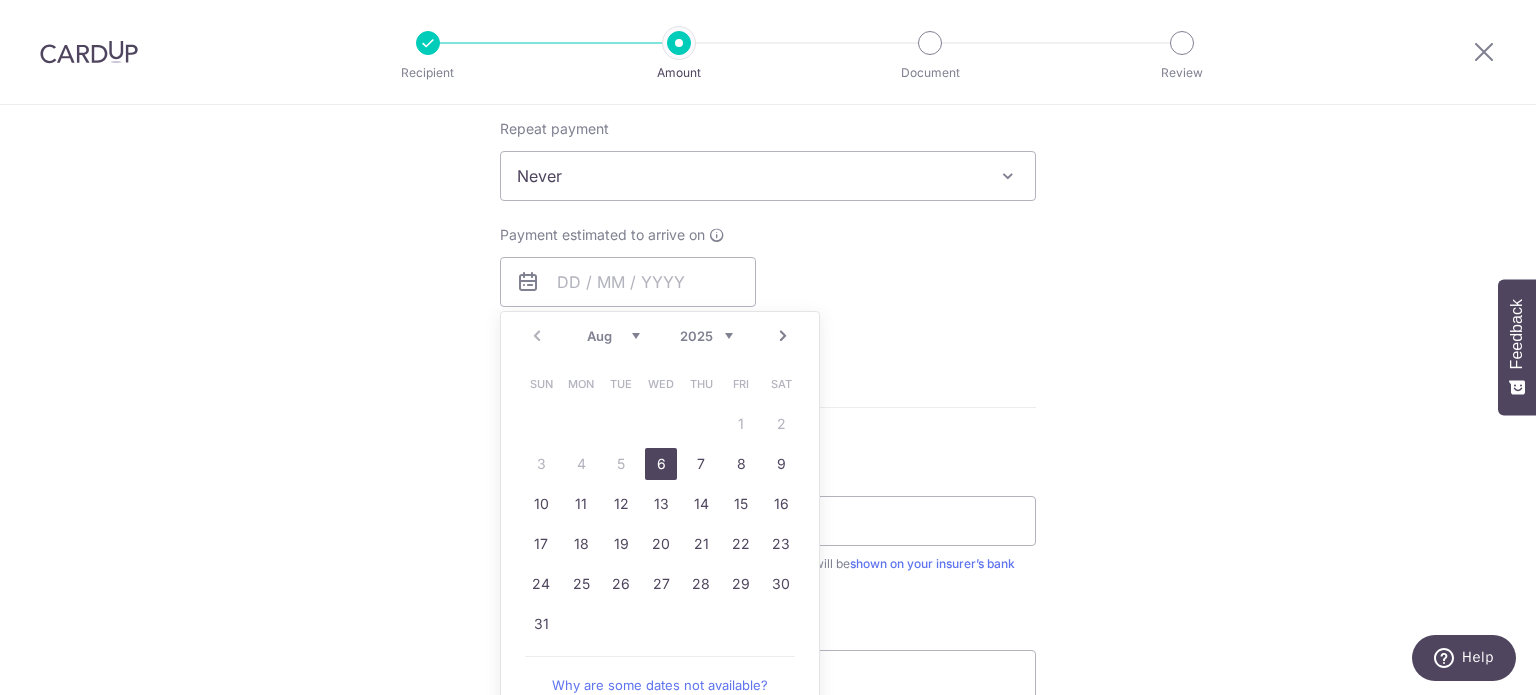 click on "6" at bounding box center [661, 464] 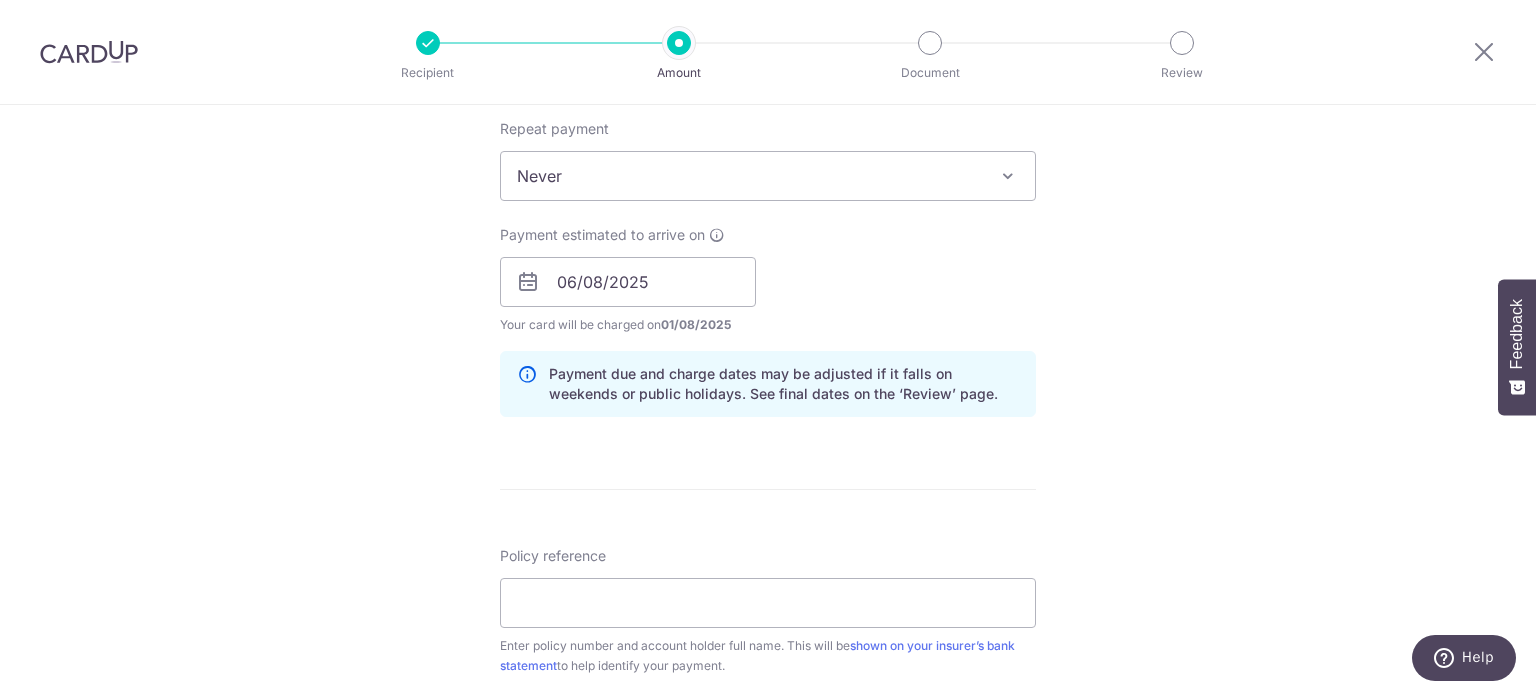 drag, startPoint x: 272, startPoint y: 491, endPoint x: 453, endPoint y: 526, distance: 184.35292 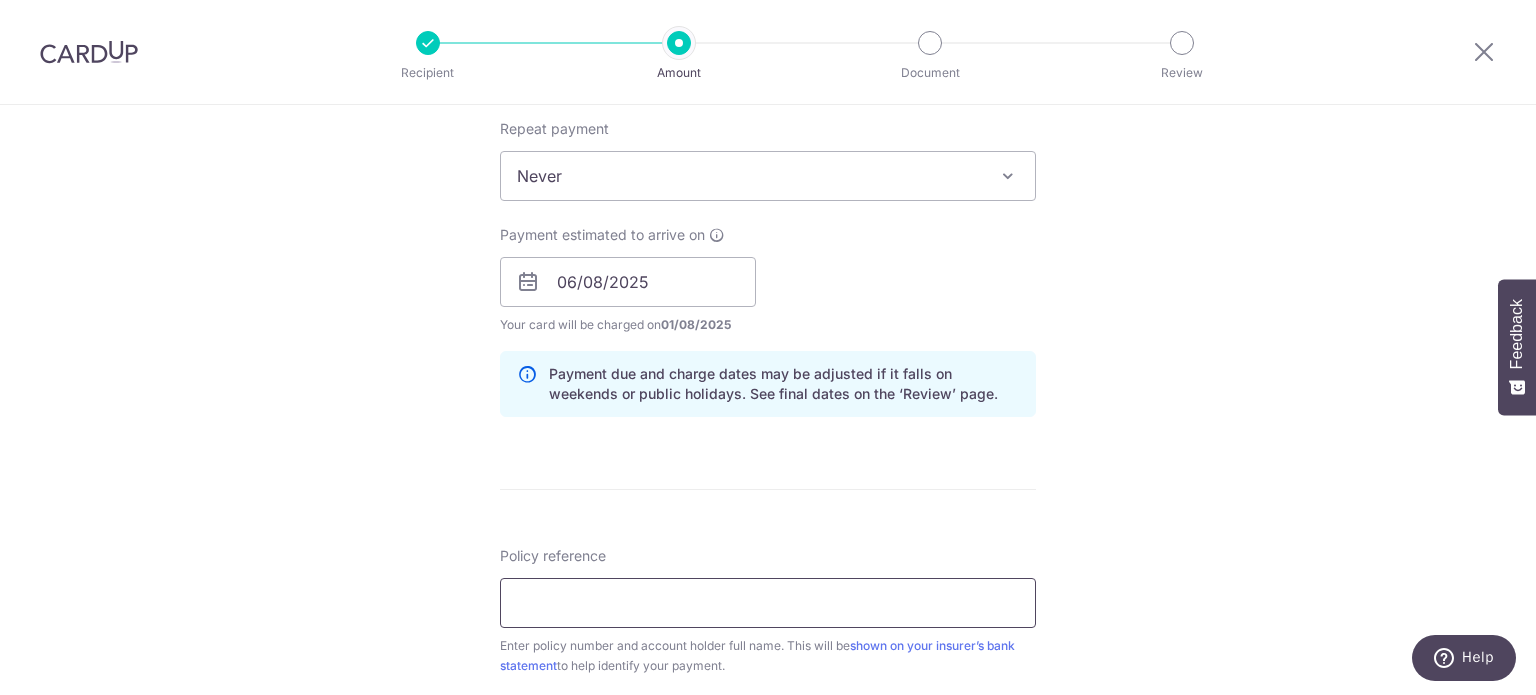 drag, startPoint x: 618, startPoint y: 591, endPoint x: 846, endPoint y: 523, distance: 237.92436 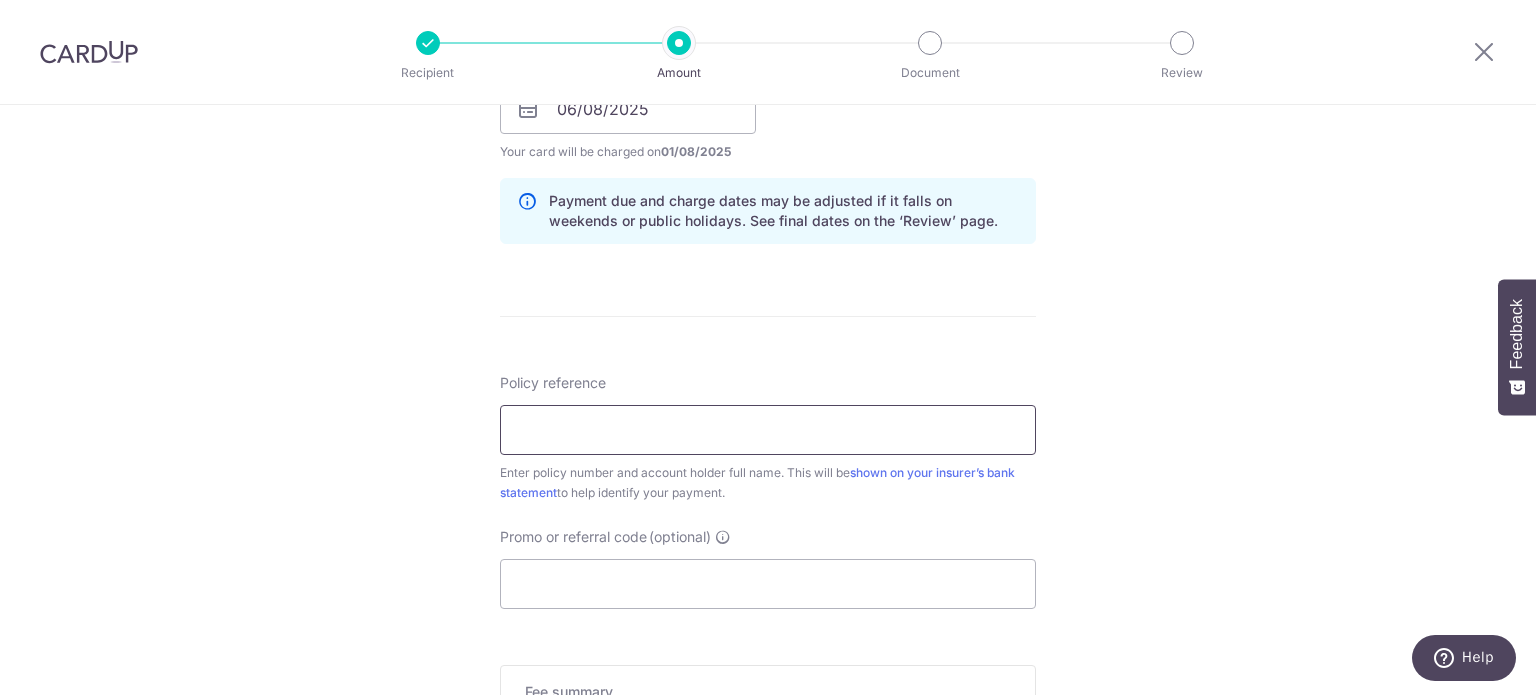 scroll, scrollTop: 1066, scrollLeft: 0, axis: vertical 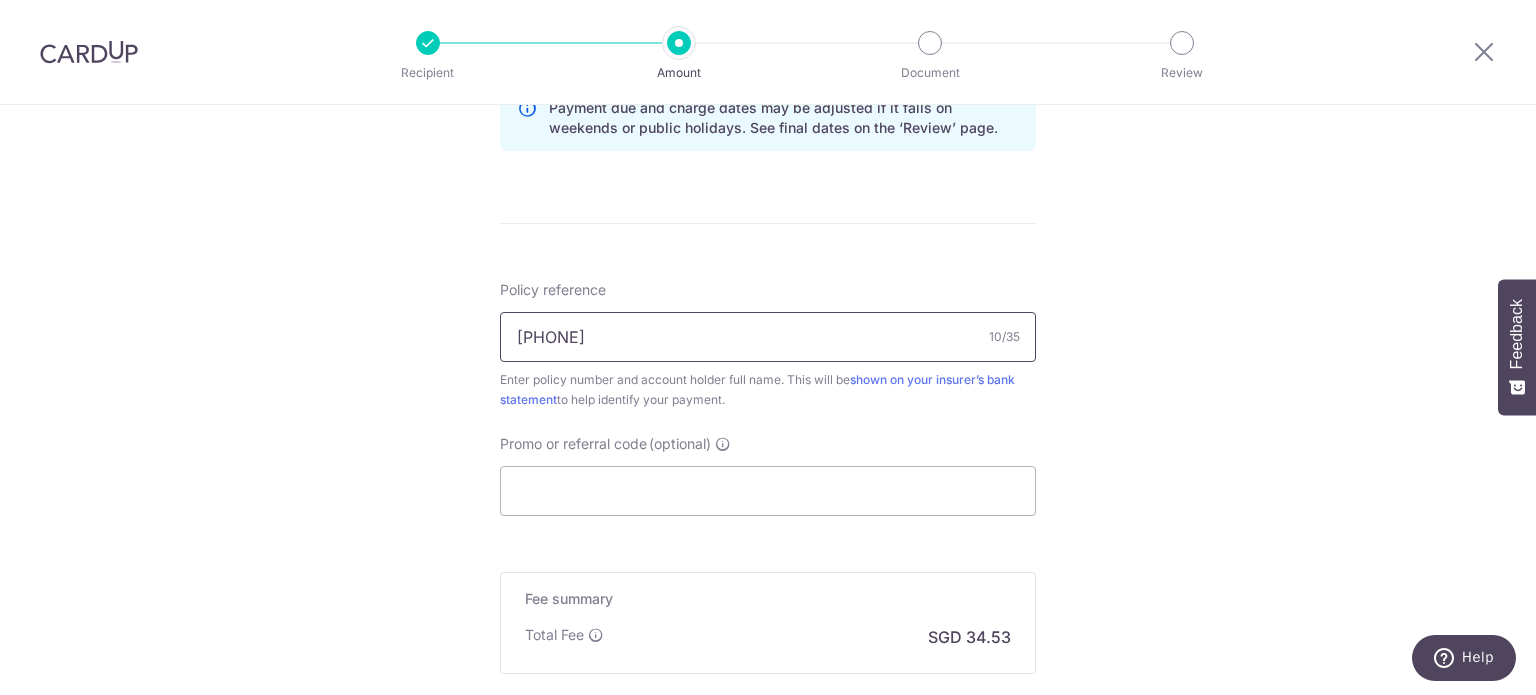 type on "[PHONE]" 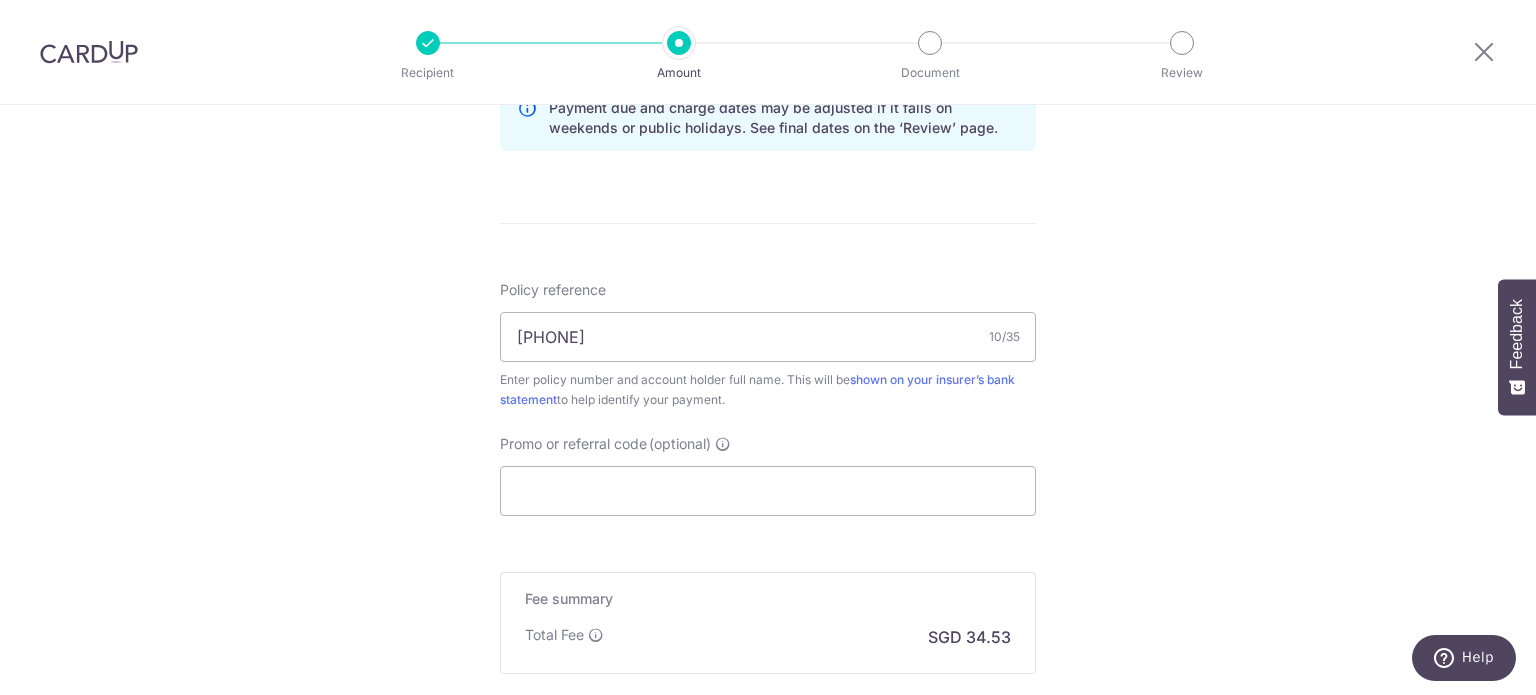 click on "Tell us more about your payment
Enter payment amount
SGD
1,328.22
1328.22
Select Card
**** 1465
Add credit card
Your Cards
**** 1465
Secure 256-bit SSL
Text
New card details
Card
Secure 256-bit SSL" at bounding box center (768, -16) 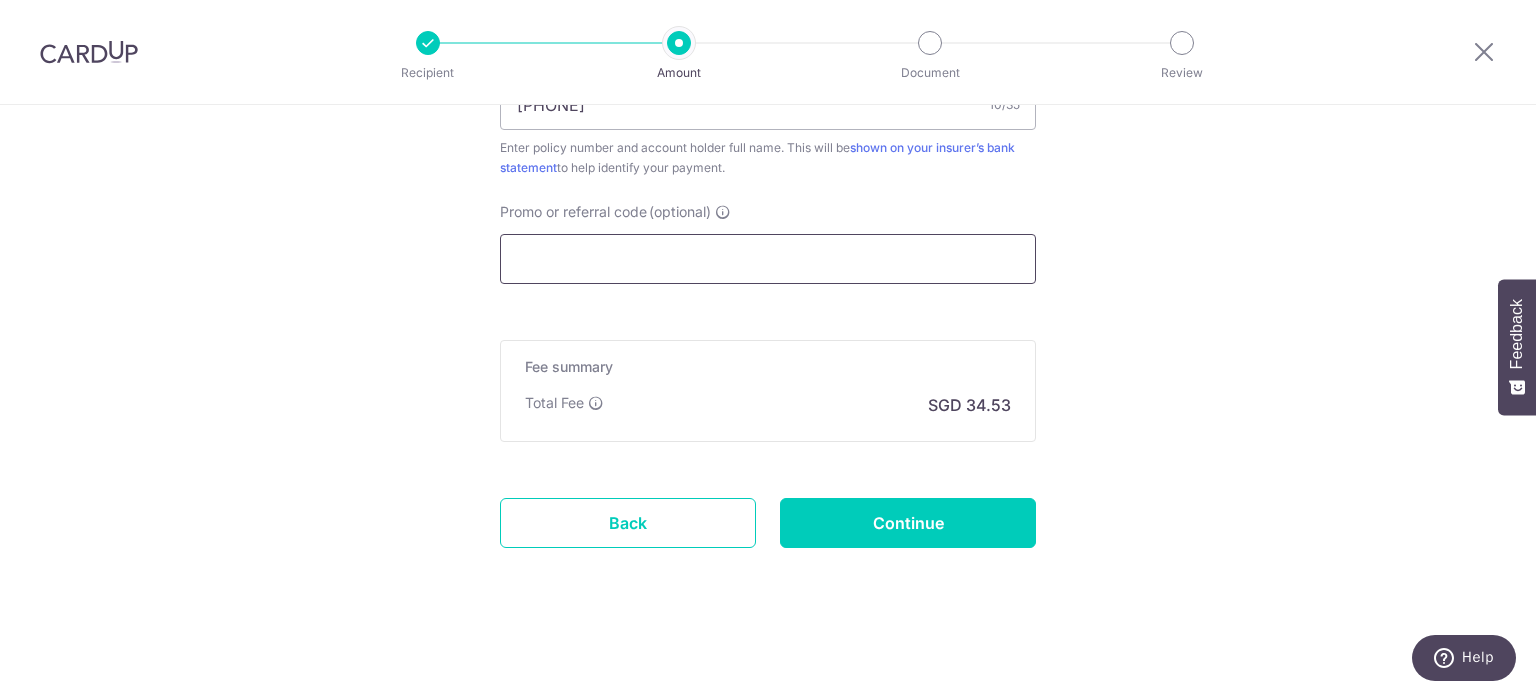 click on "Promo or referral code
(optional)" at bounding box center [768, 259] 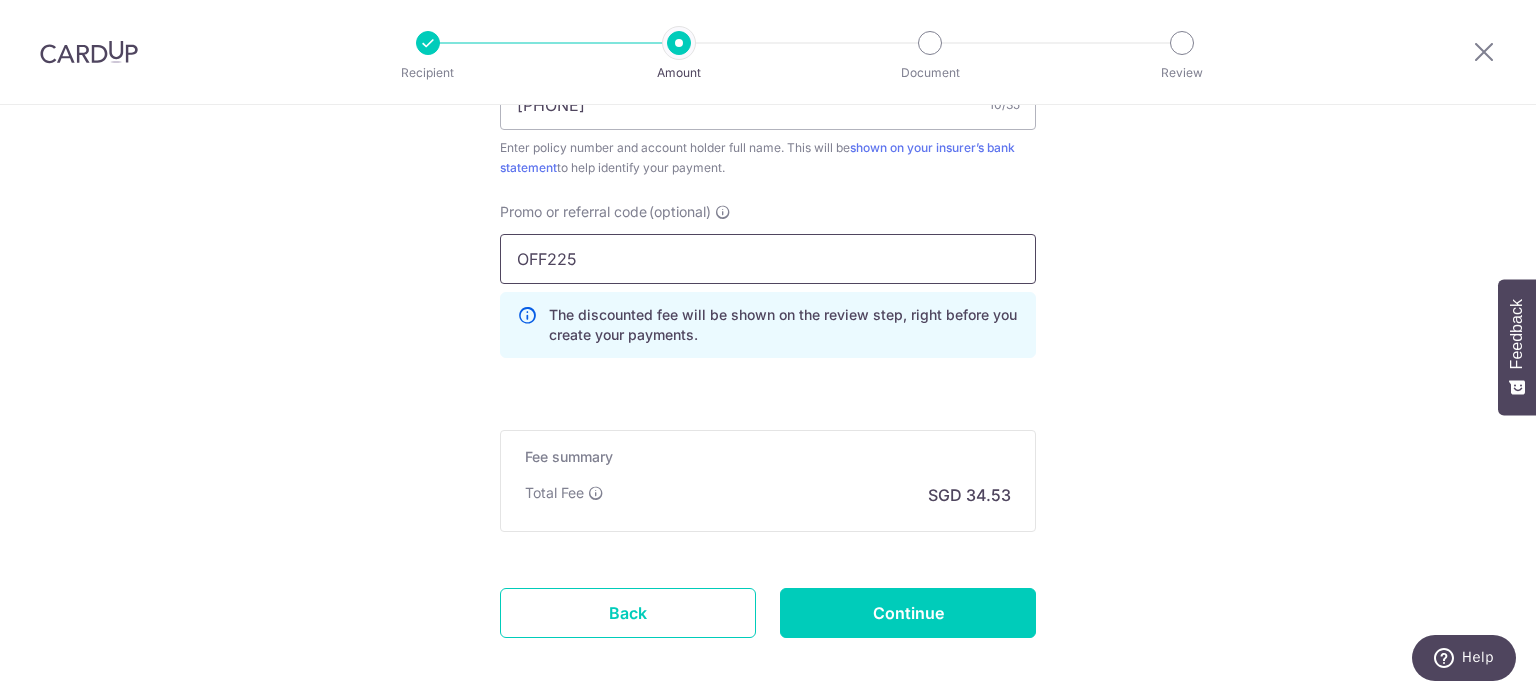 type on "OFF225" 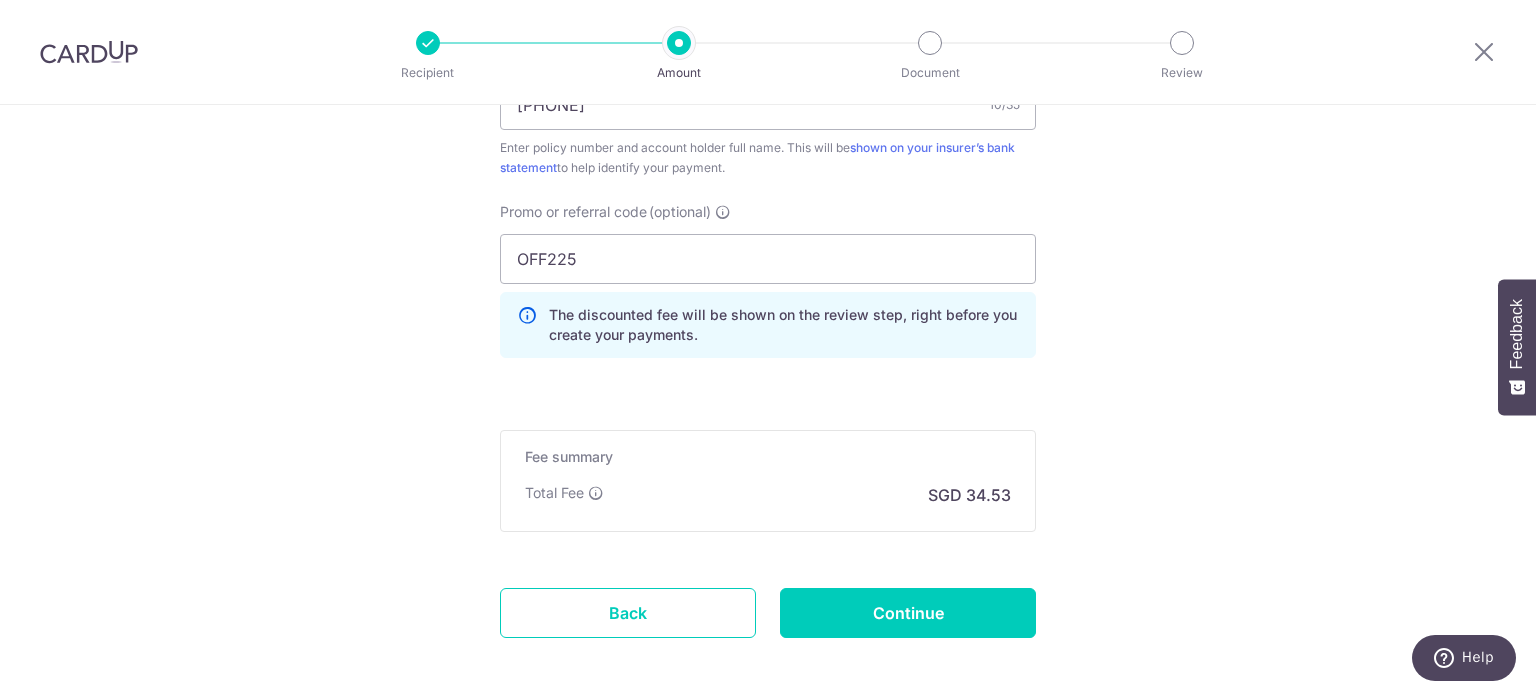click on "Tell us more about your payment
Enter payment amount
SGD
1,328.22
1328.22
Select Card
**** 1465
Add credit card
Your Cards
**** 1465
Secure 256-bit SSL
Text
New card details
Card
Secure 256-bit SSL" at bounding box center (768, -203) 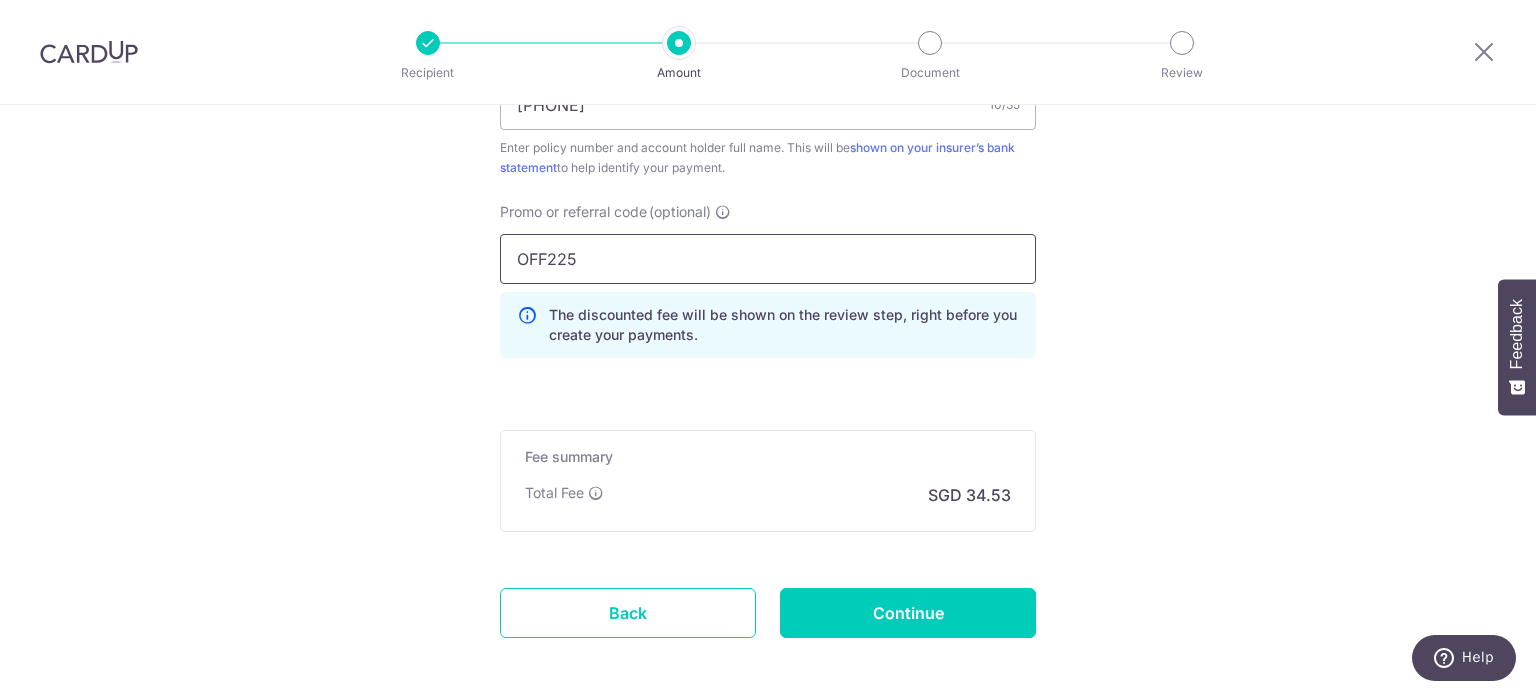 click on "OFF225" at bounding box center (768, 259) 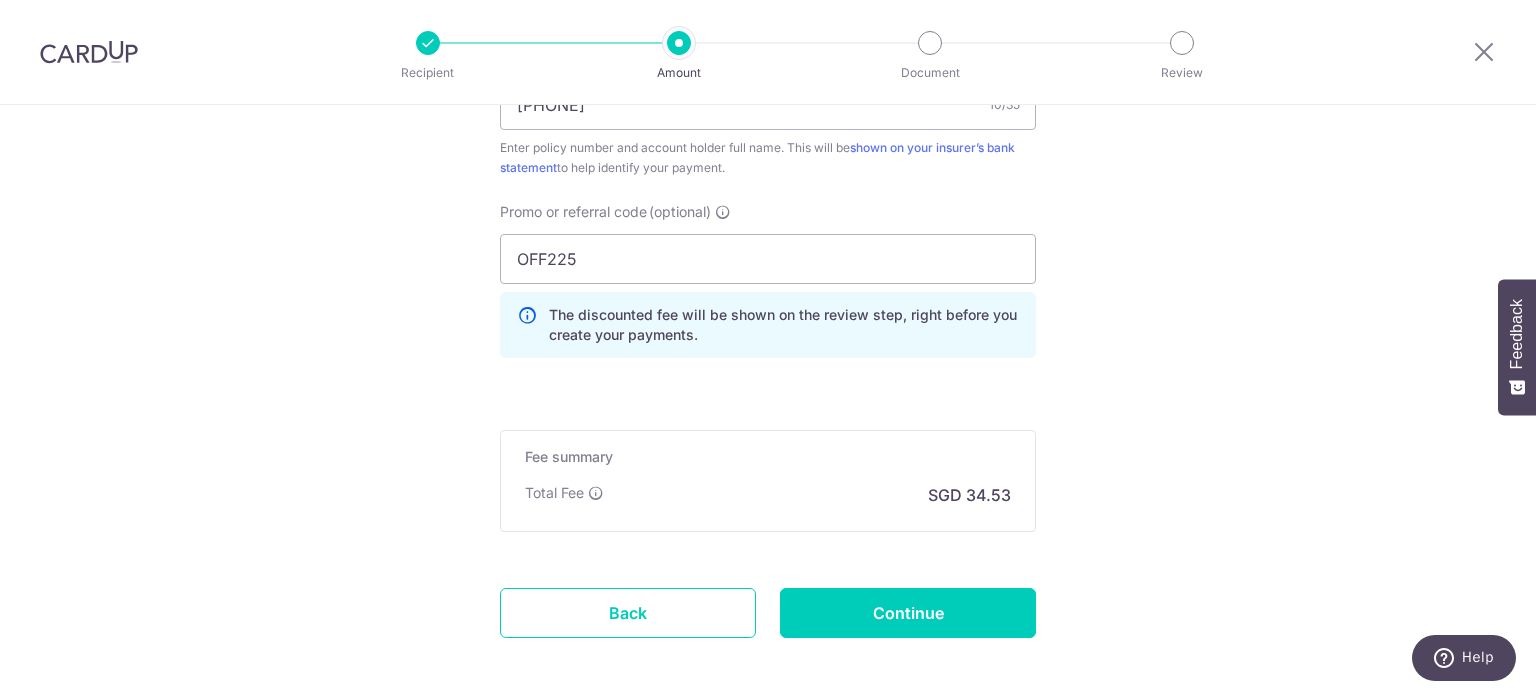 click on "Enter payment amount
SGD
1,328.22
1328.22
Select Card
**** 1465
Add credit card
Your Cards
**** 1465
Secure 256-bit SSL
Text
New card details
Card
Secure 256-bit SSL" at bounding box center [768, -184] 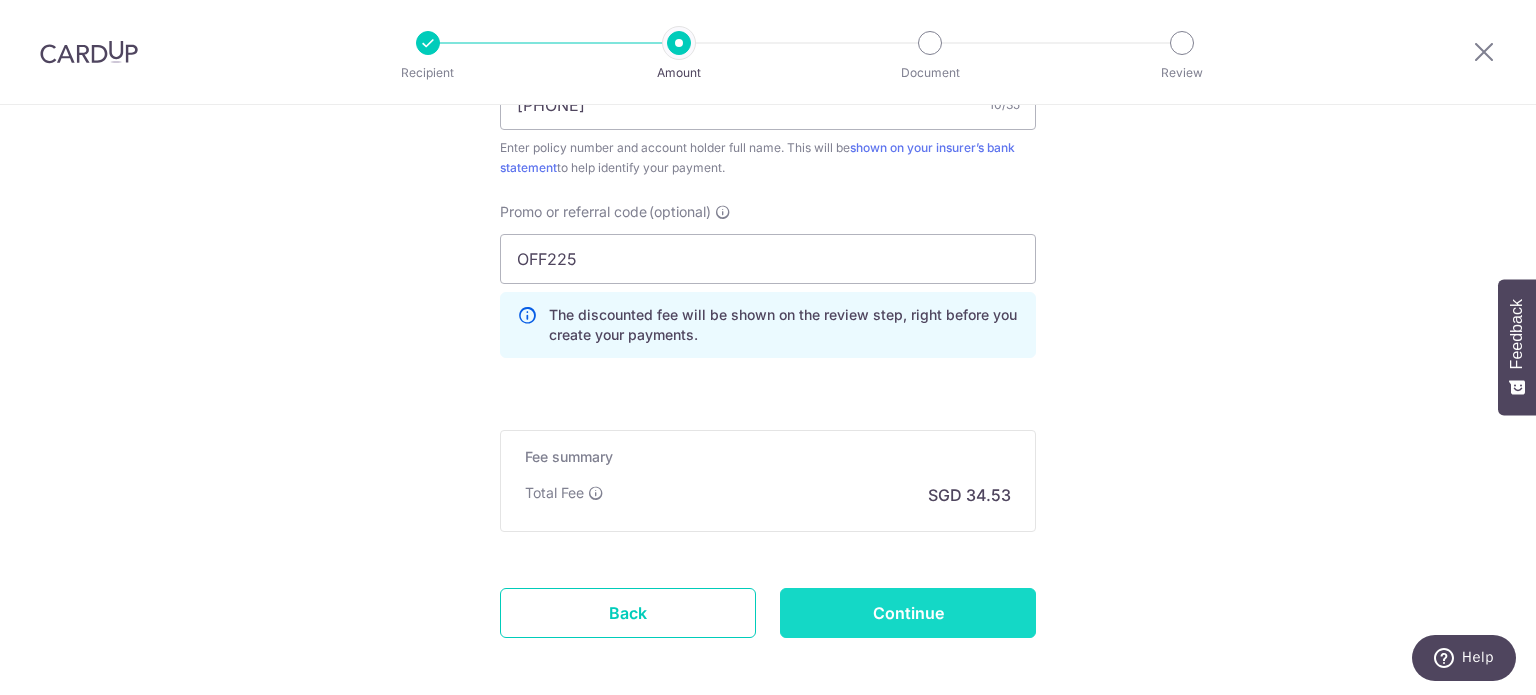 click on "Continue" at bounding box center [908, 613] 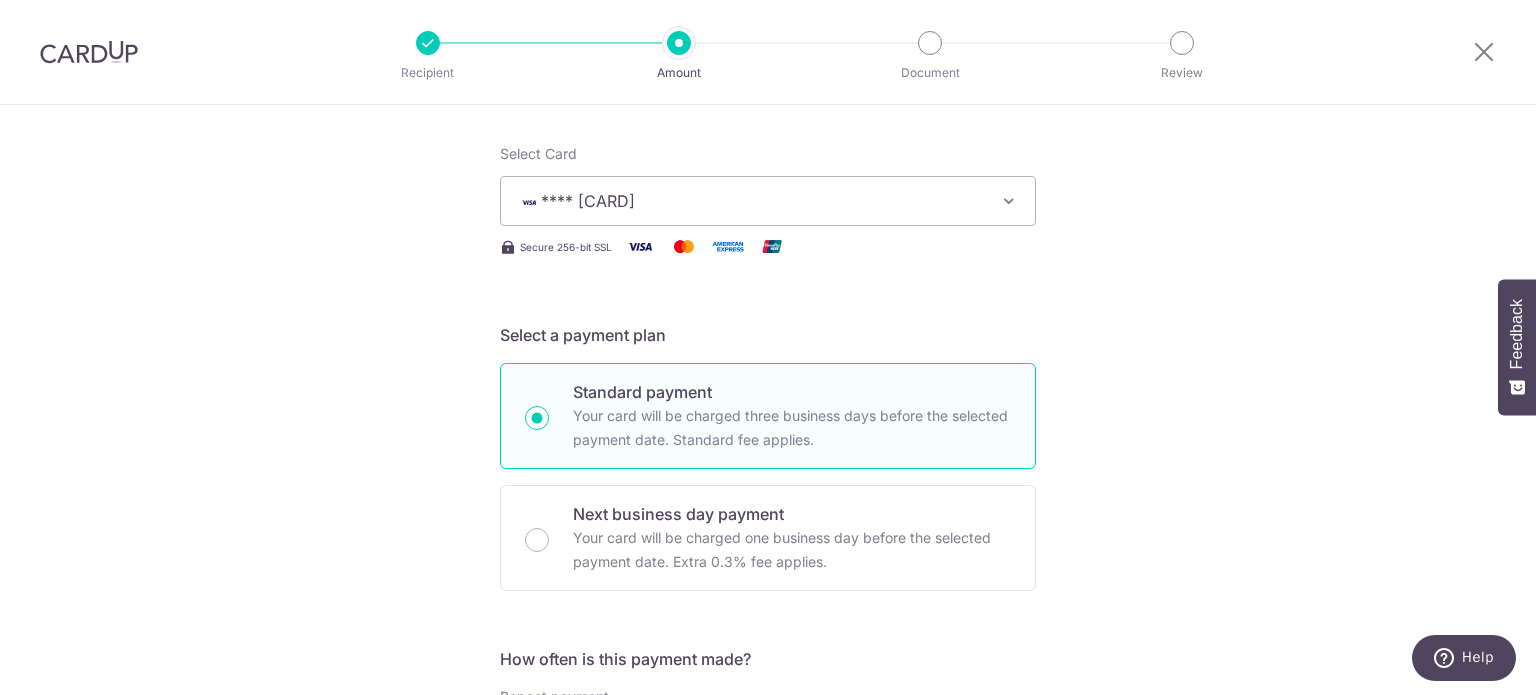 scroll, scrollTop: 0, scrollLeft: 0, axis: both 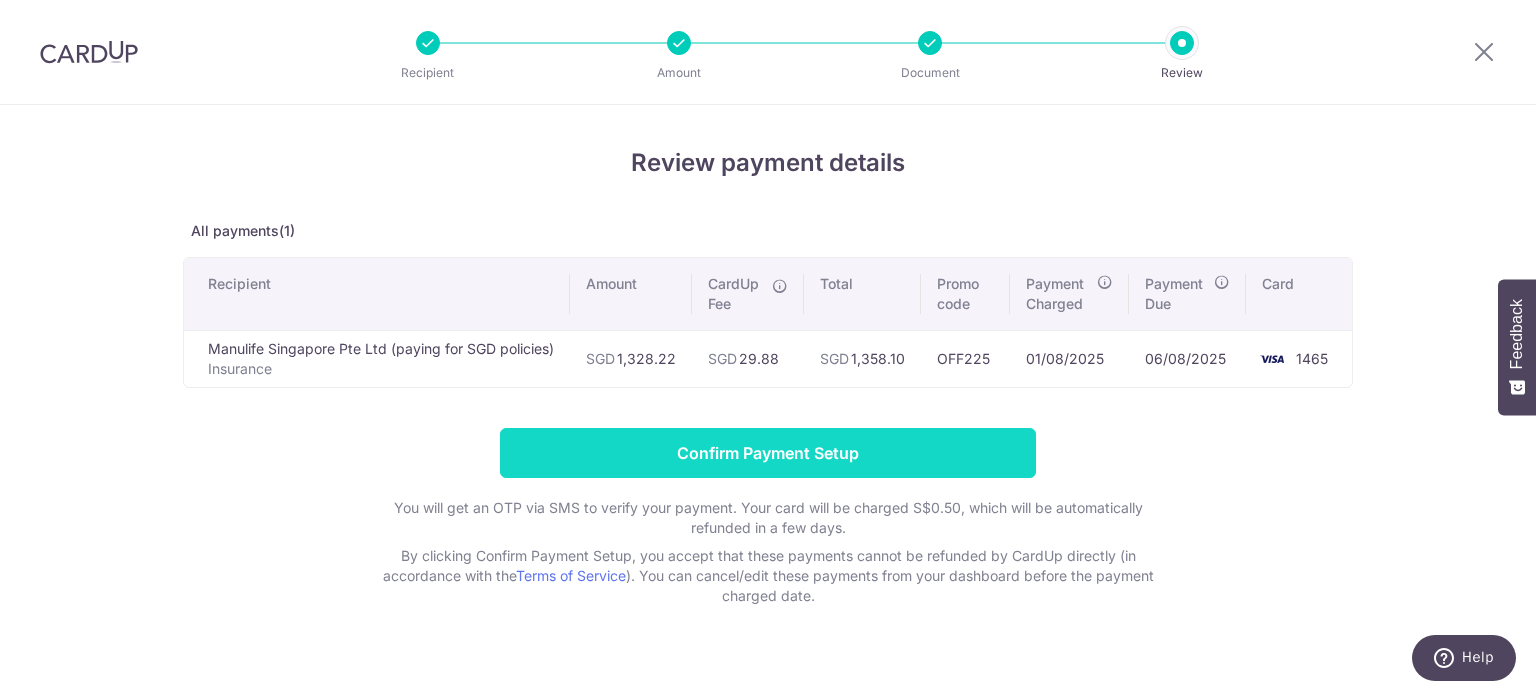 click on "Confirm Payment Setup" at bounding box center [768, 453] 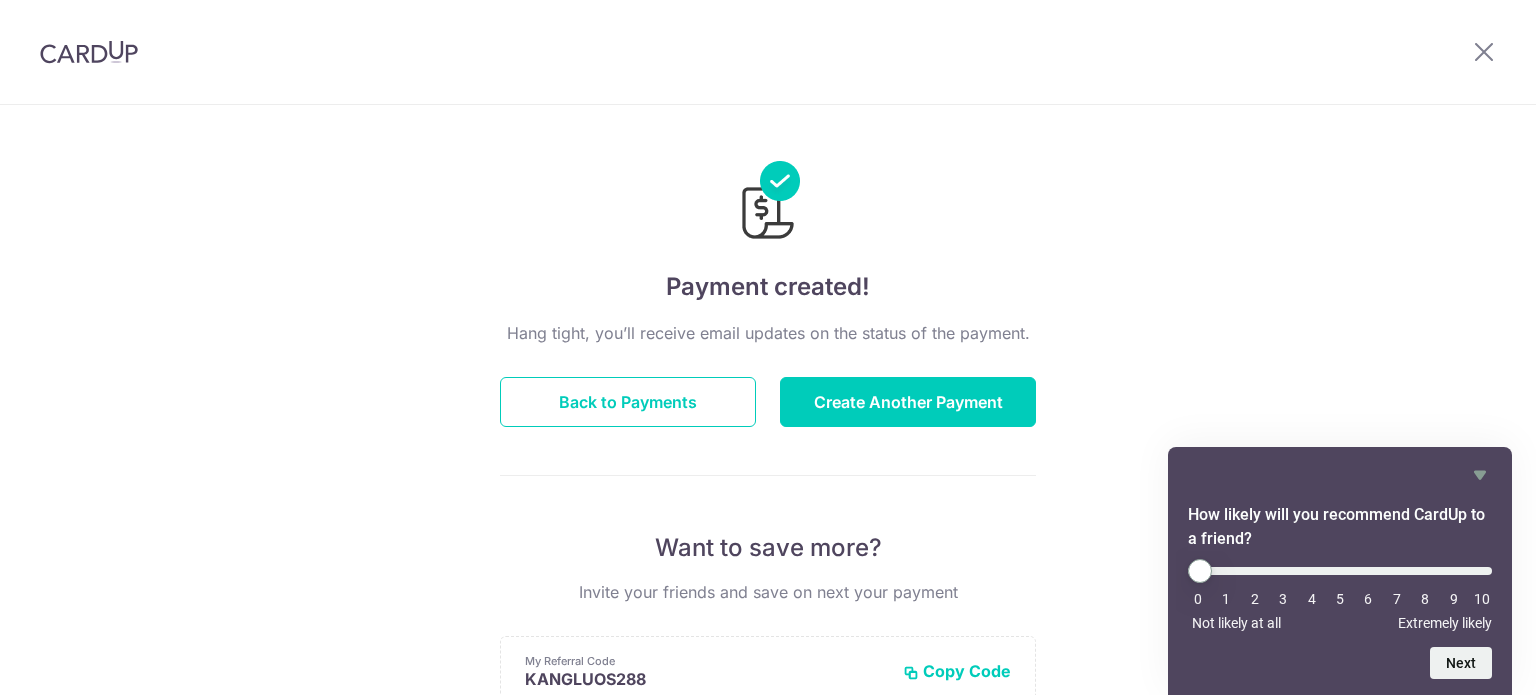 scroll, scrollTop: 0, scrollLeft: 0, axis: both 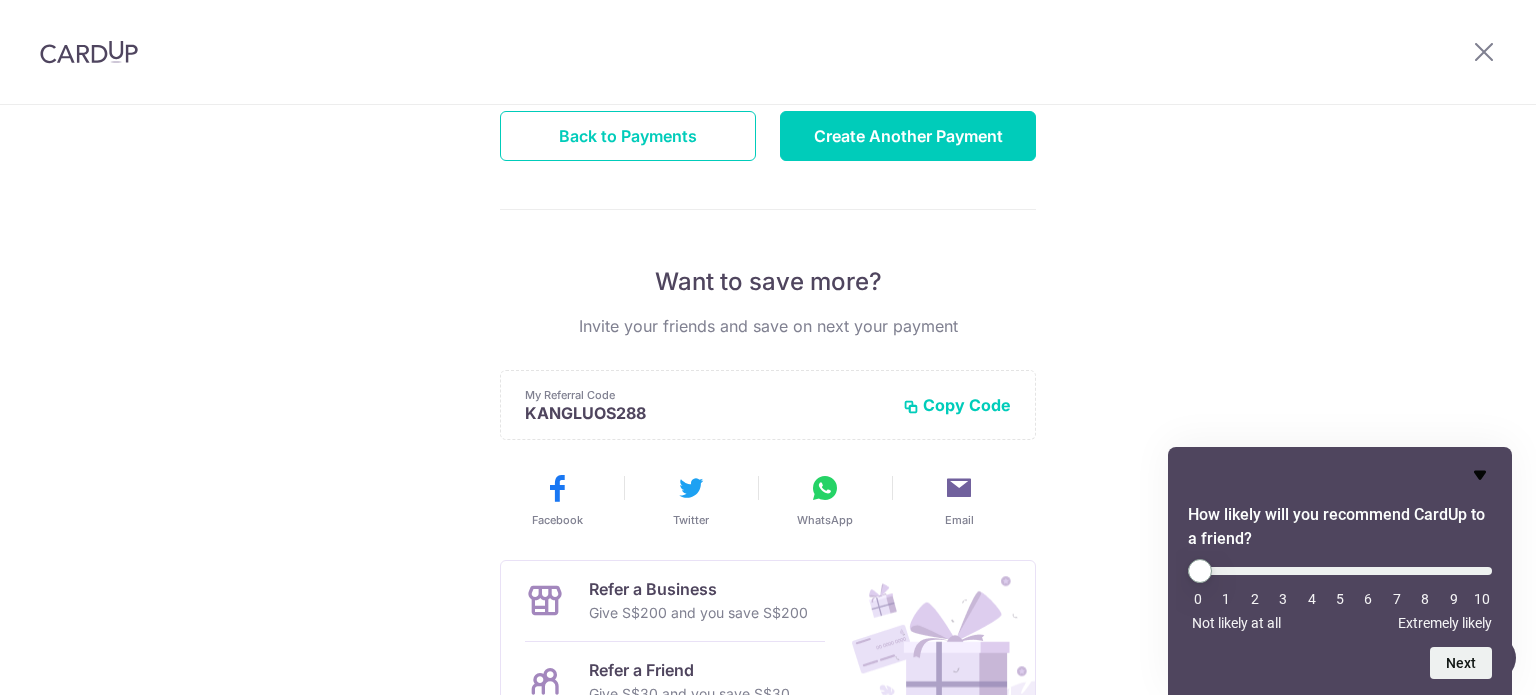 click 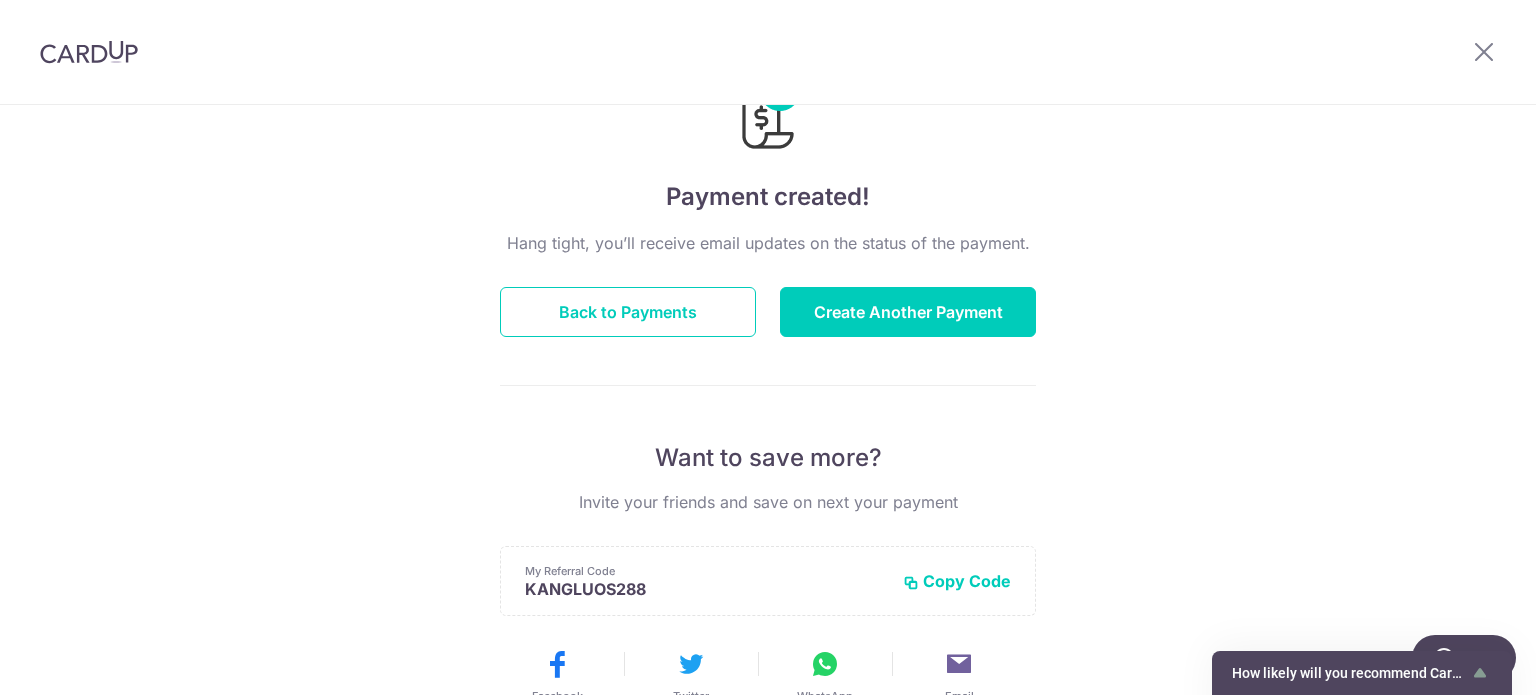 scroll, scrollTop: 0, scrollLeft: 0, axis: both 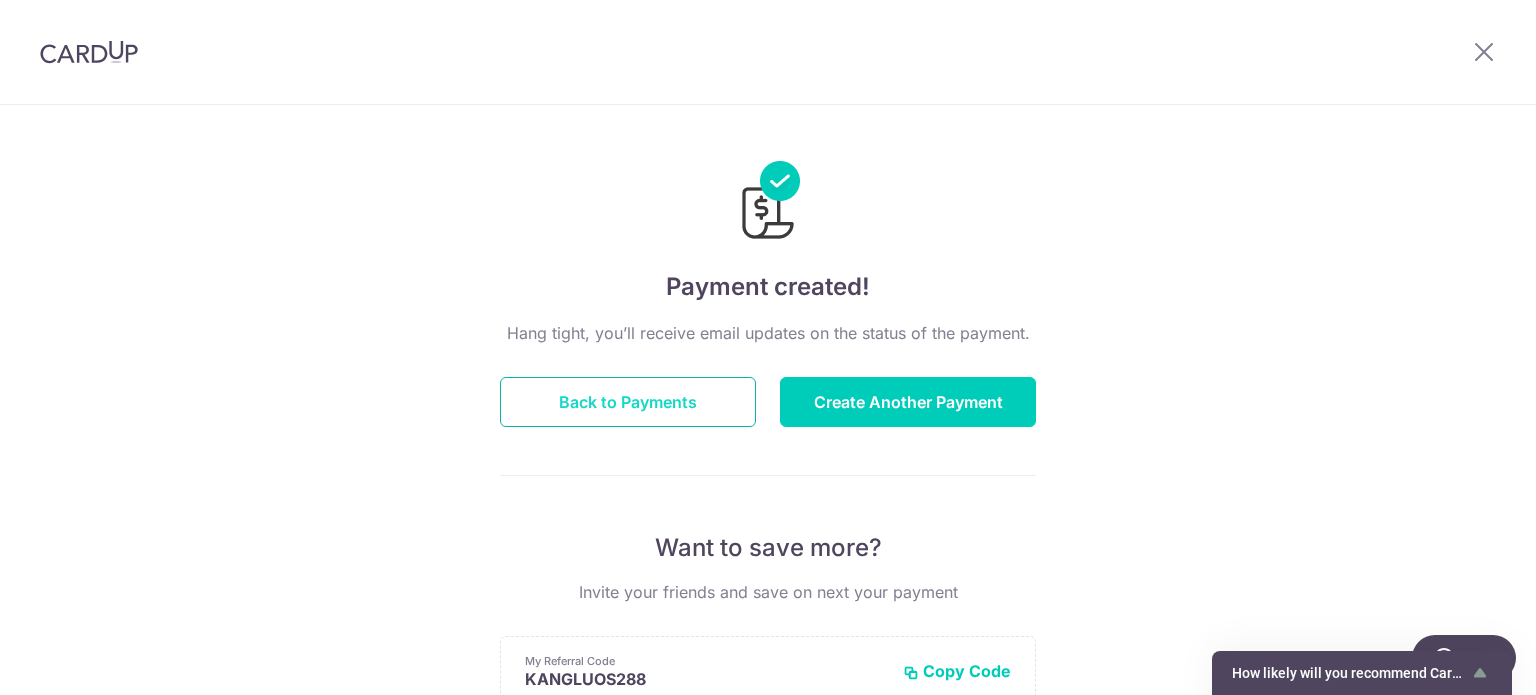 click on "Back to Payments" at bounding box center (628, 402) 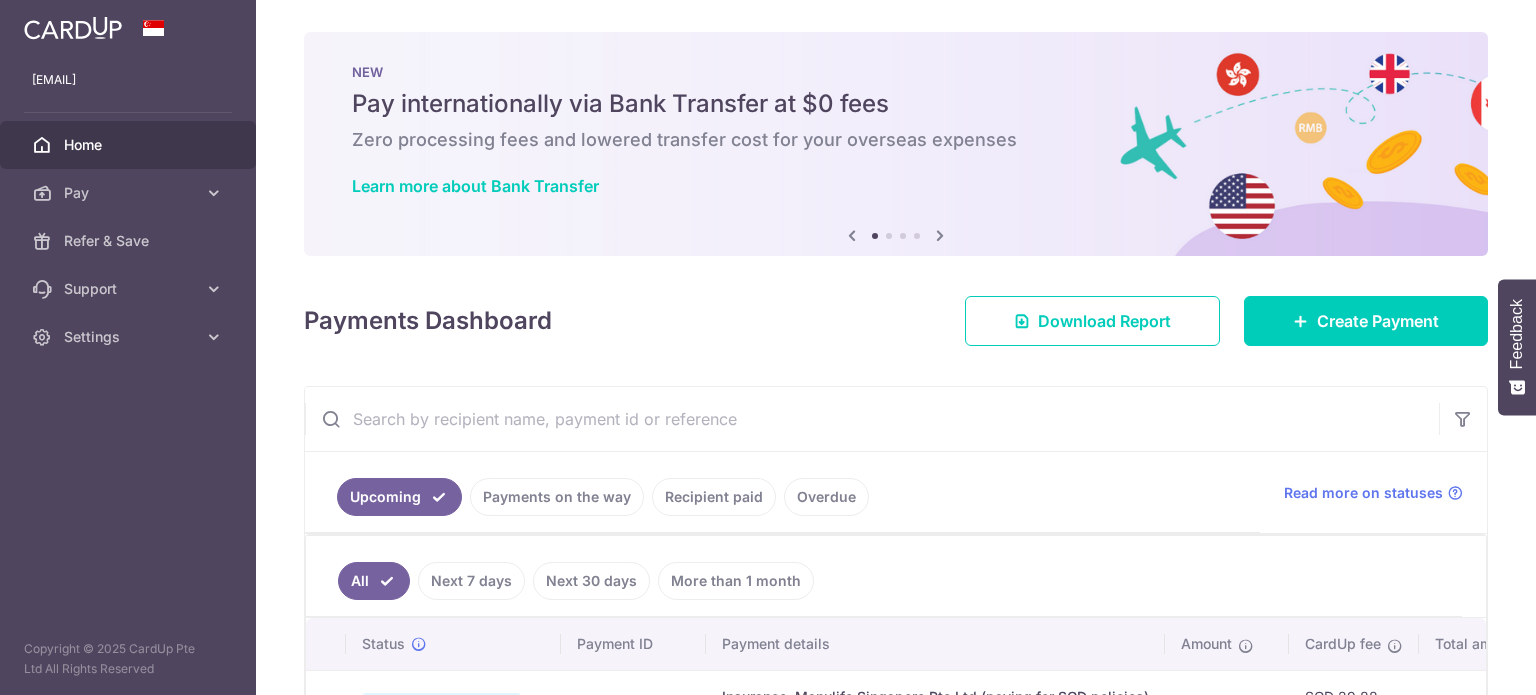 scroll, scrollTop: 0, scrollLeft: 0, axis: both 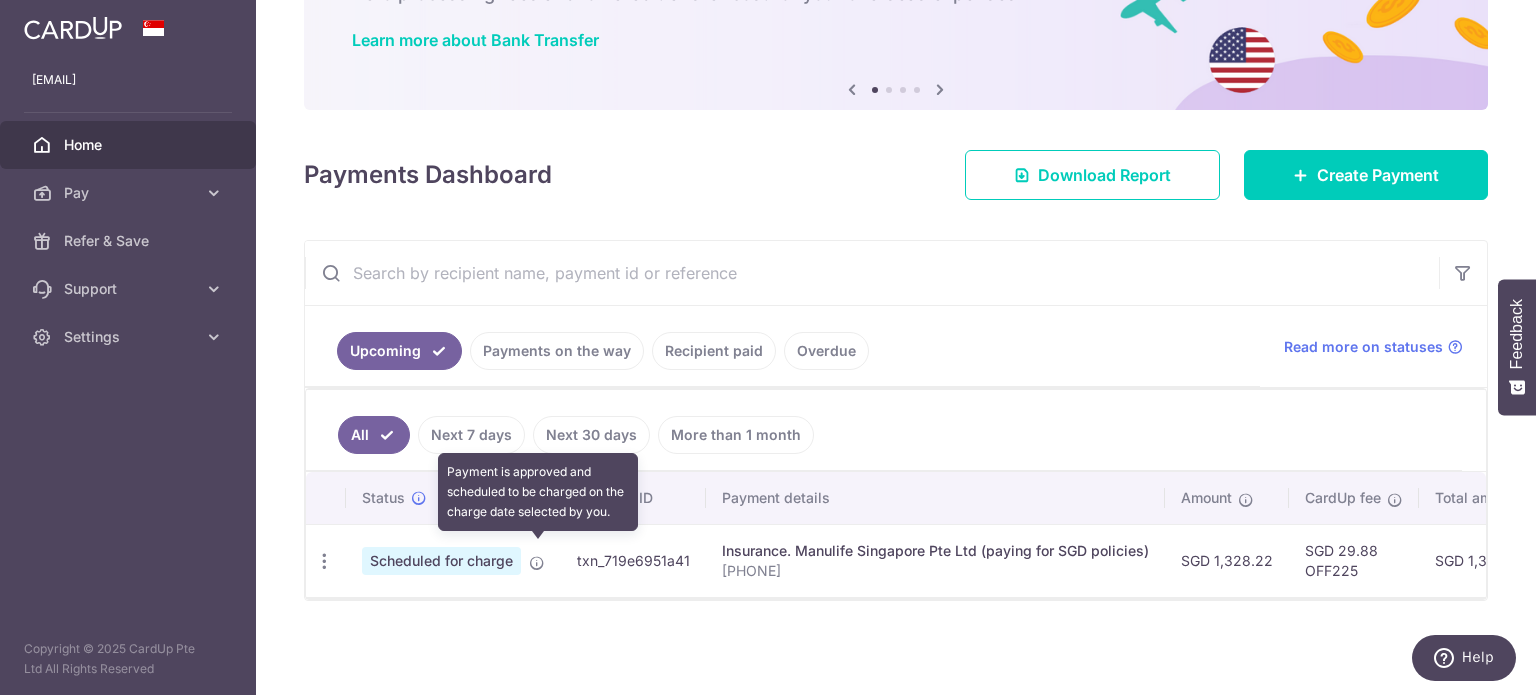 click at bounding box center (537, 563) 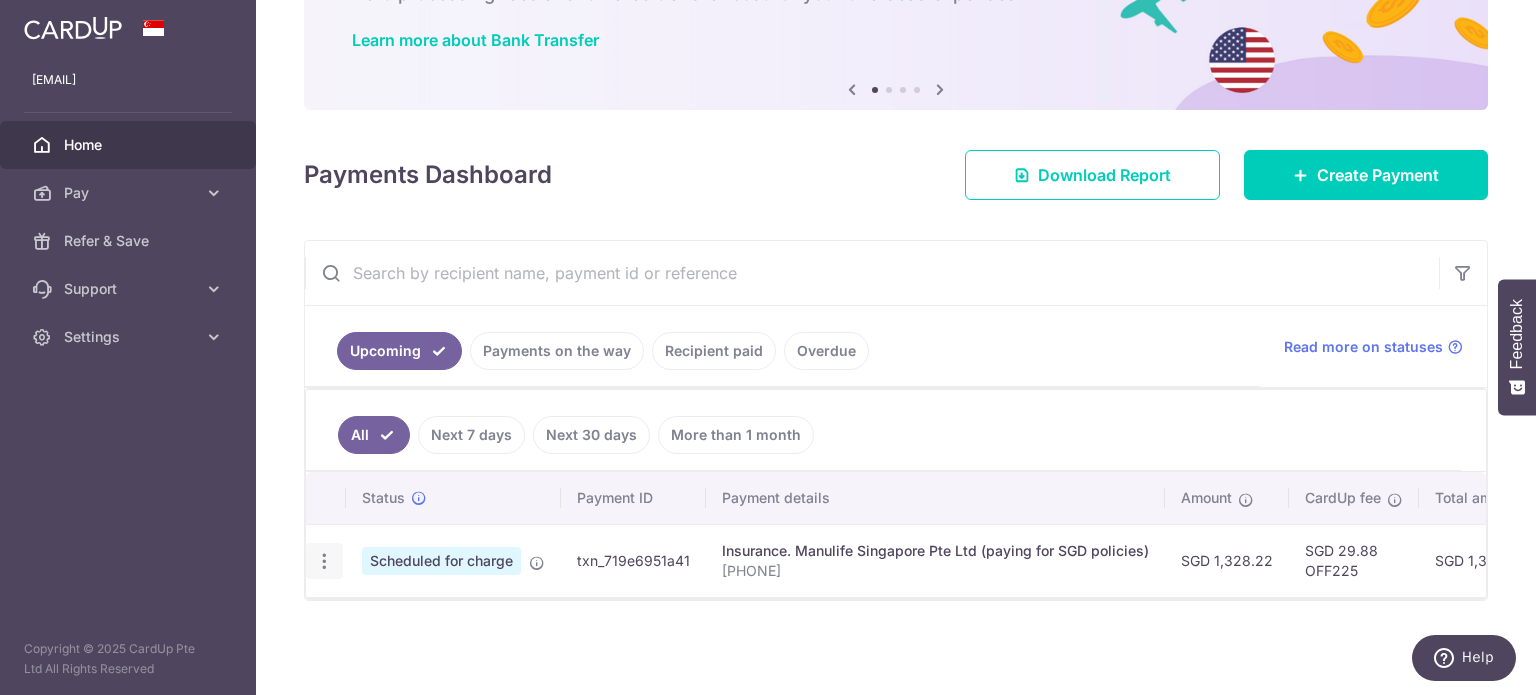 click on "Update payment
Cancel payment" at bounding box center (324, 561) 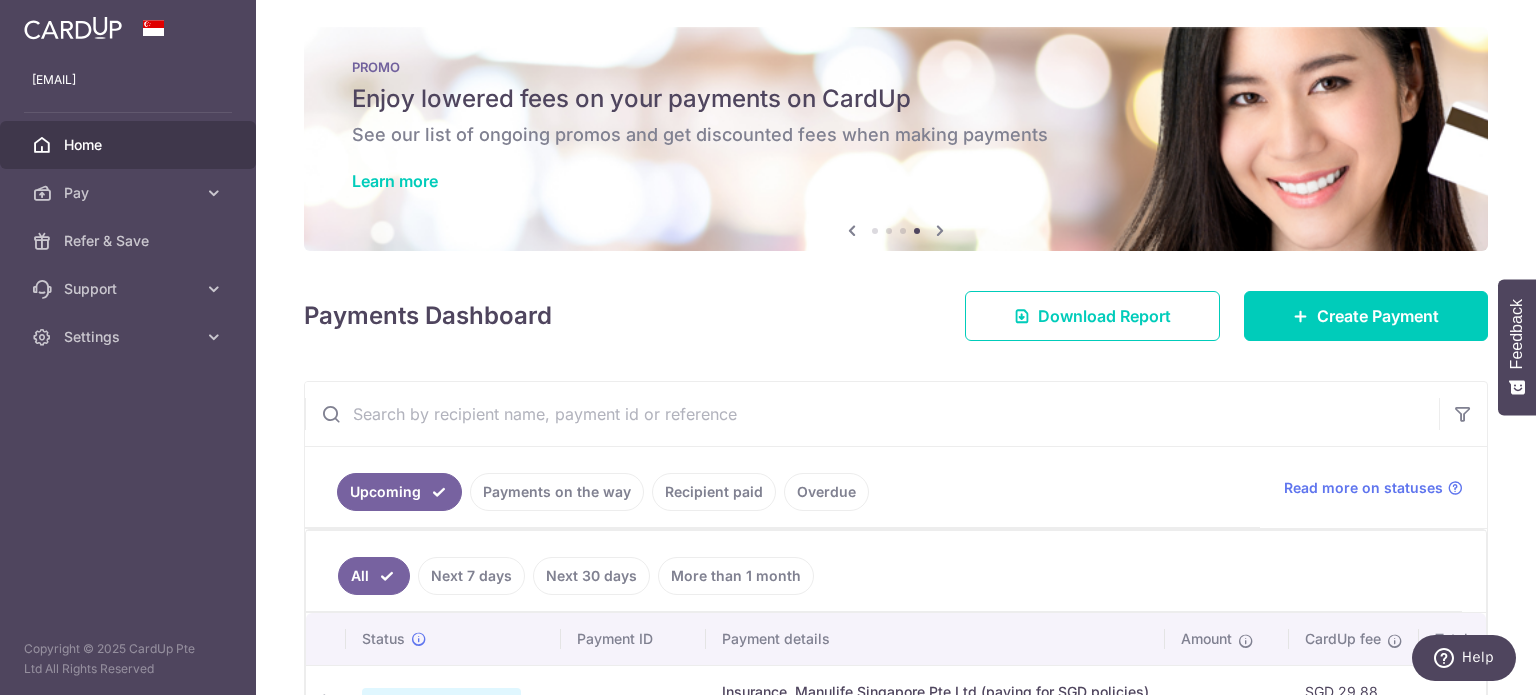 scroll, scrollTop: 0, scrollLeft: 0, axis: both 